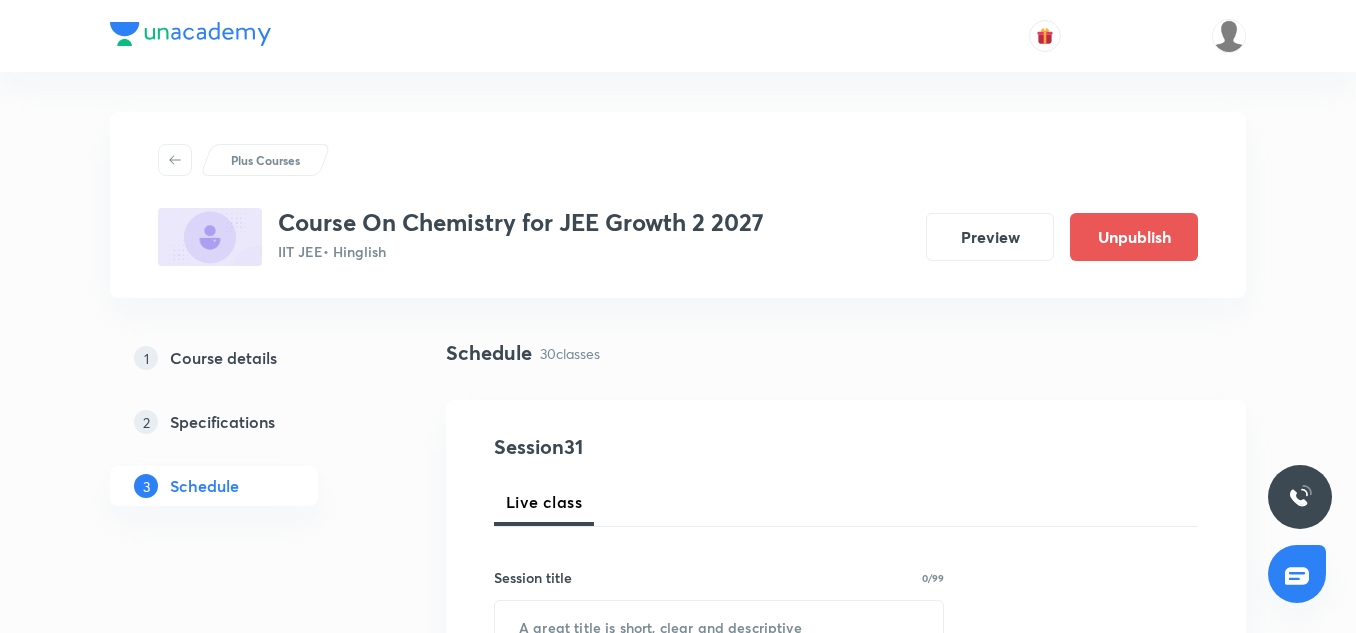 scroll, scrollTop: 5686, scrollLeft: 0, axis: vertical 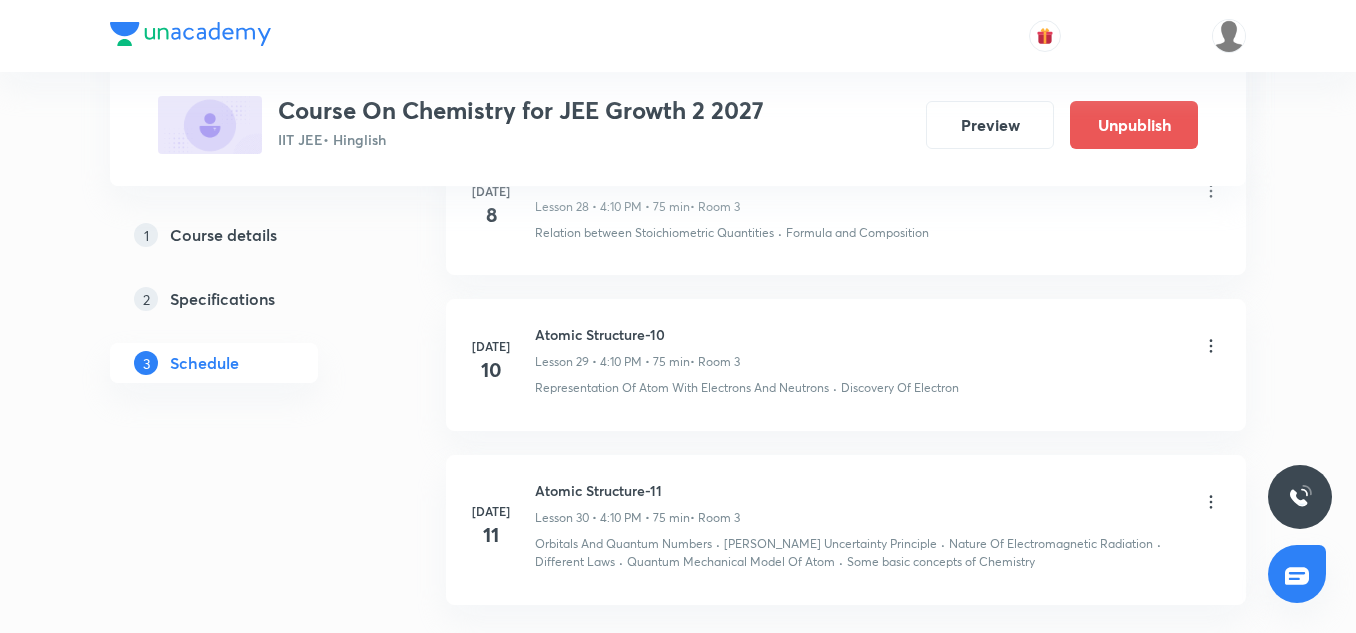 click 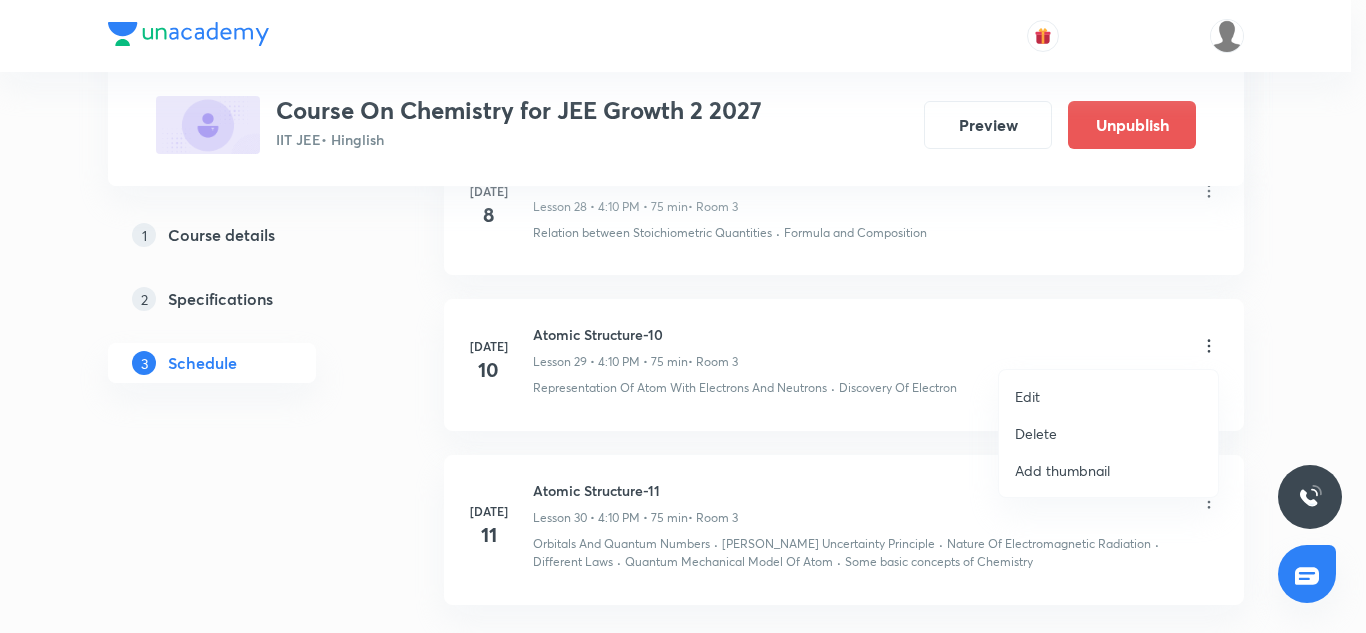 click on "Edit" at bounding box center (1027, 396) 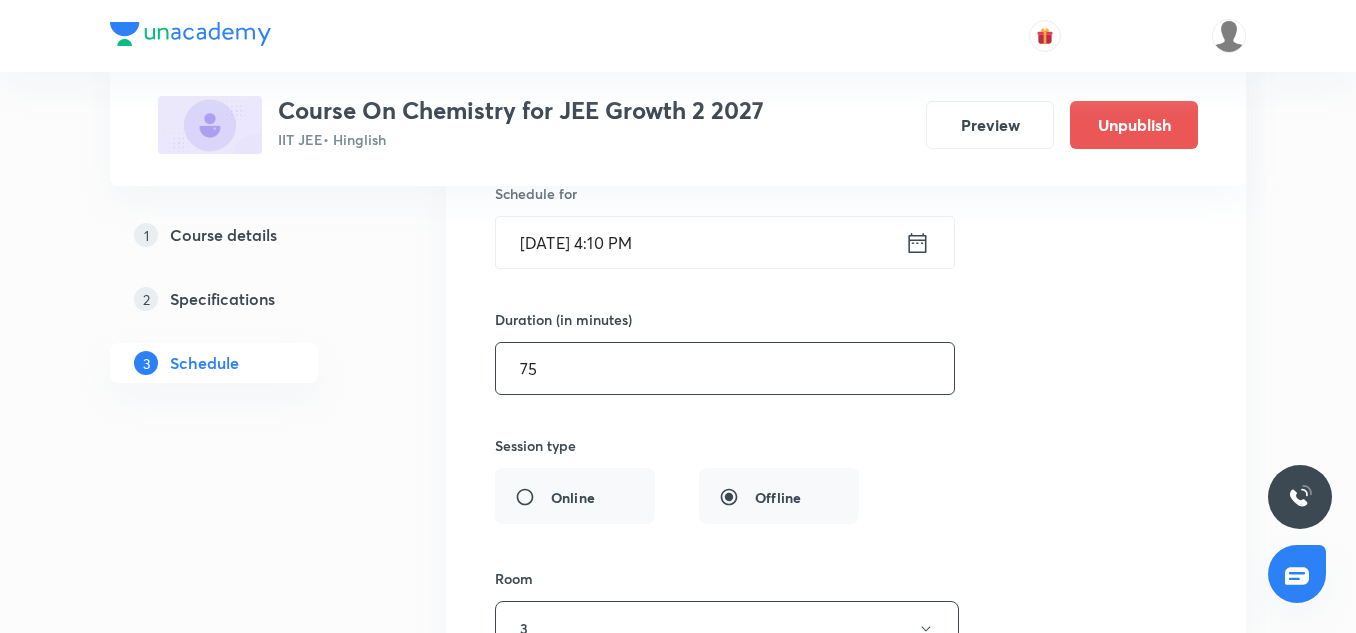 scroll, scrollTop: 4895, scrollLeft: 0, axis: vertical 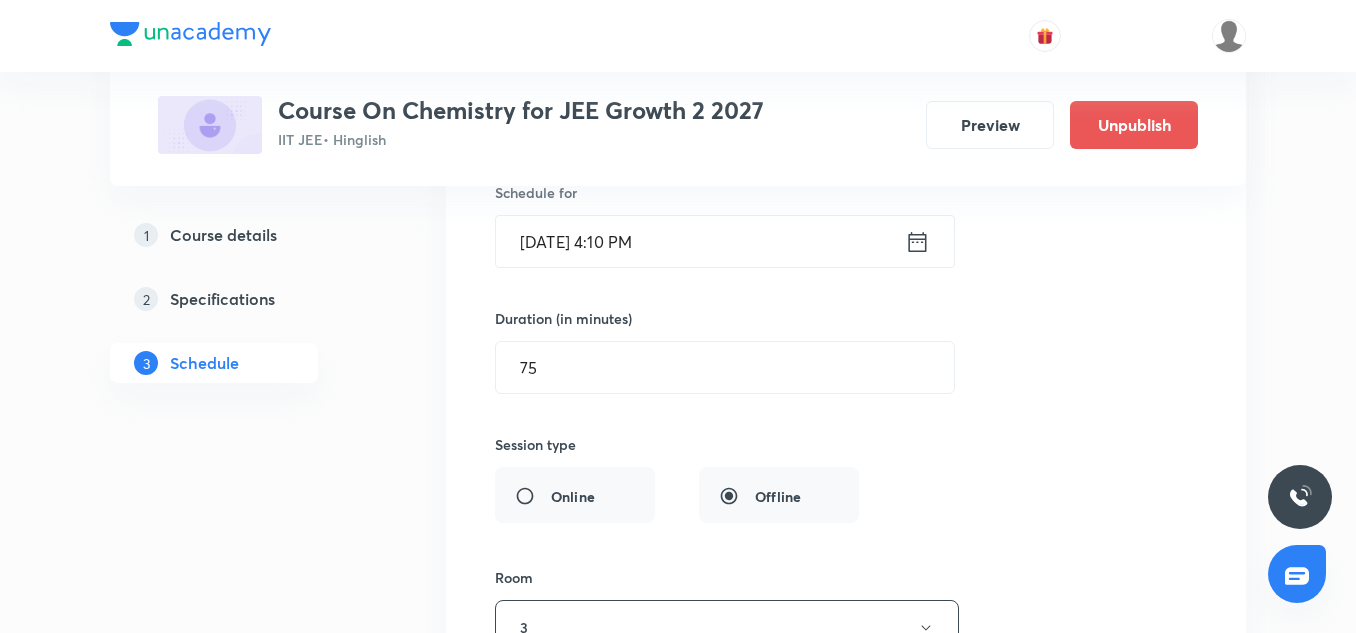click on "Jul 10, 2025, 4:10 PM" at bounding box center [700, 241] 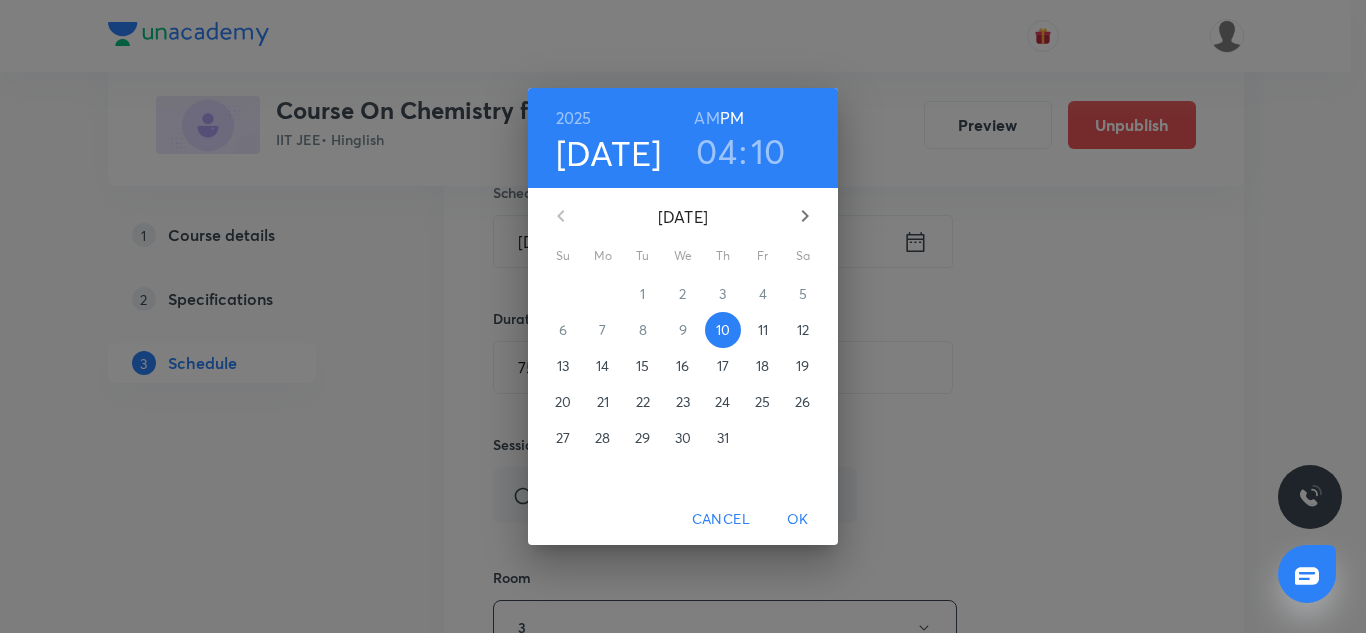 click on "10" at bounding box center [768, 151] 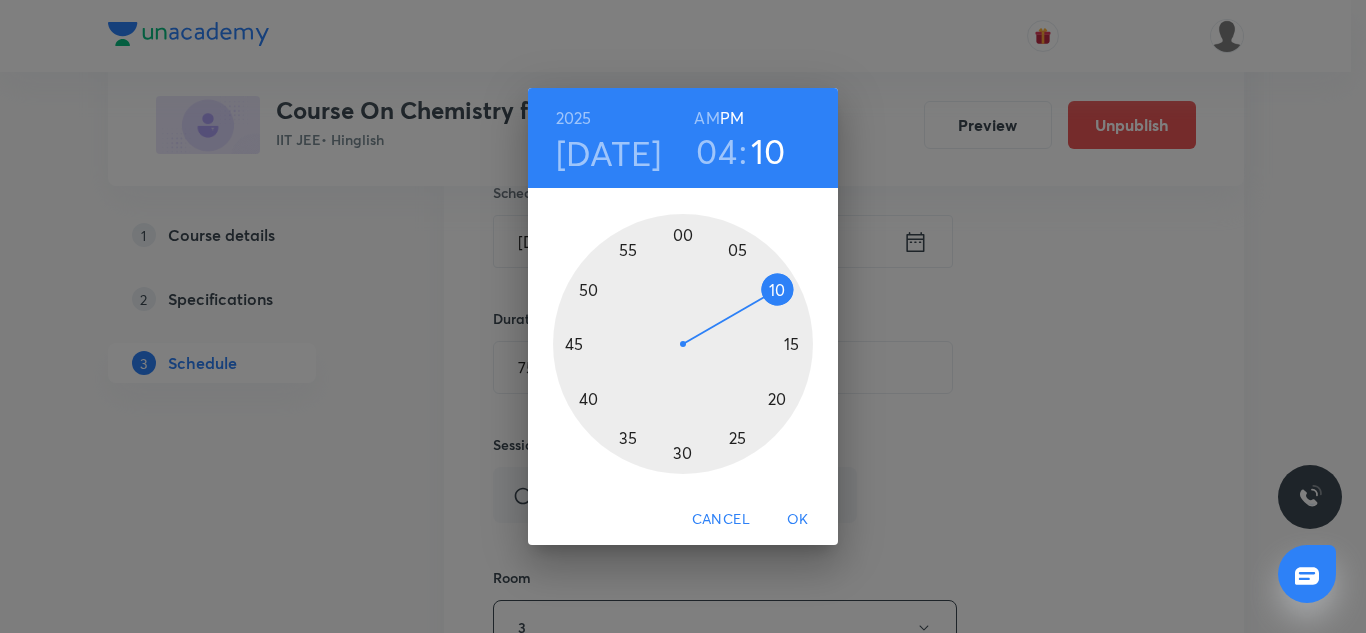 click on "2025 Jul 10 04 : 10 AM PM 00 05 10 15 20 25 30 35 40 45 50 55 Cancel OK" at bounding box center (683, 316) 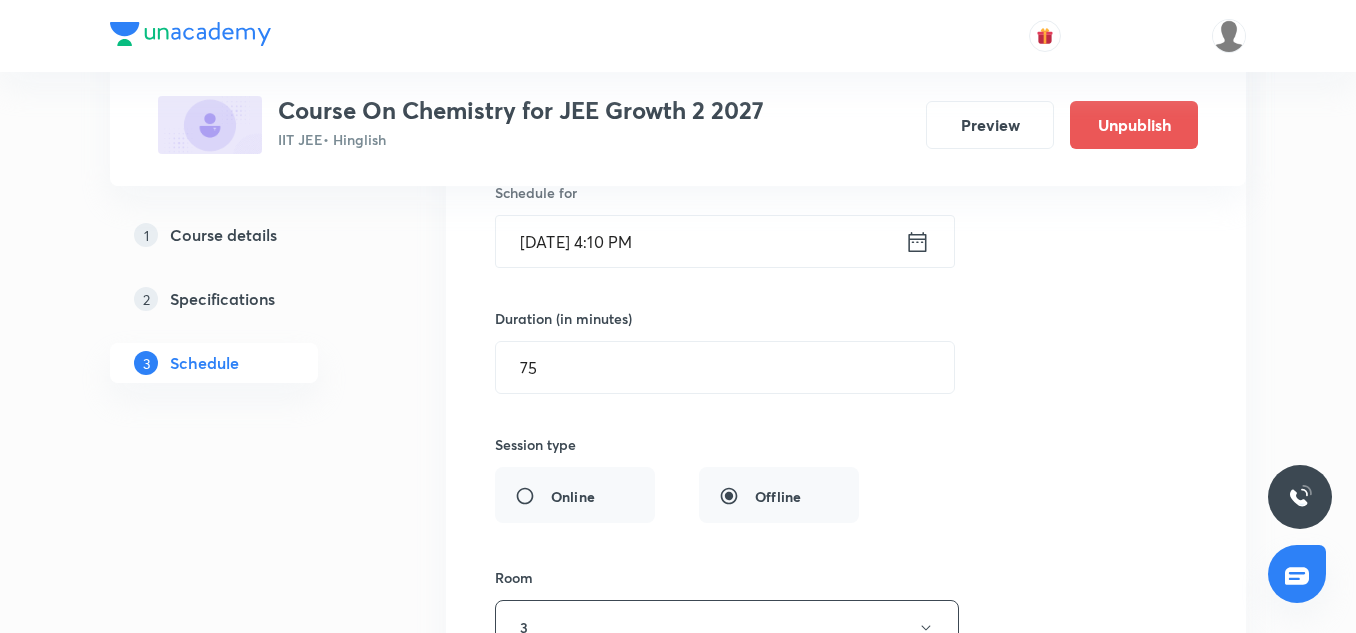 scroll, scrollTop: 5602, scrollLeft: 0, axis: vertical 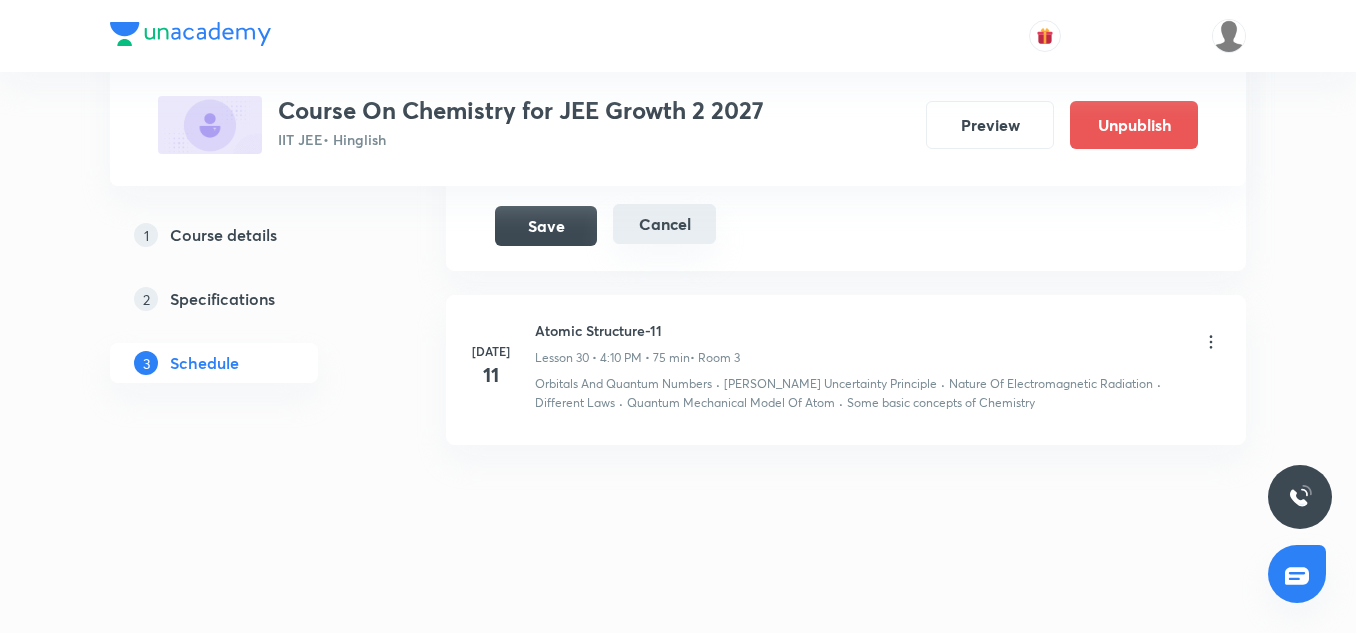 click on "Cancel" at bounding box center (664, 224) 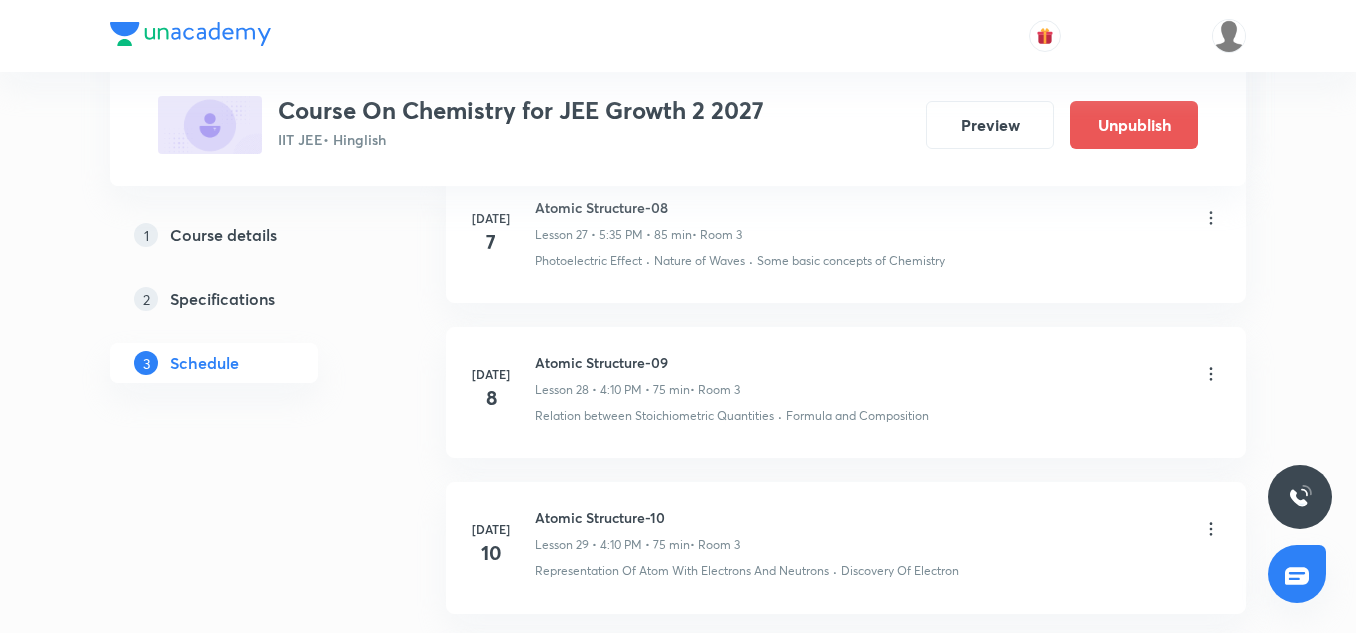 scroll, scrollTop: 4388, scrollLeft: 0, axis: vertical 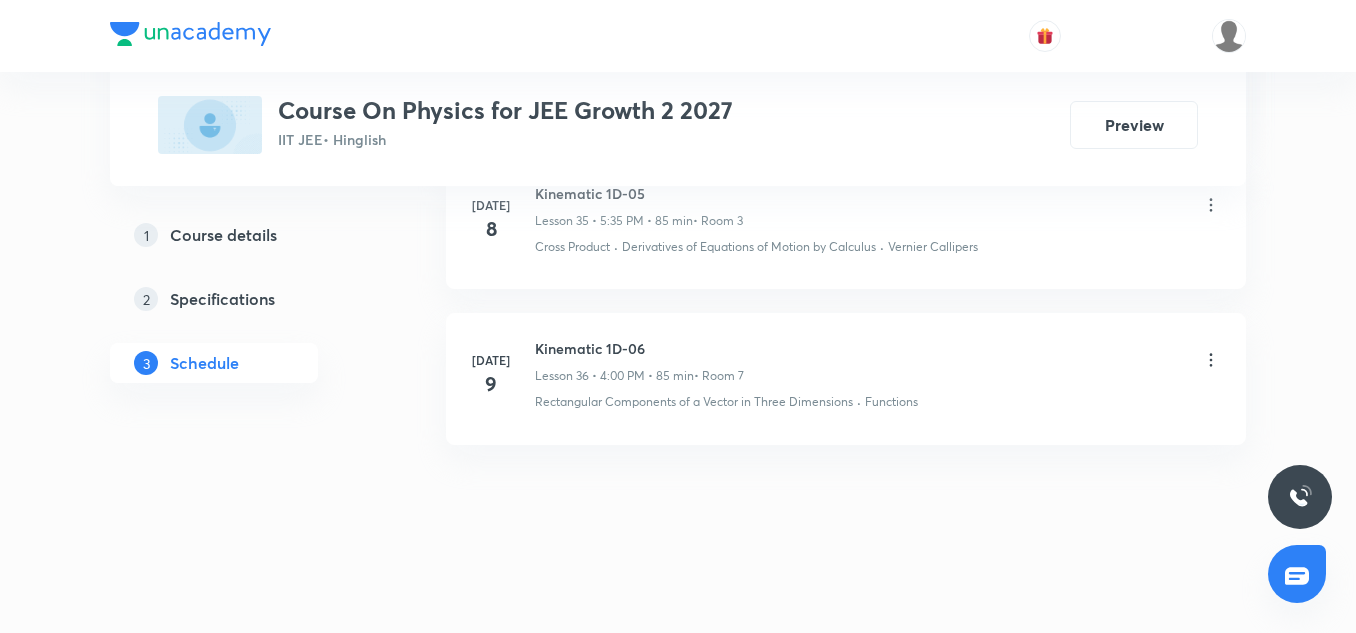 click on "Kinematic 1D-06" at bounding box center (639, 348) 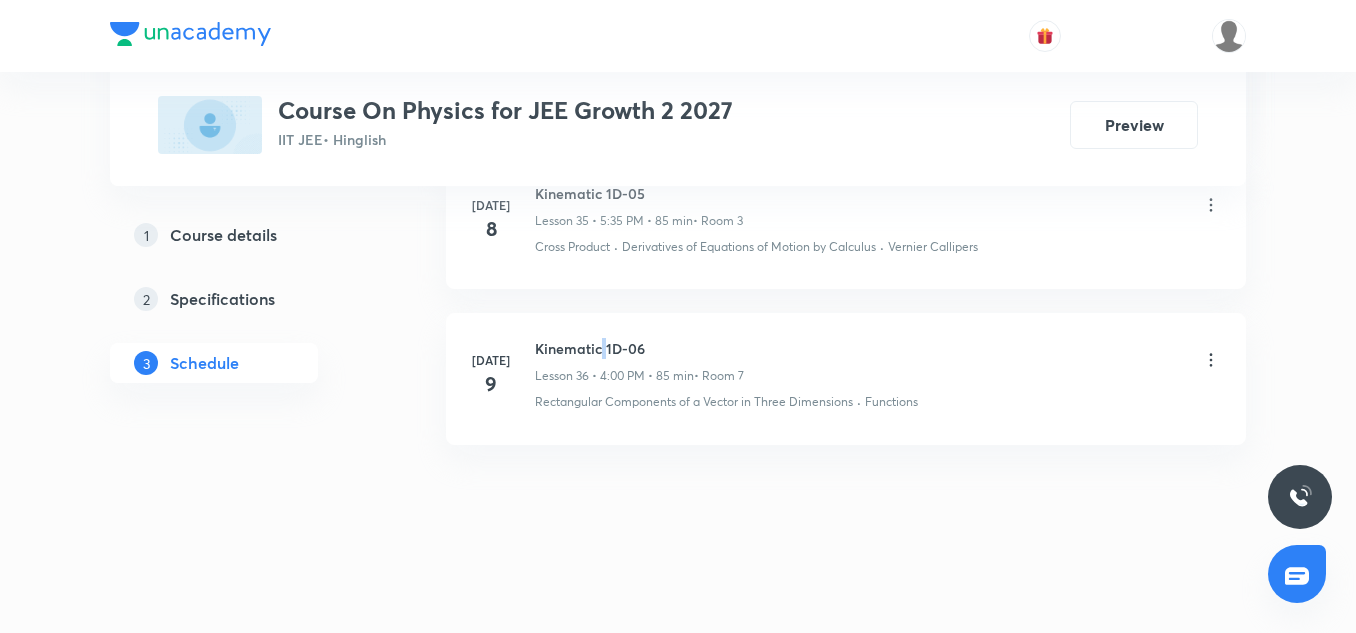 click on "Kinematic 1D-06" at bounding box center [639, 348] 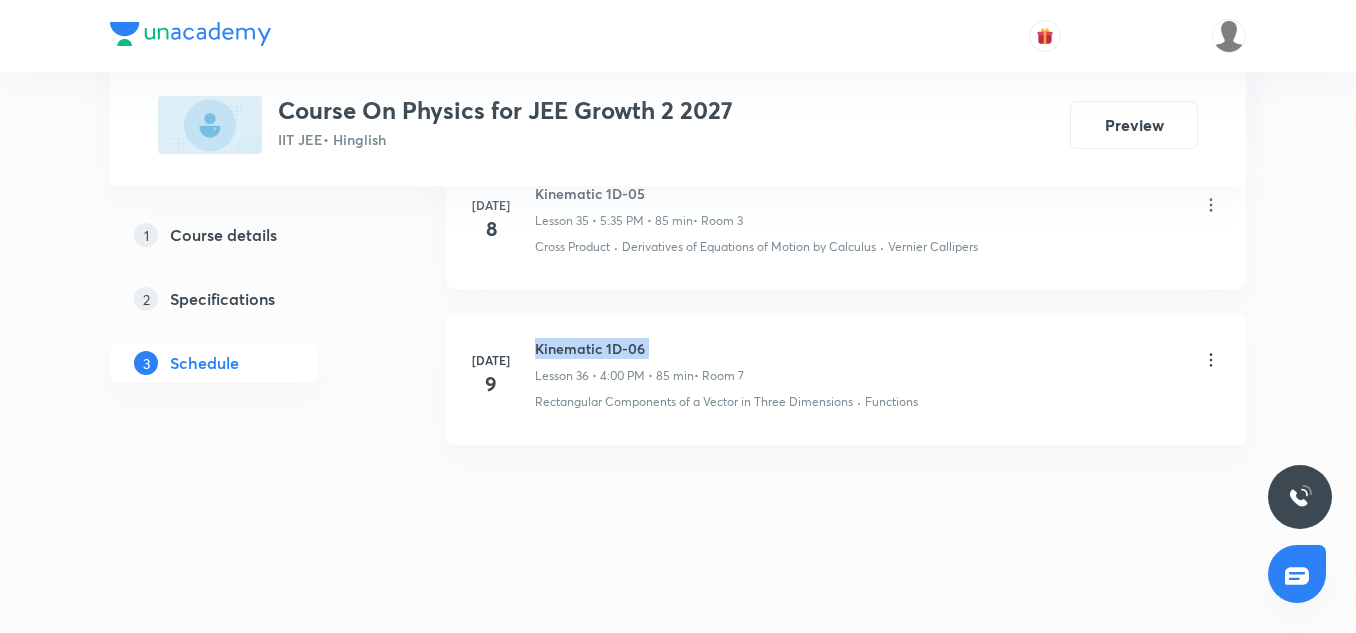 click on "Kinematic 1D-06" at bounding box center [639, 348] 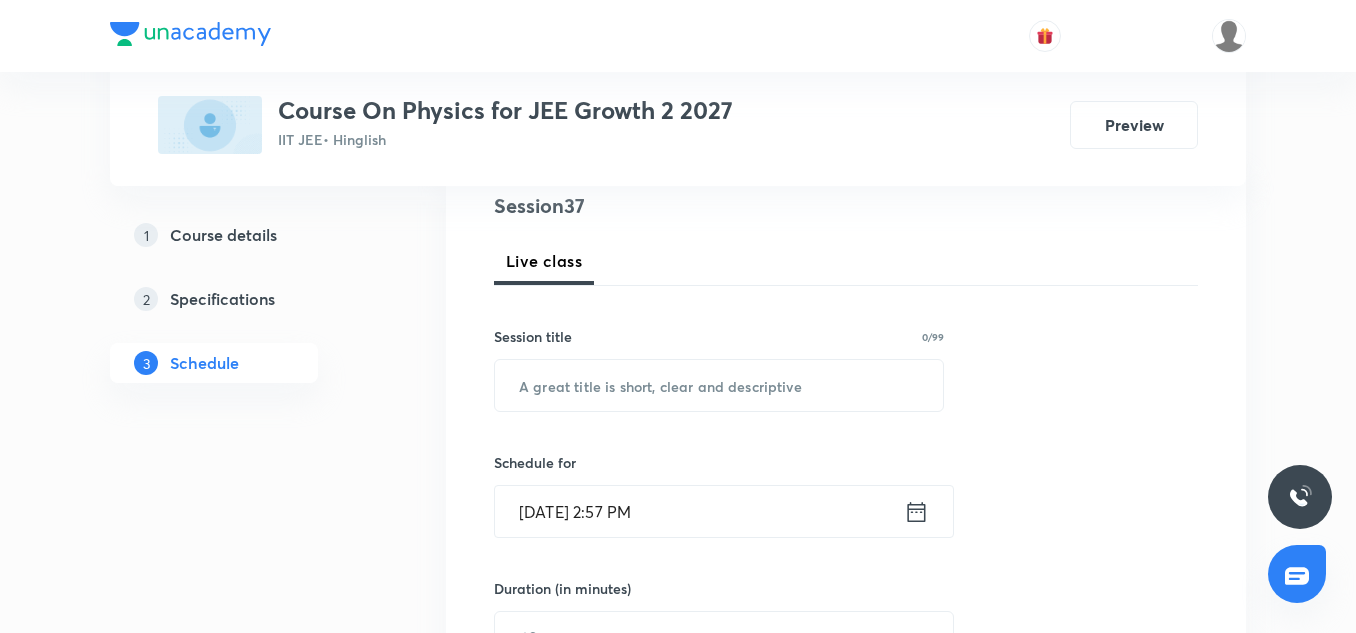 scroll, scrollTop: 244, scrollLeft: 0, axis: vertical 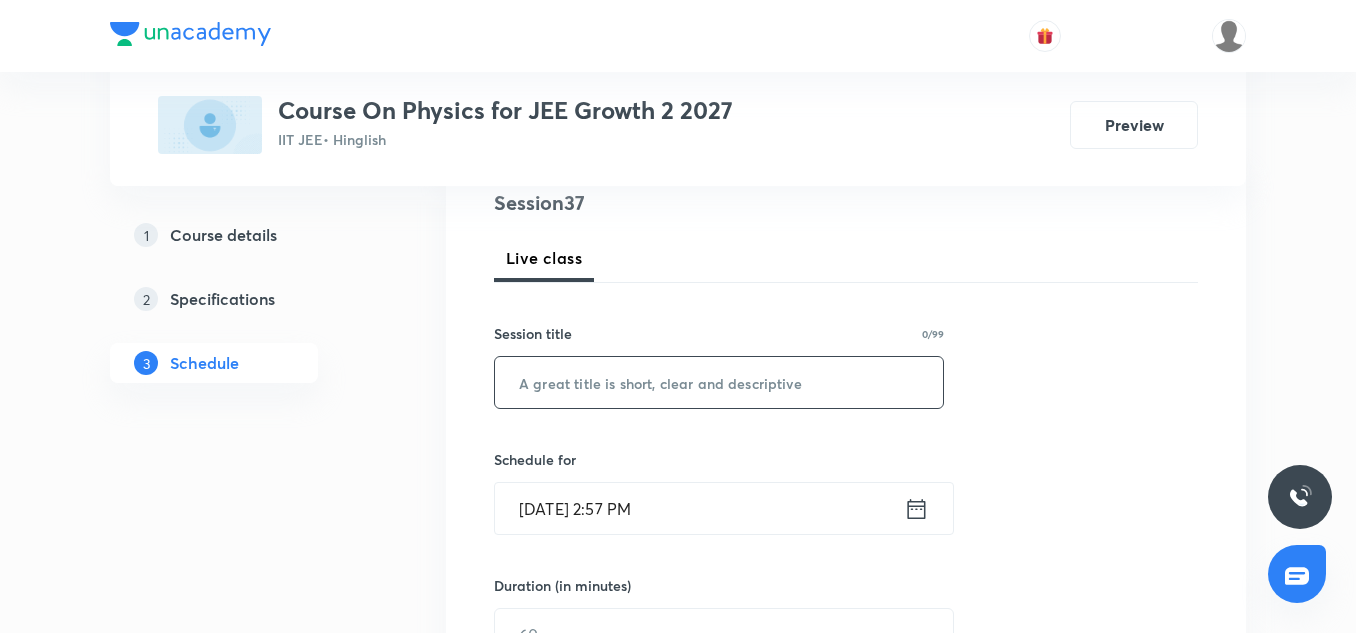 click at bounding box center (719, 382) 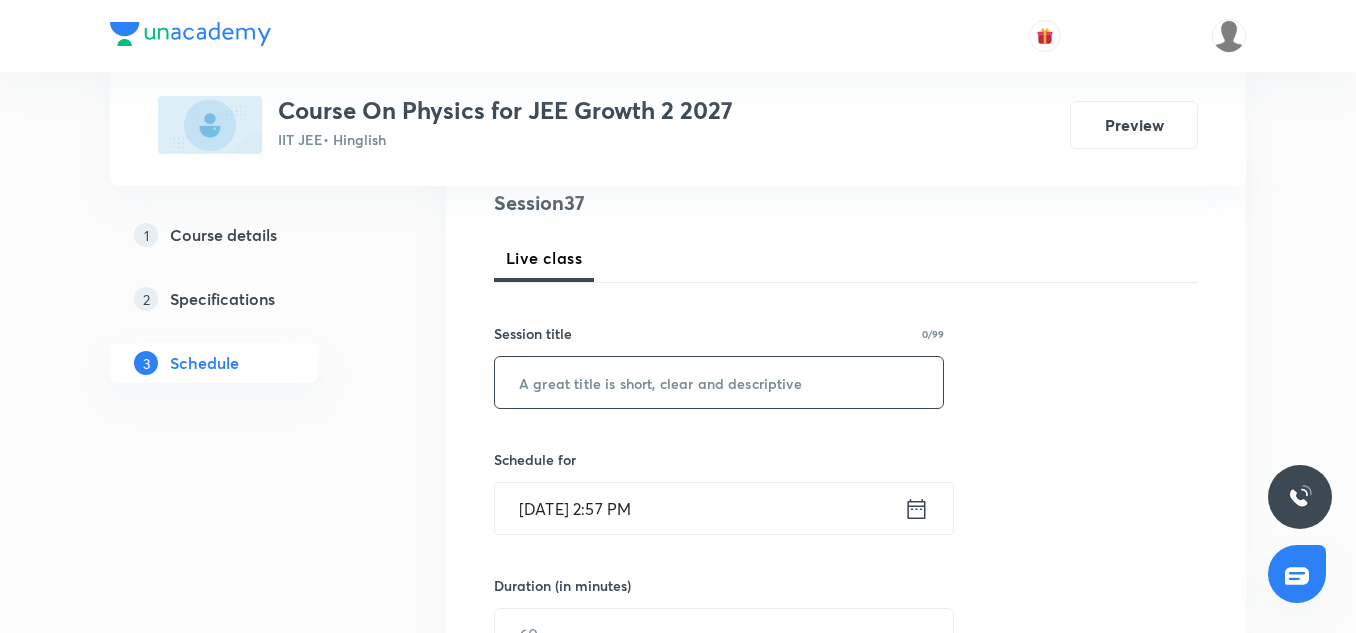 paste on "Kinematic 1D-06" 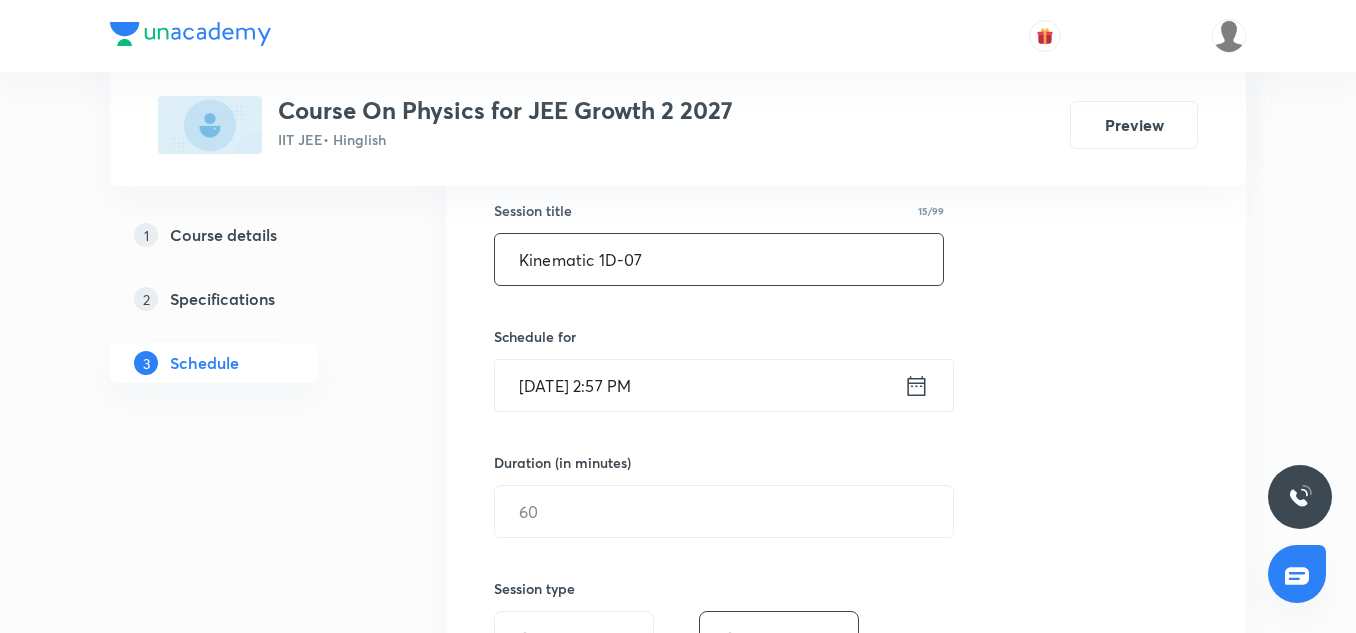 scroll, scrollTop: 368, scrollLeft: 0, axis: vertical 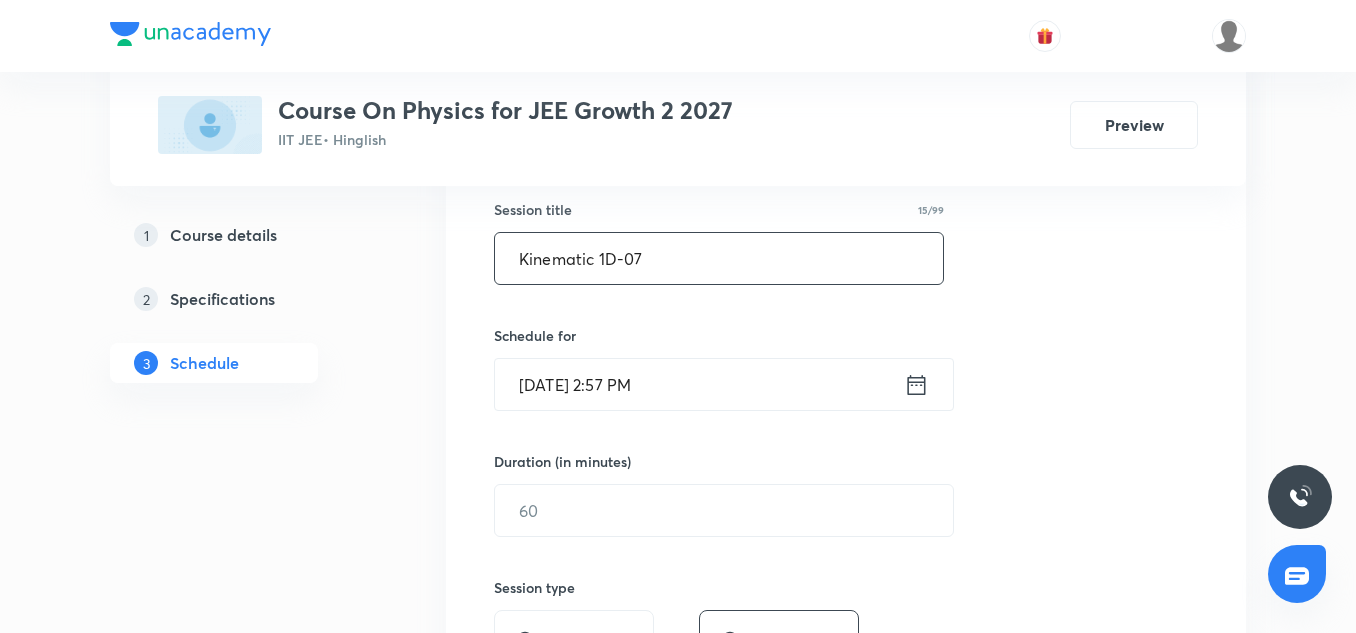 type on "Kinematic 1D-07" 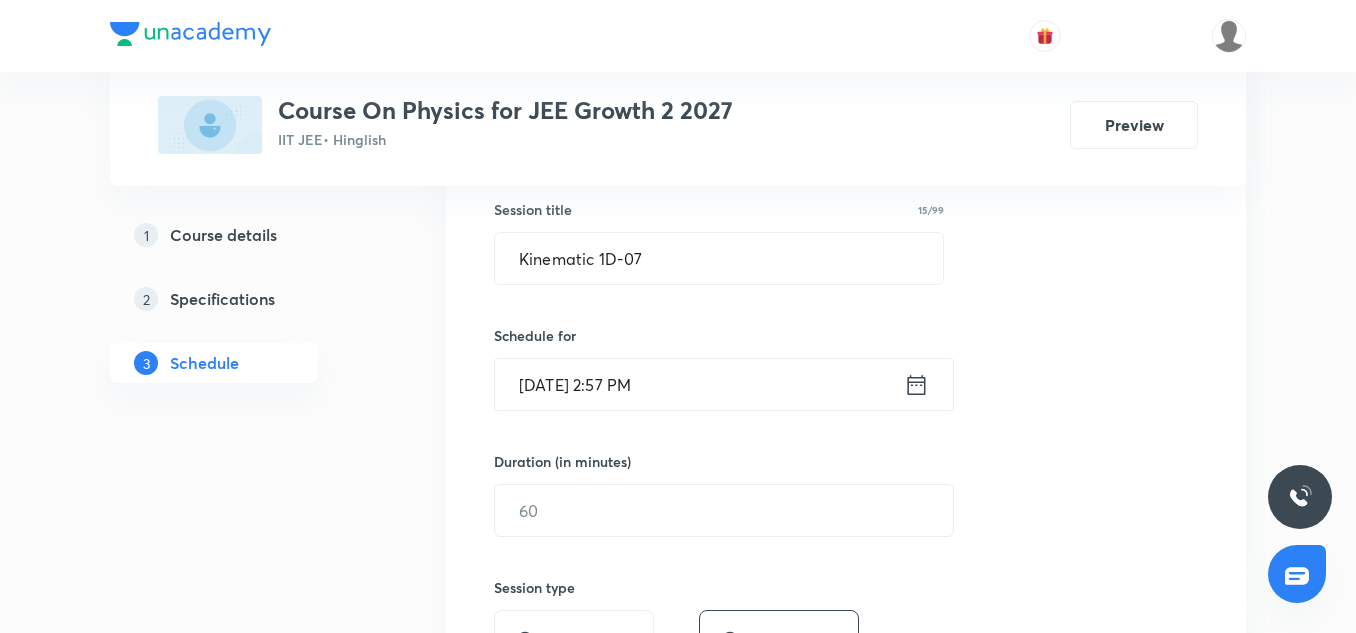 click on "Jul 10, 2025, 2:57 PM" at bounding box center [699, 384] 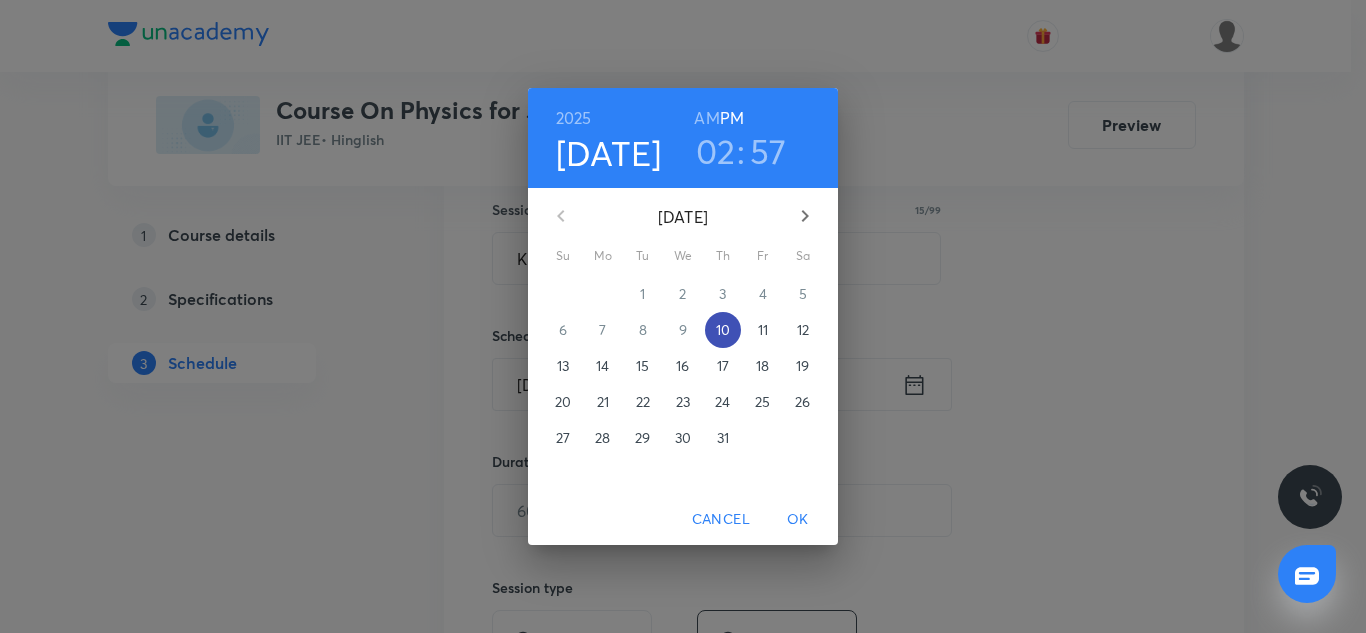 click on "10" at bounding box center (723, 330) 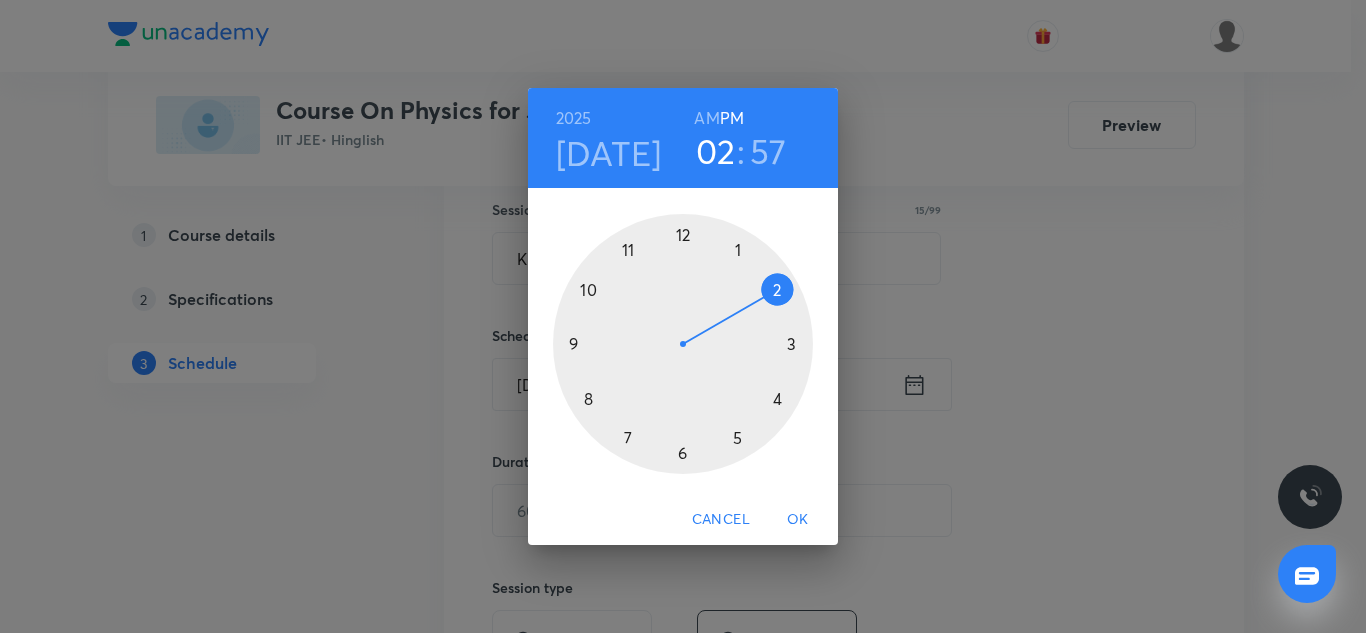 click at bounding box center [683, 344] 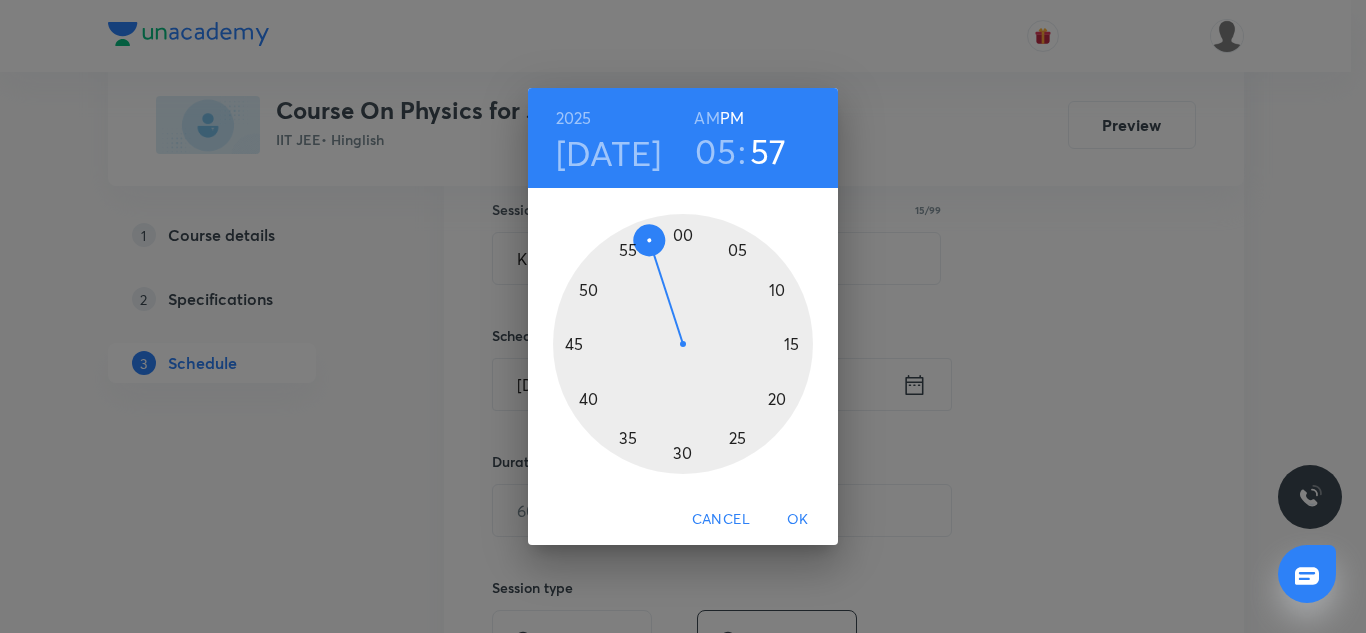 click at bounding box center [683, 344] 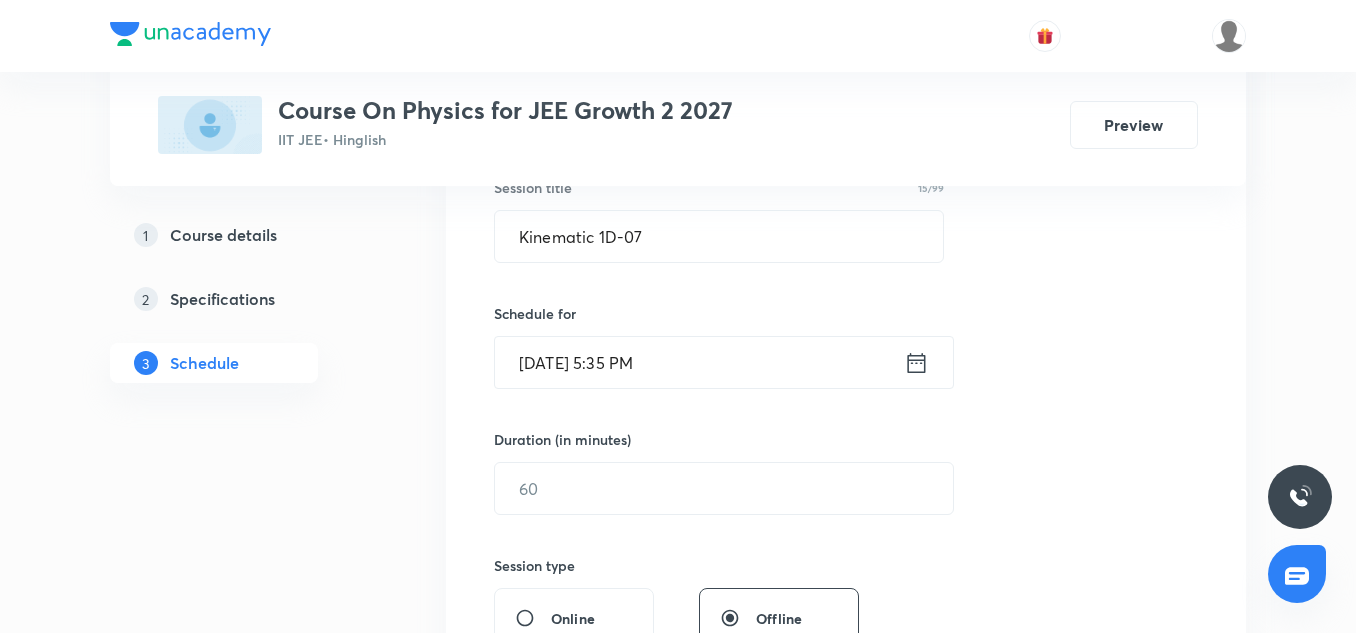 scroll, scrollTop: 391, scrollLeft: 0, axis: vertical 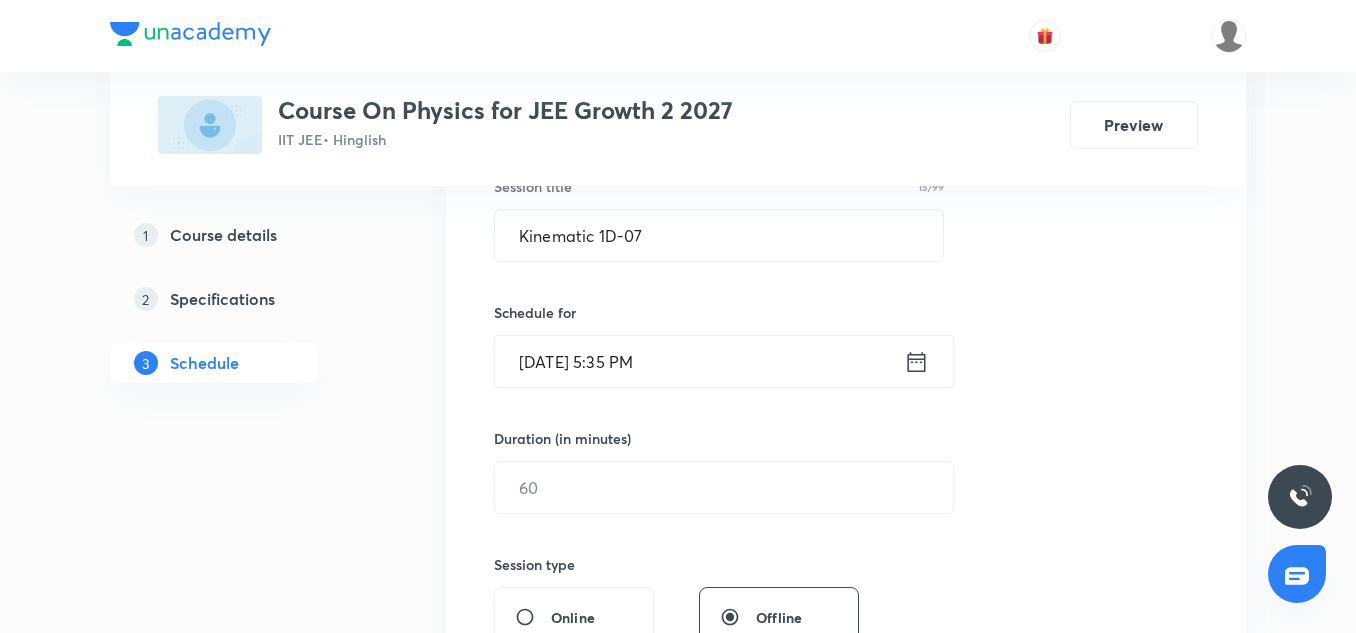 click on "Jul 10, 2025, 5:35 PM" at bounding box center (699, 361) 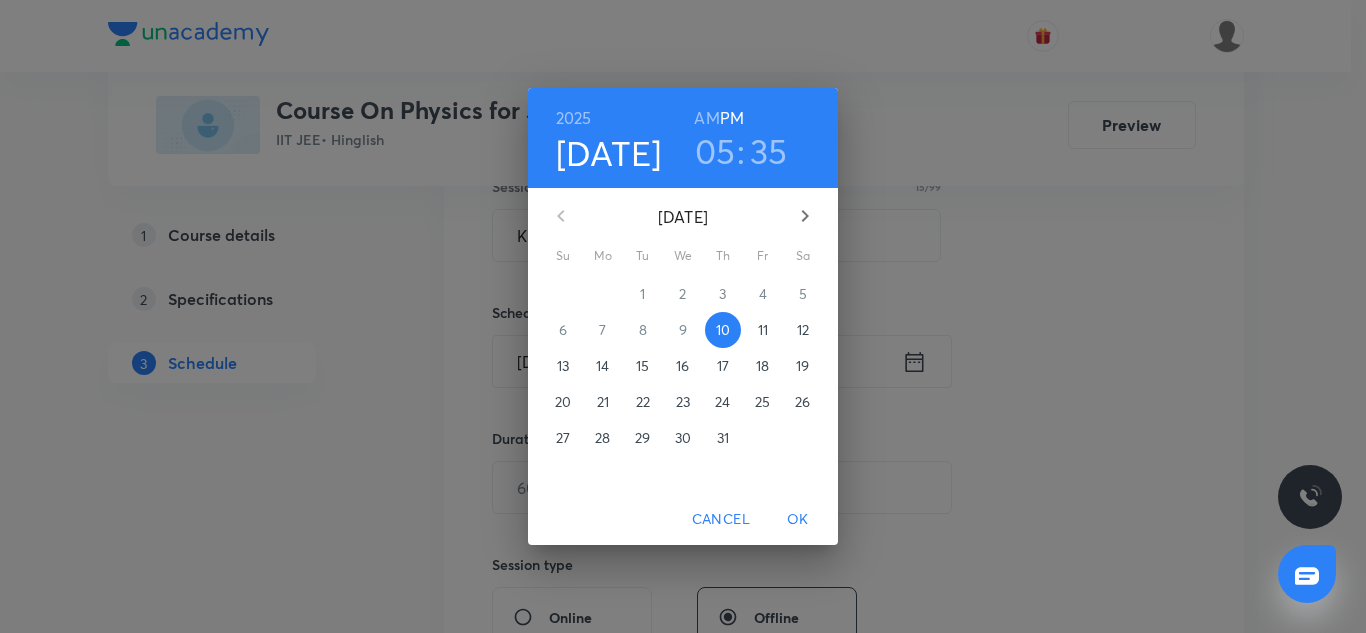 click on "35" at bounding box center (769, 151) 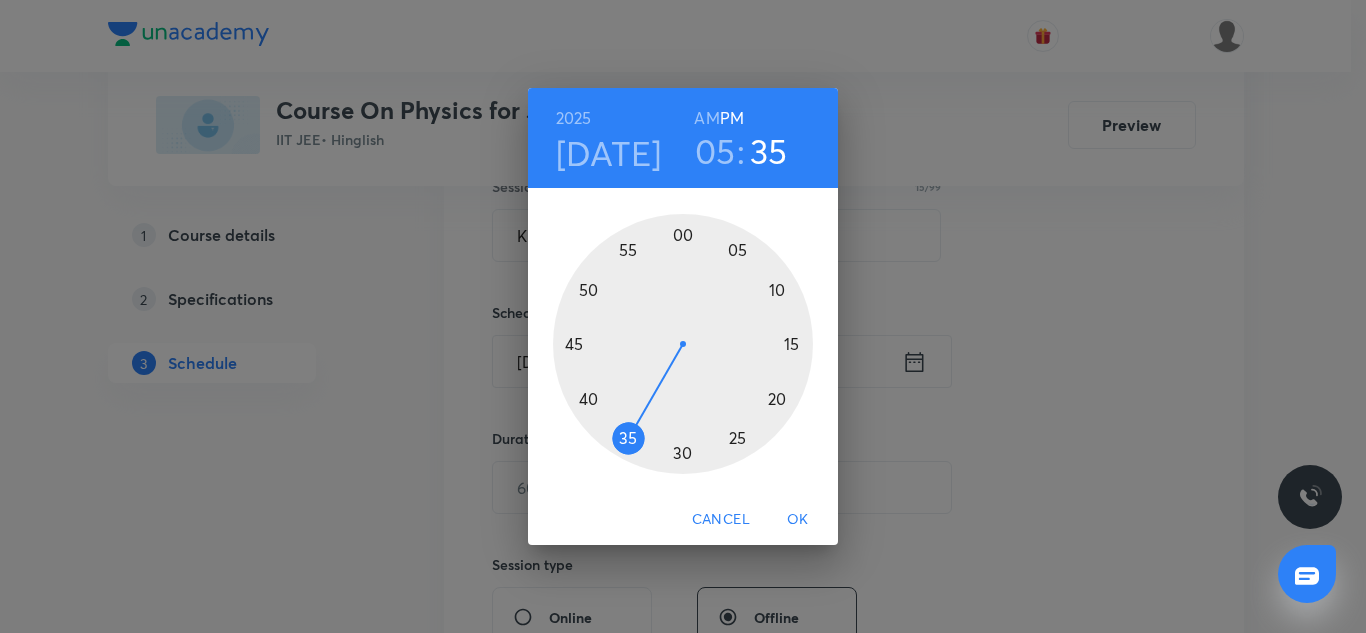 click on "OK" at bounding box center (798, 519) 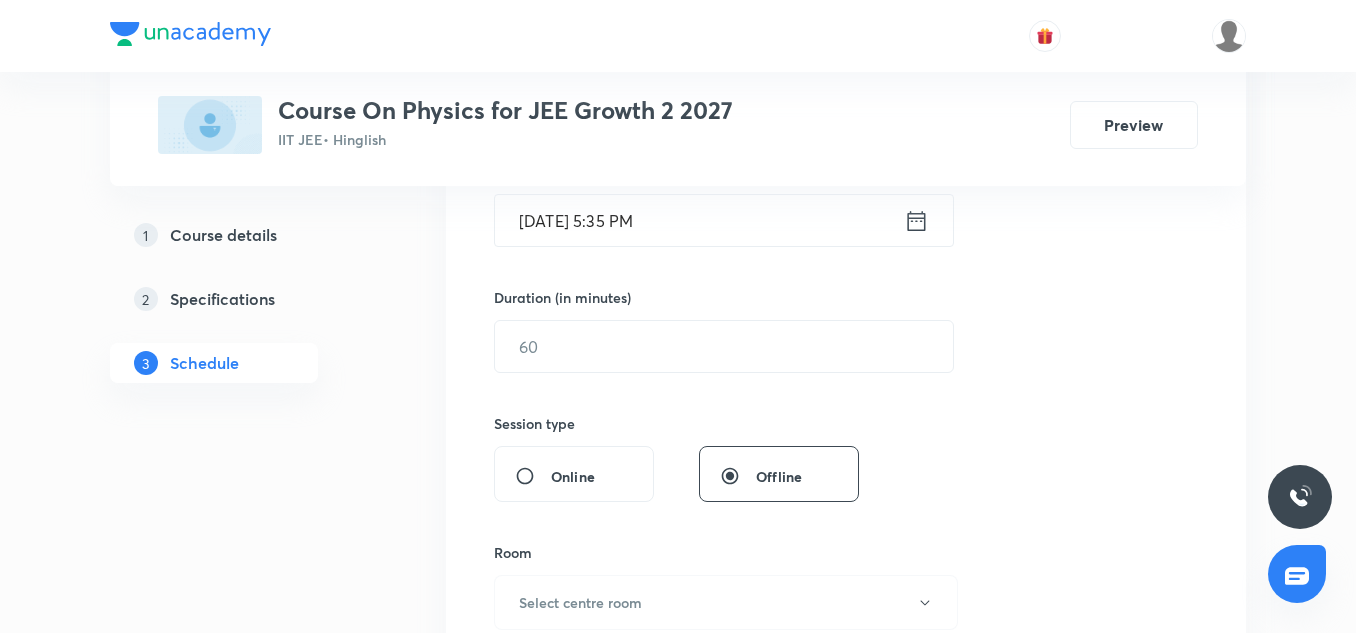 scroll, scrollTop: 537, scrollLeft: 0, axis: vertical 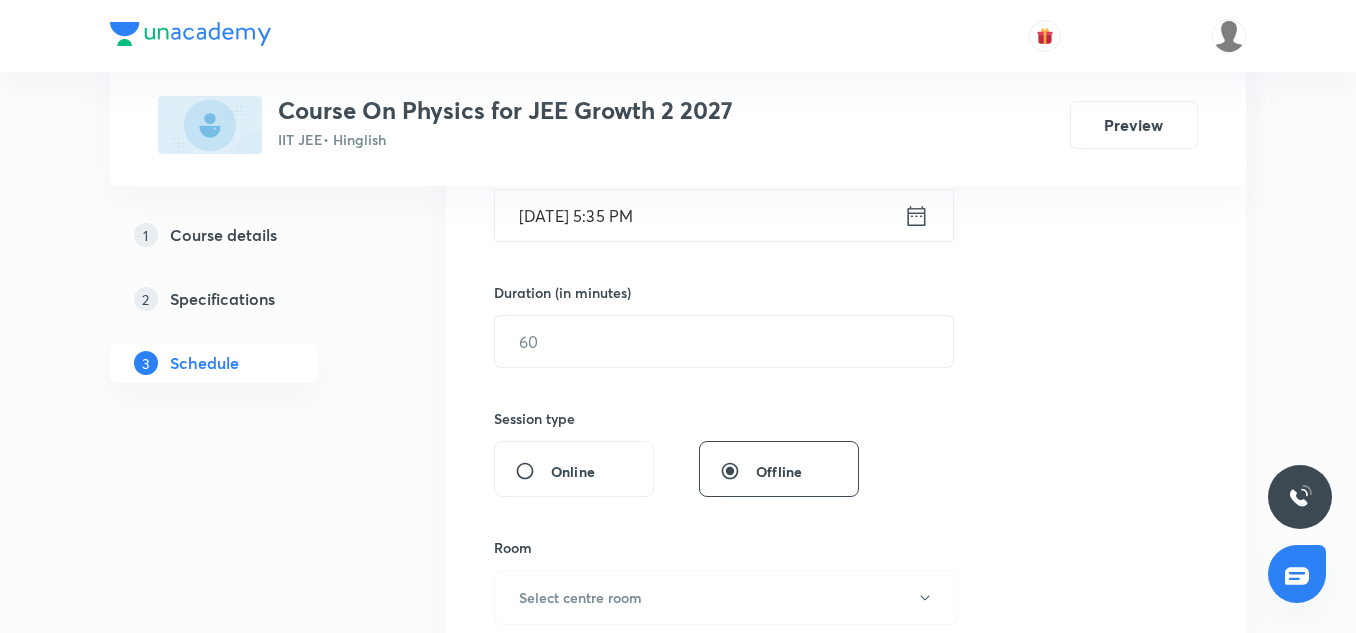 click on "Session  37 Live class Session title 15/99 Kinematic 1D-07 ​ Schedule for Jul 10, 2025, 5:35 PM ​ Duration (in minutes) ​   Session type Online Offline Room Select centre room Sub-concepts Select concepts that wil be covered in this session Add Cancel" at bounding box center [846, 364] 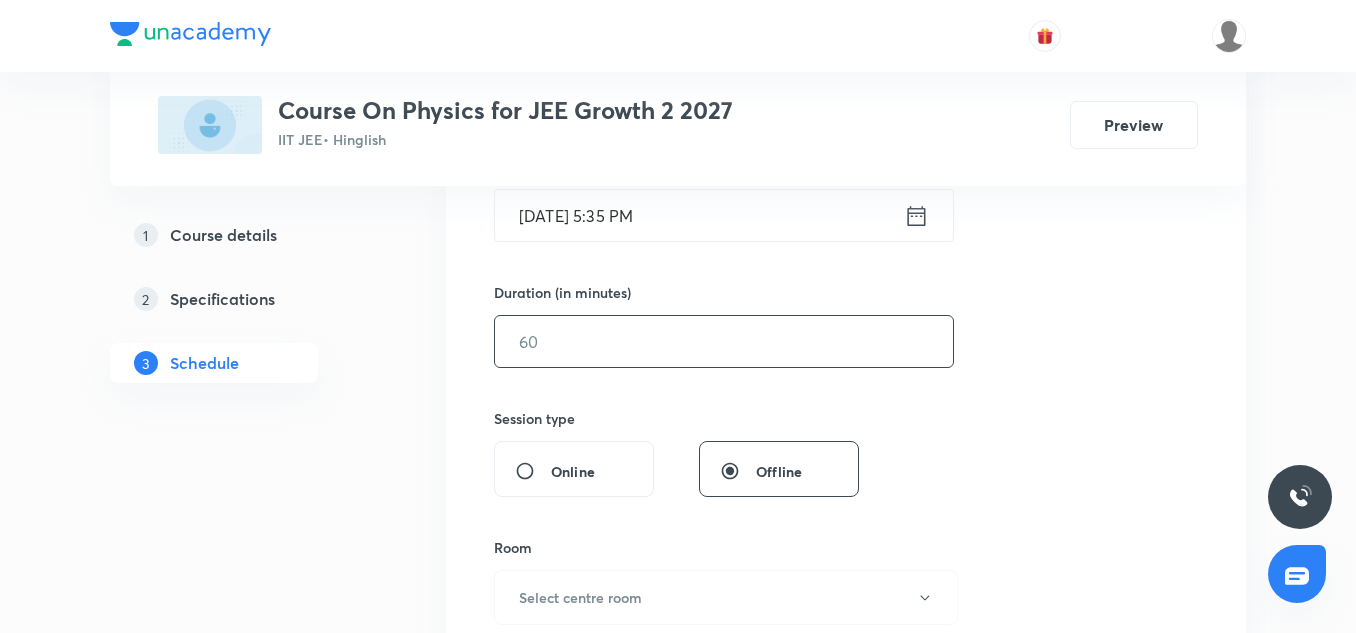 click at bounding box center (724, 341) 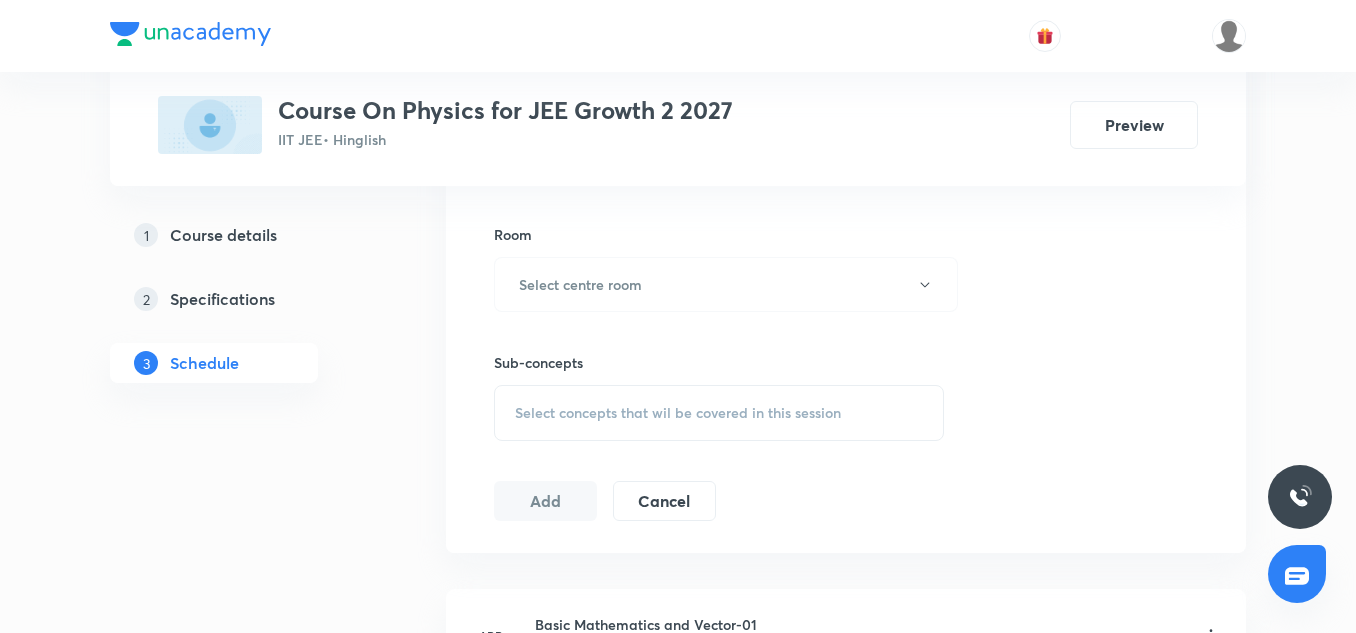 scroll, scrollTop: 870, scrollLeft: 0, axis: vertical 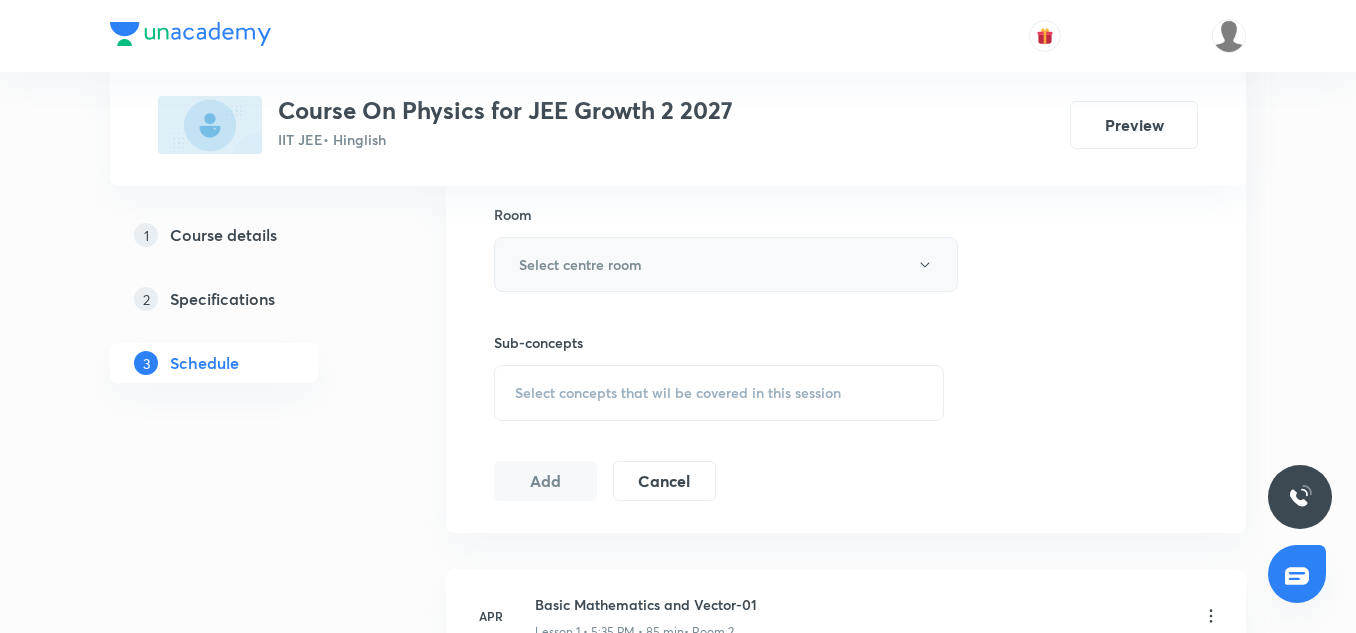 type on "85" 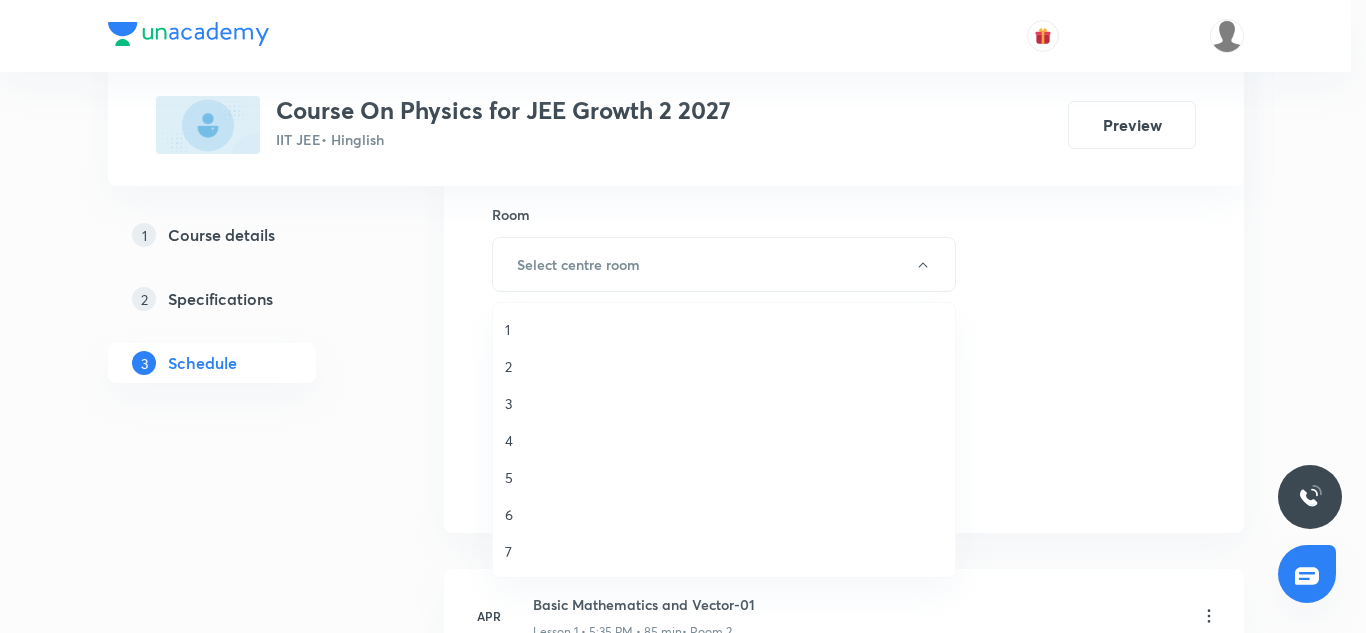 click on "7" at bounding box center (724, 551) 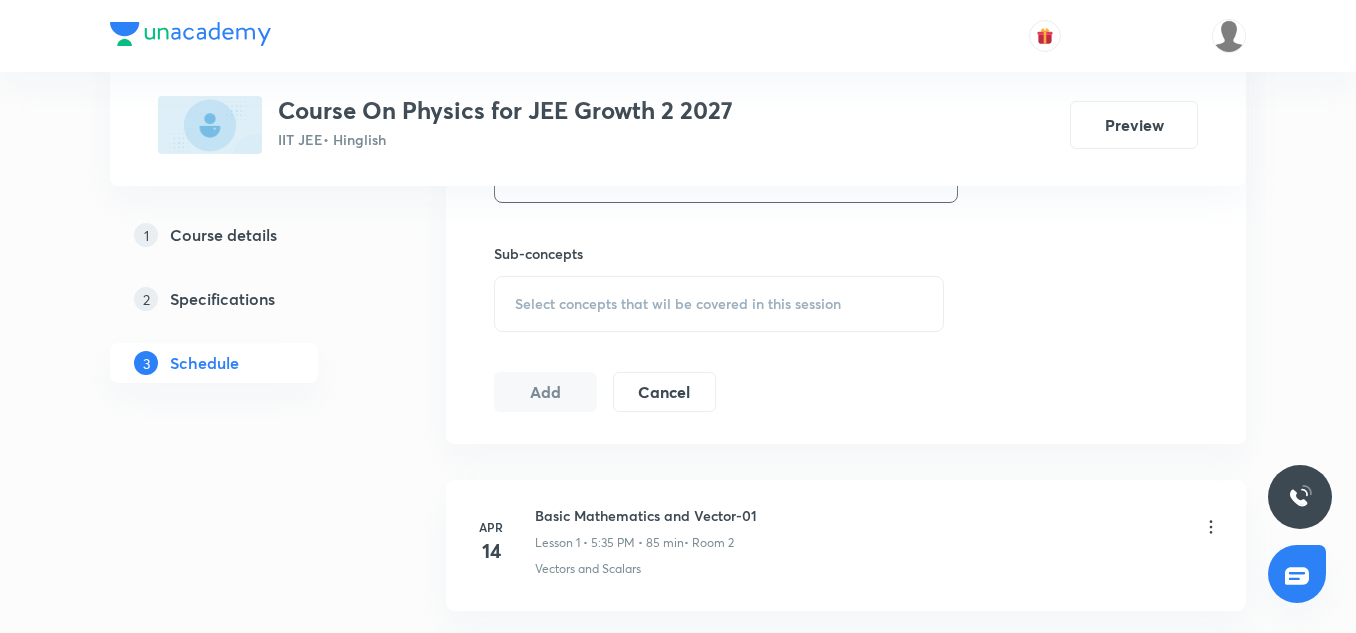 scroll, scrollTop: 961, scrollLeft: 0, axis: vertical 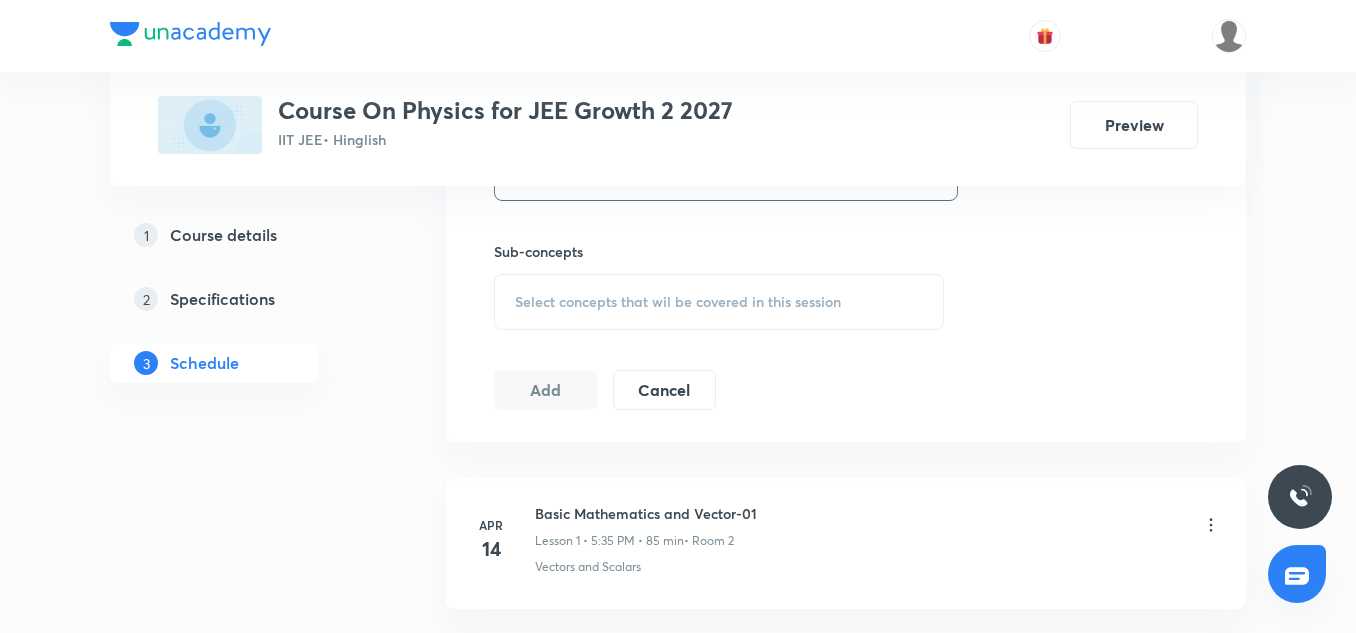 click on "Select concepts that wil be covered in this session" at bounding box center [678, 302] 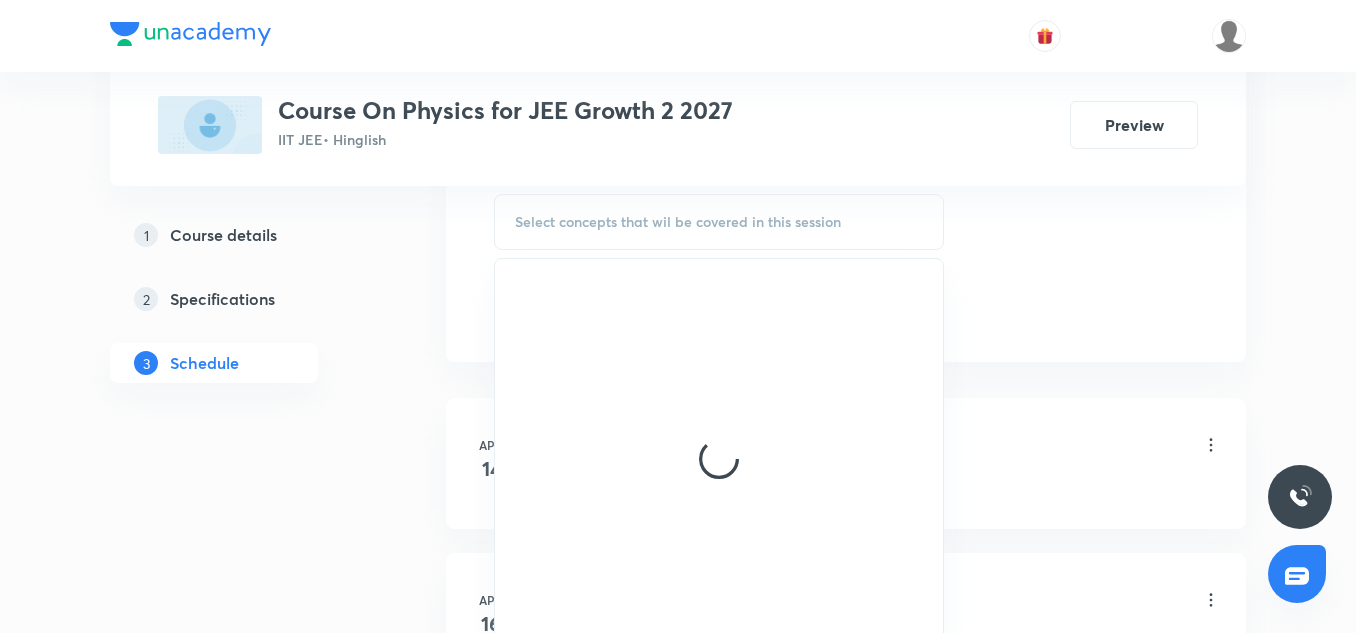 scroll, scrollTop: 1043, scrollLeft: 0, axis: vertical 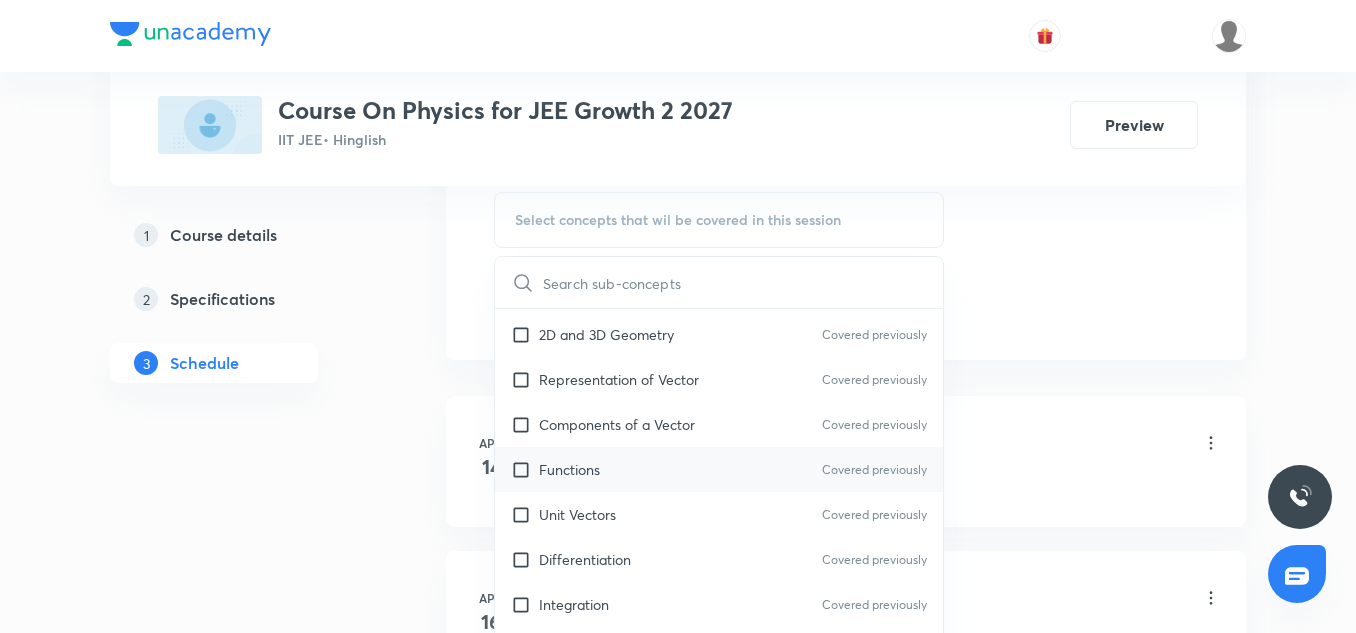 click on "Functions Covered previously" at bounding box center [719, 469] 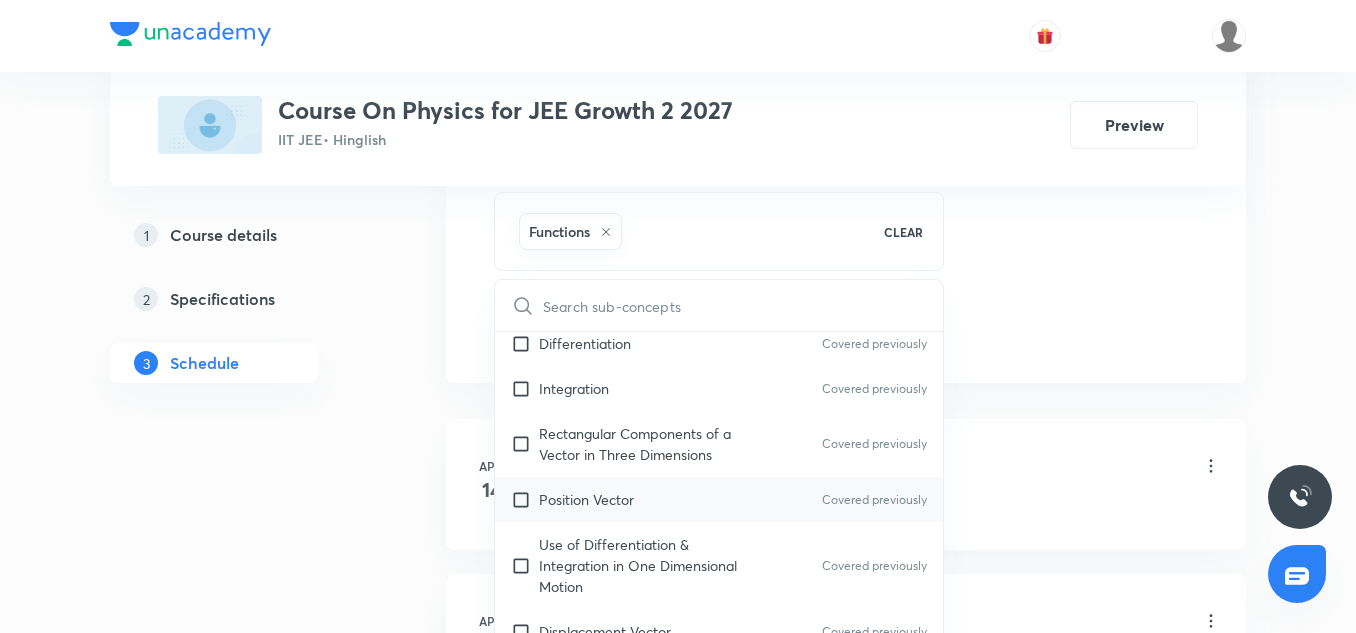 scroll, scrollTop: 611, scrollLeft: 0, axis: vertical 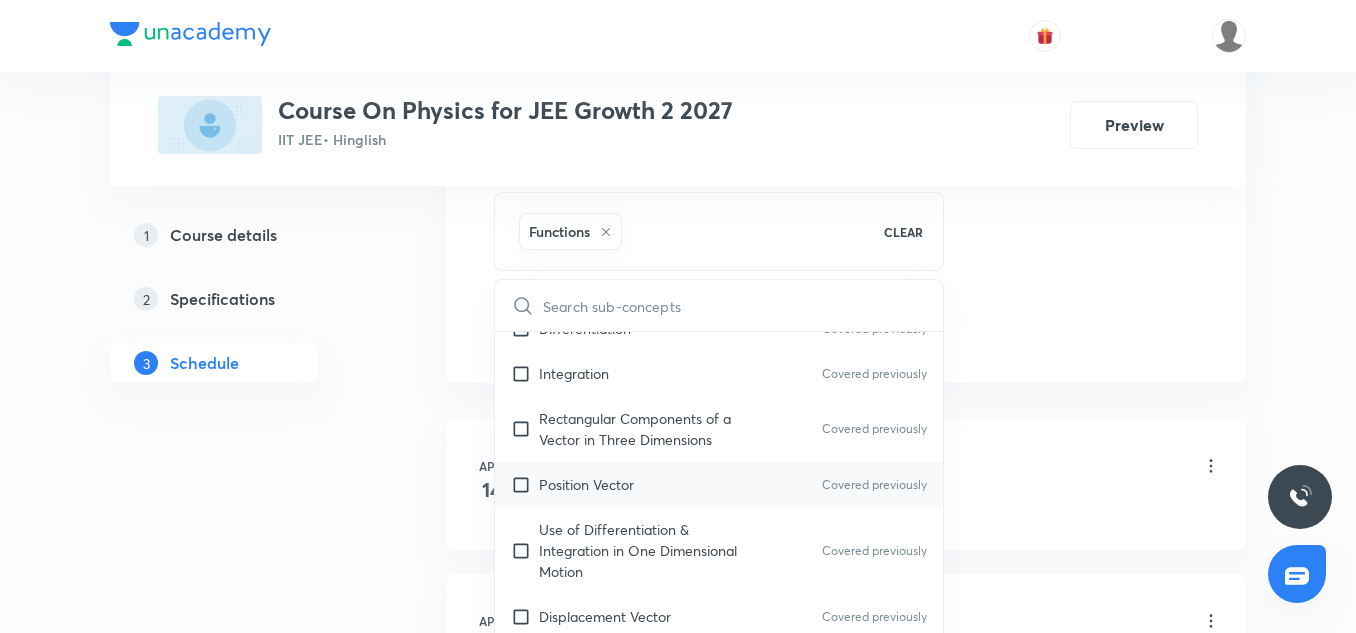click on "Position Vector Covered previously" at bounding box center [719, 484] 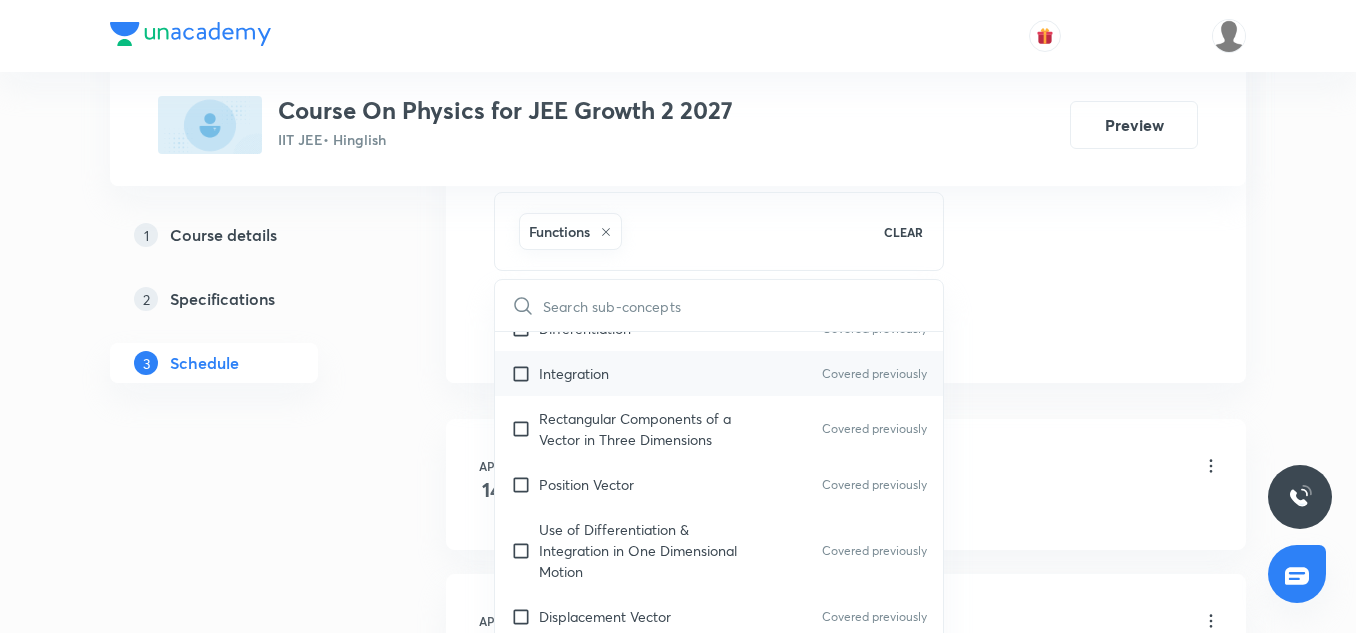 checkbox on "true" 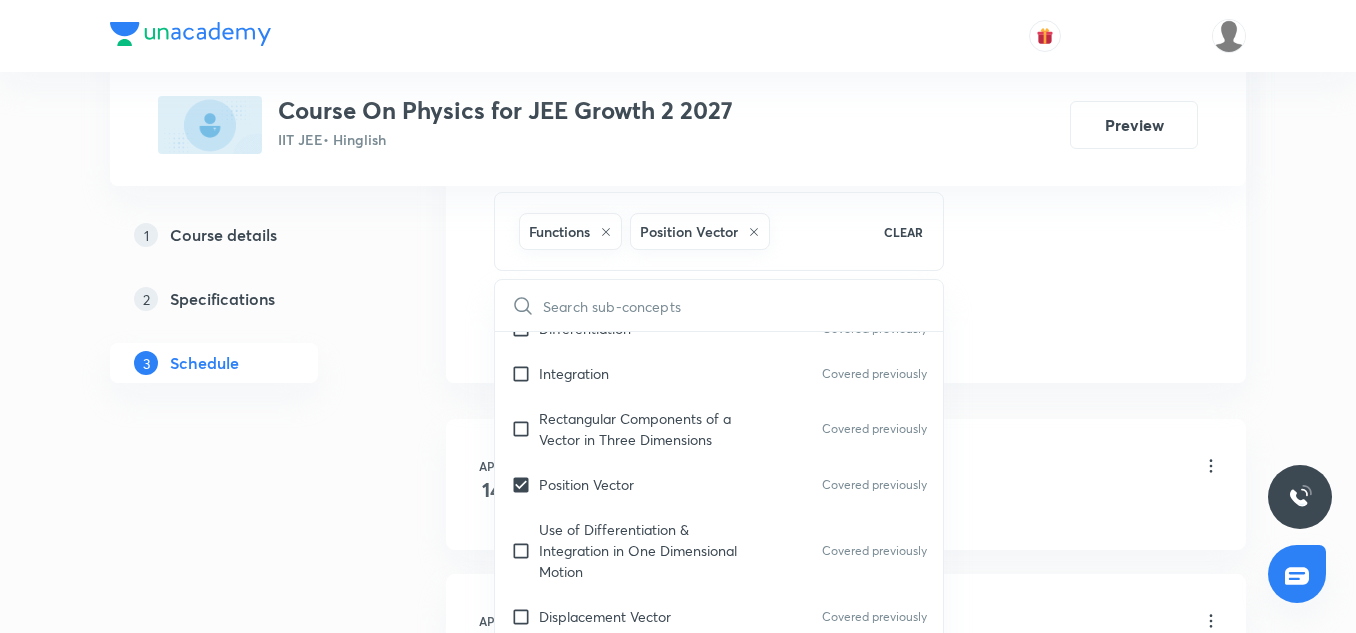 click on "Session  37 Live class Session title 15/99 Kinematic 1D-07 ​ Schedule for Jul 10, 2025, 5:35 PM ​ Duration (in minutes) 85 ​   Session type Online Offline Room 7 Sub-concepts Functions Position Vector CLEAR ​ Physics Mock Questions Physics Mock Questions Group_Test Mathematical Tools Vectors and Scalars  Covered previously Elementary Algebra Covered previously Basic Trigonometry Covered previously Addition of Vectors Covered previously 2D and 3D Geometry Covered previously Representation of Vector  Covered previously Components of a Vector Covered previously Functions Covered previously Unit Vectors Covered previously Differentiation Covered previously Integration Covered previously Rectangular Components of a Vector in Three Dimensions Covered previously Position Vector Covered previously Use of Differentiation & Integration in One Dimensional Motion Covered previously Displacement Vector Covered previously Derivatives of Equations of Motion by Calculus Covered previously Vectors Covered previously" at bounding box center [846, -130] 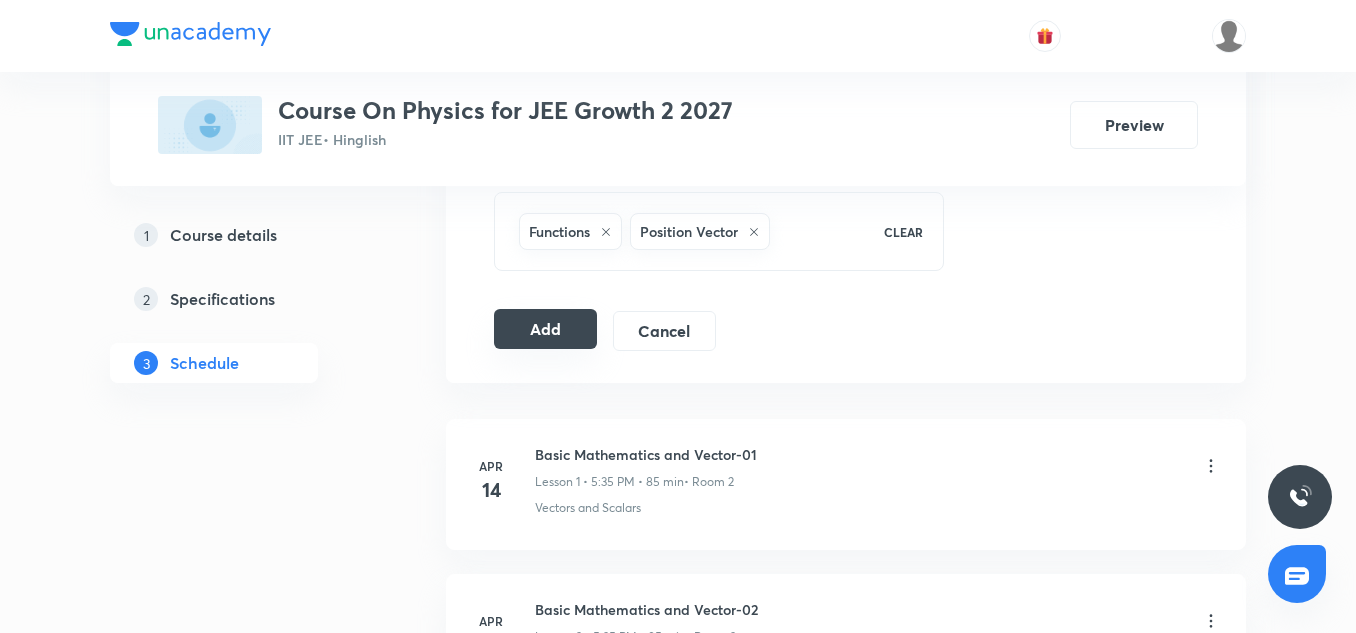 click on "Add" at bounding box center (545, 329) 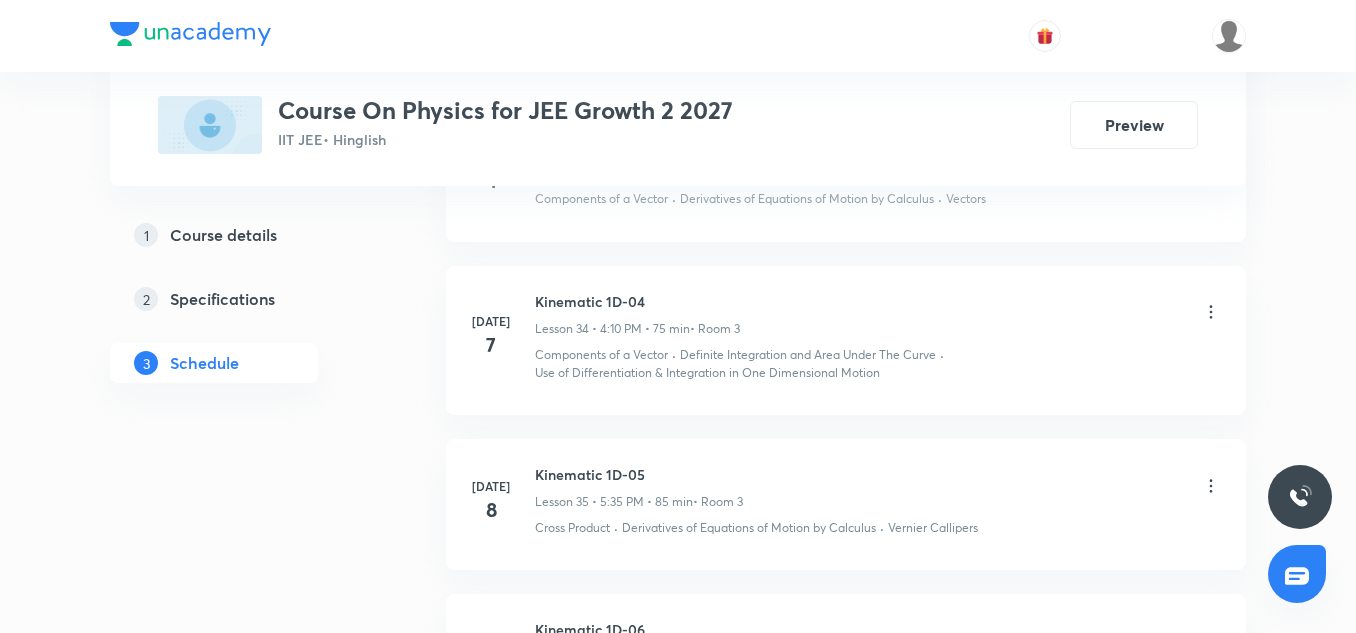 scroll, scrollTop: 6713, scrollLeft: 0, axis: vertical 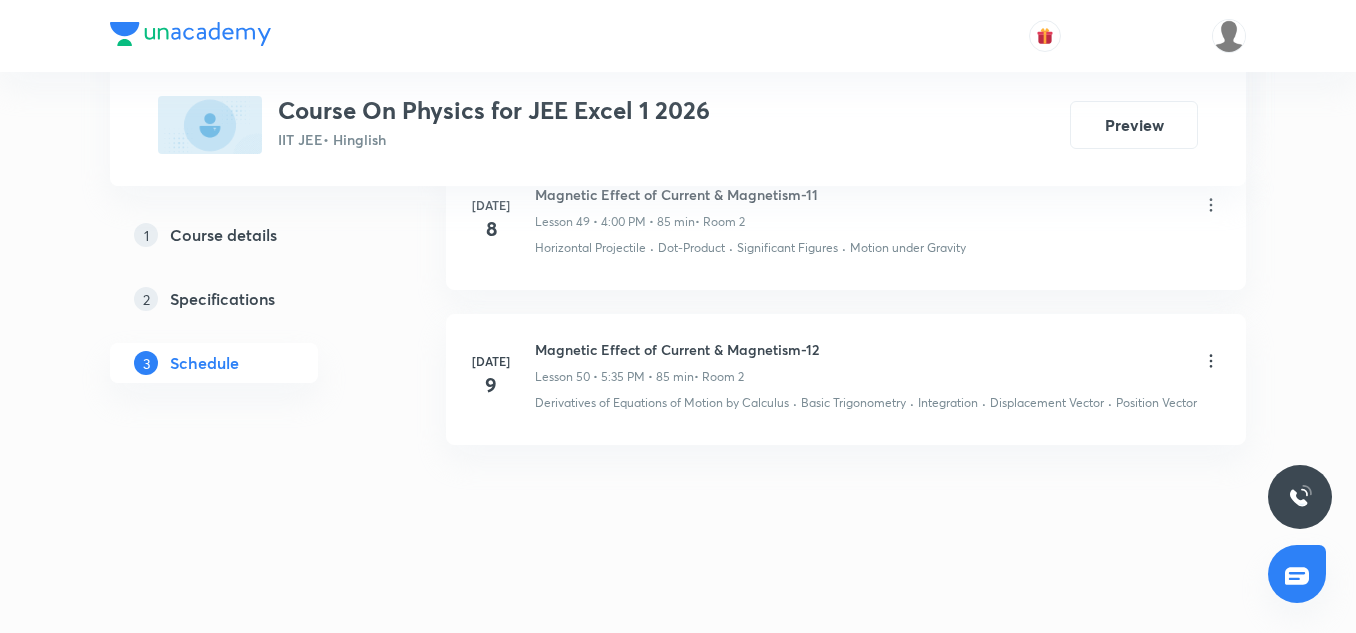 click on "Magnetic Effect of Current & Magnetism-12" at bounding box center (677, 349) 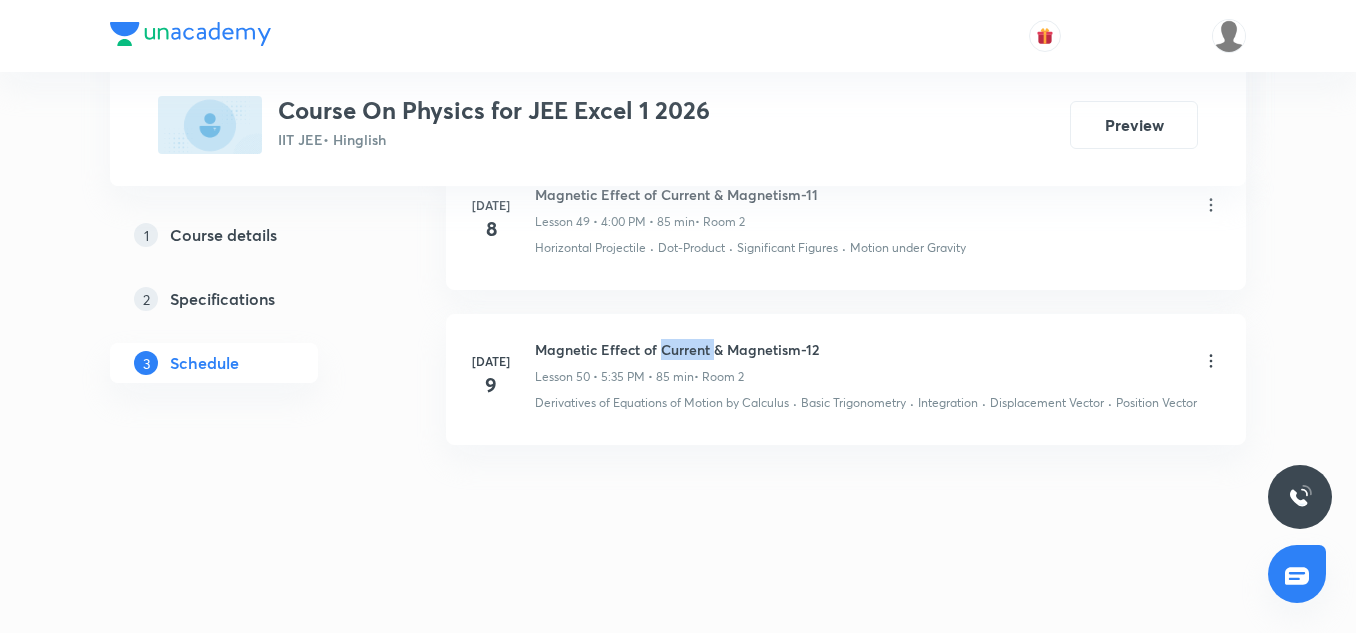 click on "Magnetic Effect of Current & Magnetism-12" at bounding box center (677, 349) 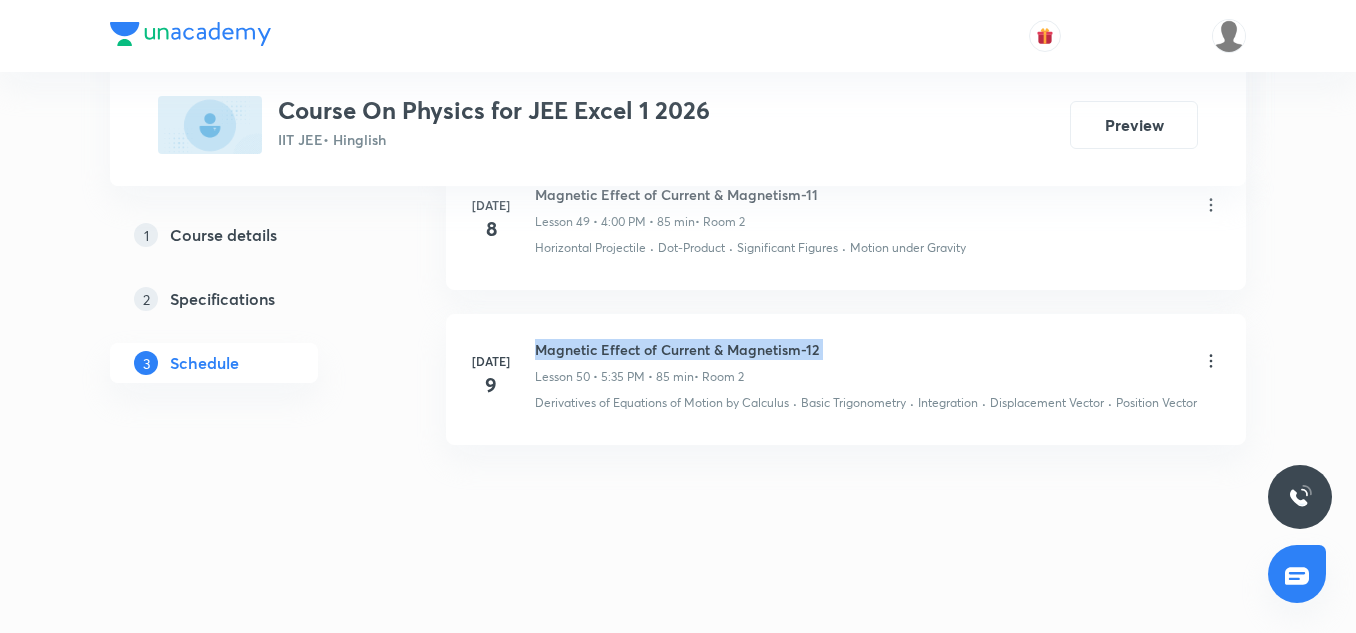 click on "Magnetic Effect of Current & Magnetism-12" at bounding box center [677, 349] 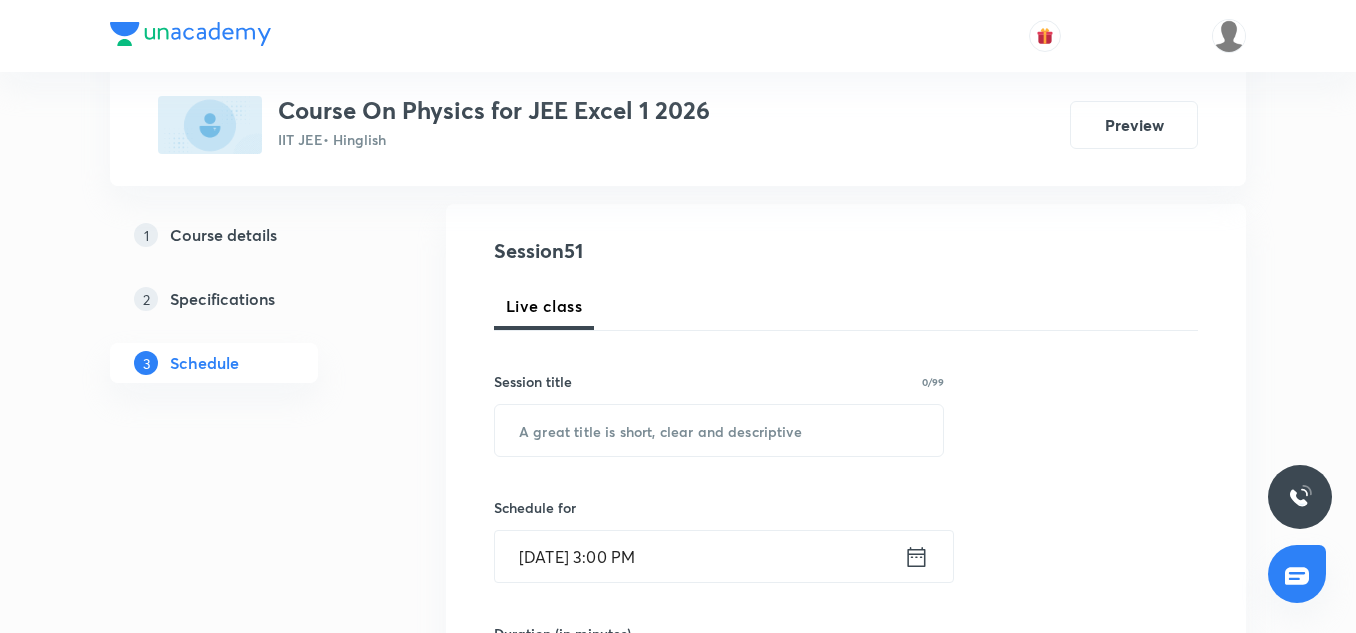 scroll, scrollTop: 207, scrollLeft: 0, axis: vertical 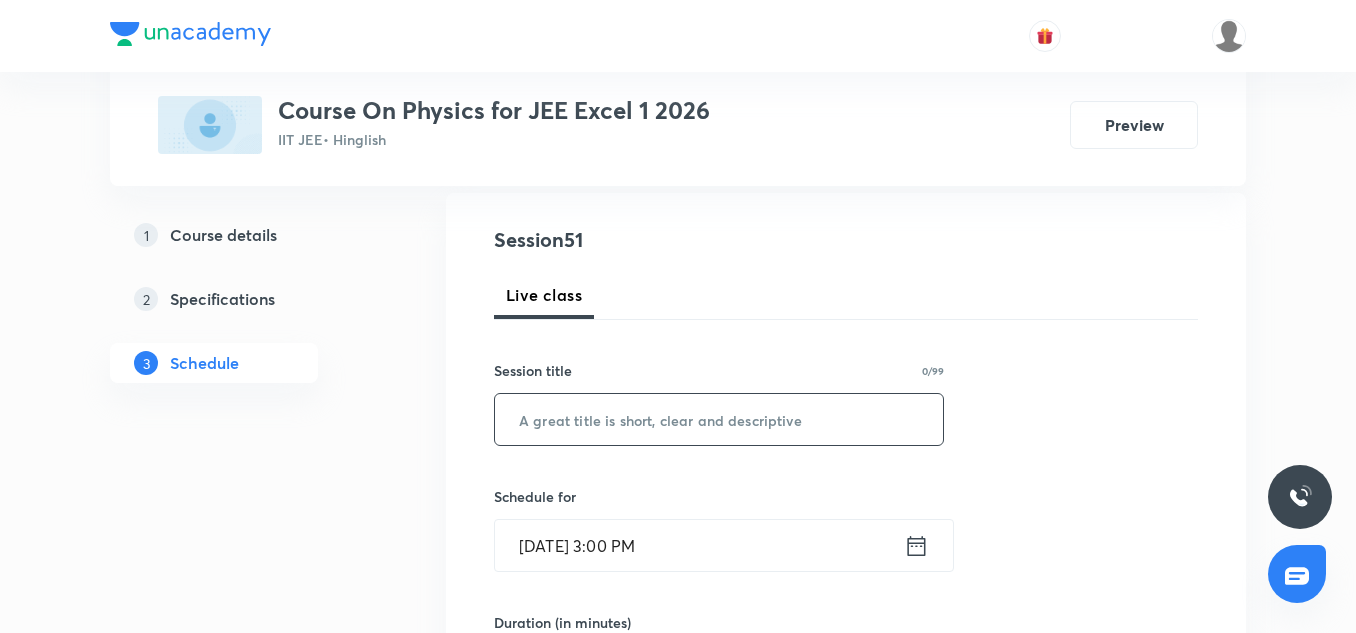 click at bounding box center (719, 419) 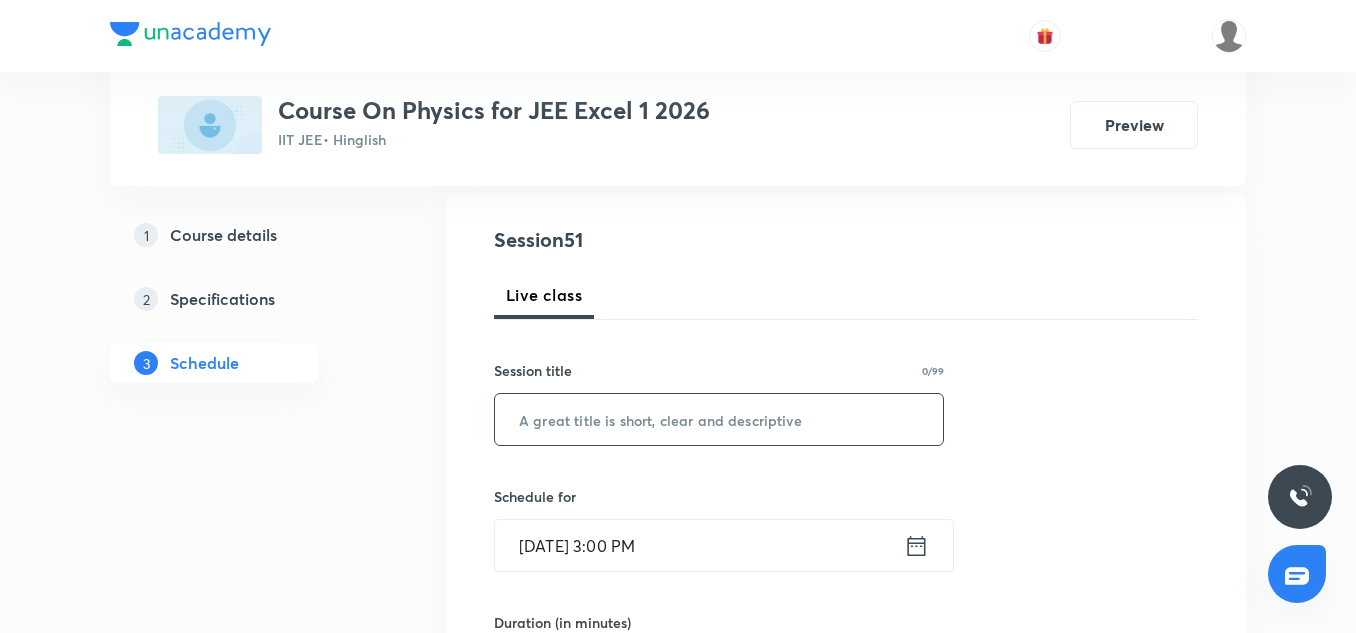 paste on "Magnetic Effect of Current & Magnetism-12" 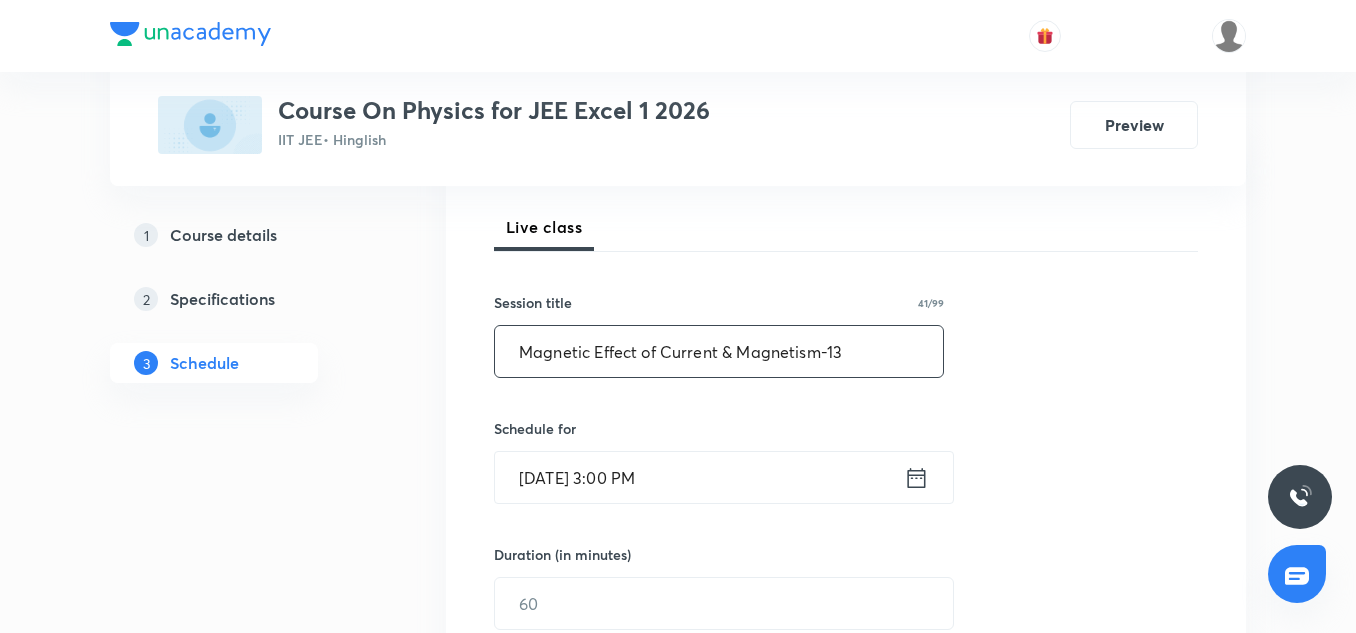 scroll, scrollTop: 276, scrollLeft: 0, axis: vertical 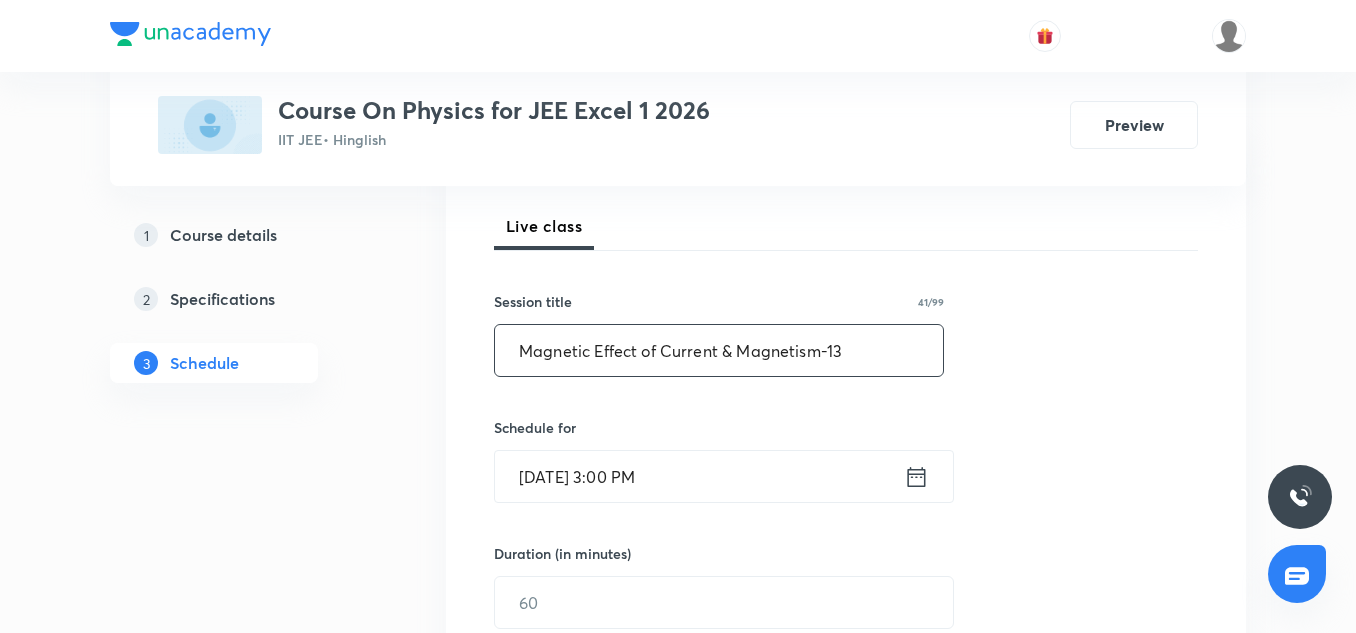 type on "Magnetic Effect of Current & Magnetism-13" 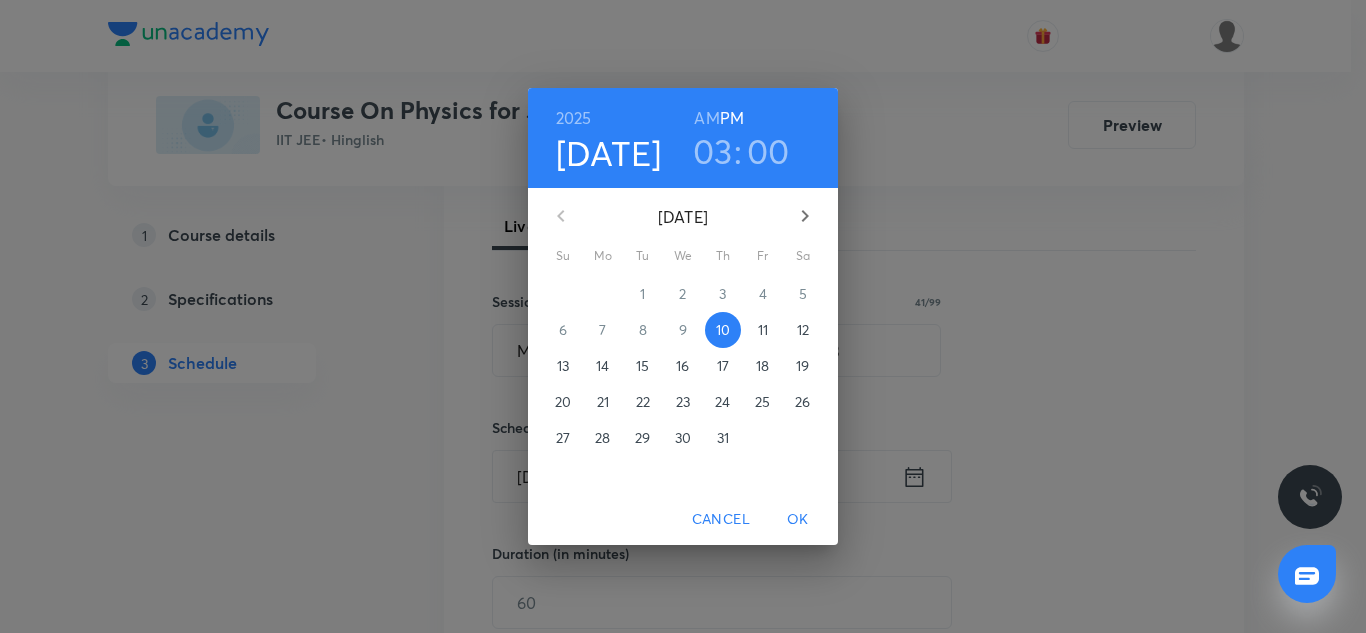 drag, startPoint x: 698, startPoint y: 175, endPoint x: 706, endPoint y: 156, distance: 20.615528 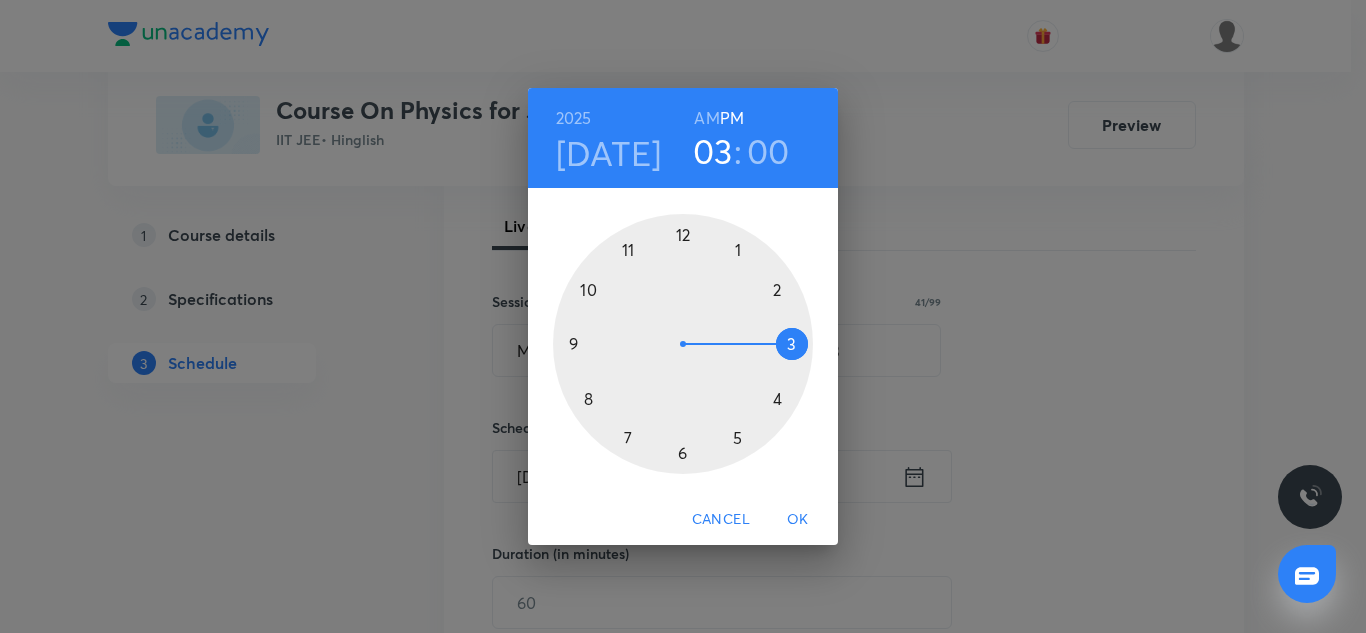 click at bounding box center (683, 344) 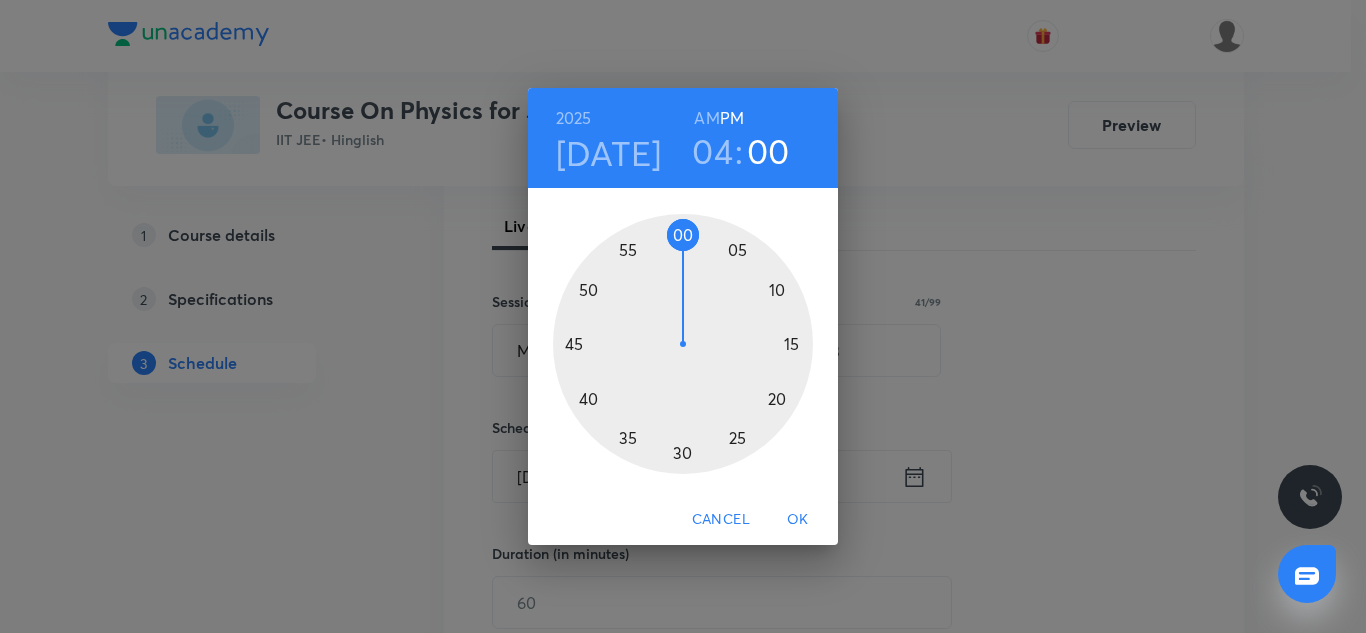 click on "OK" at bounding box center [798, 519] 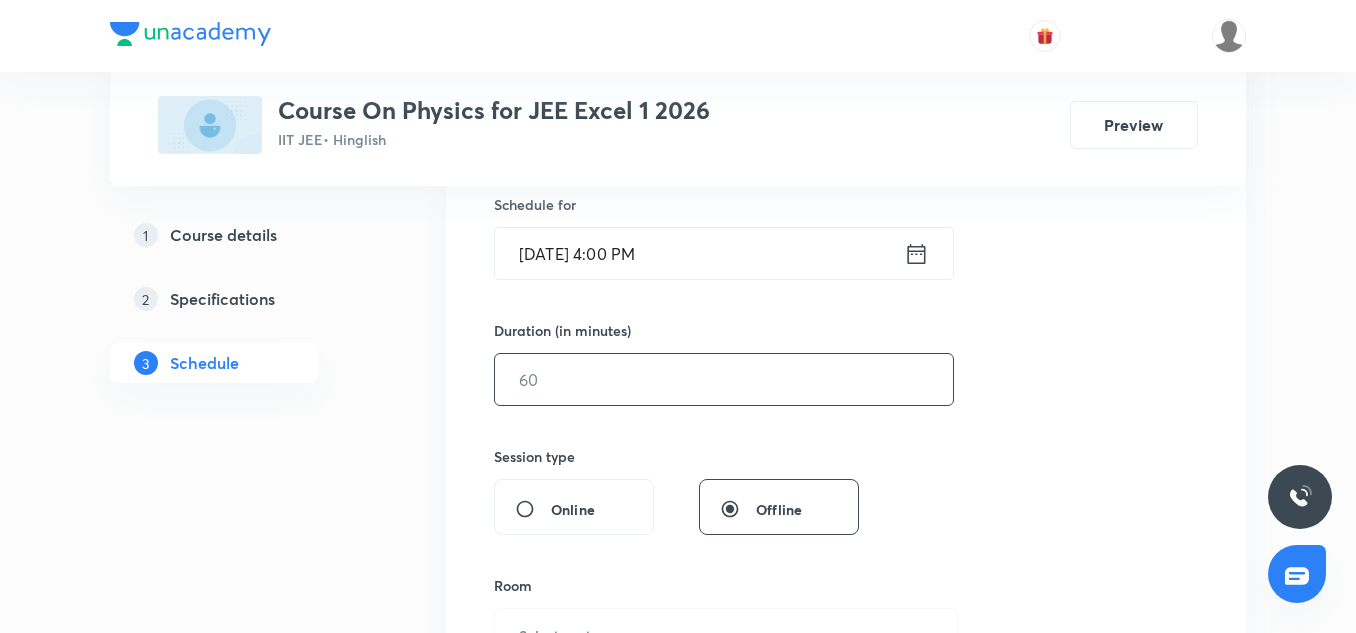 scroll, scrollTop: 500, scrollLeft: 0, axis: vertical 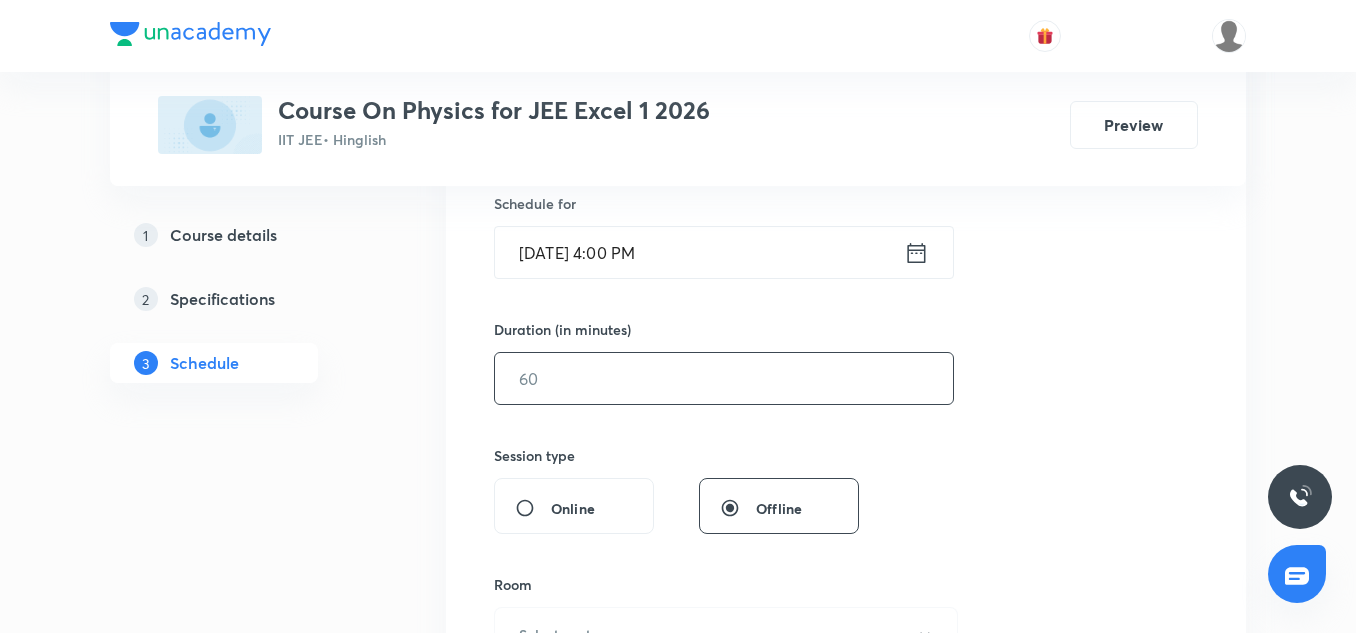 click at bounding box center (724, 378) 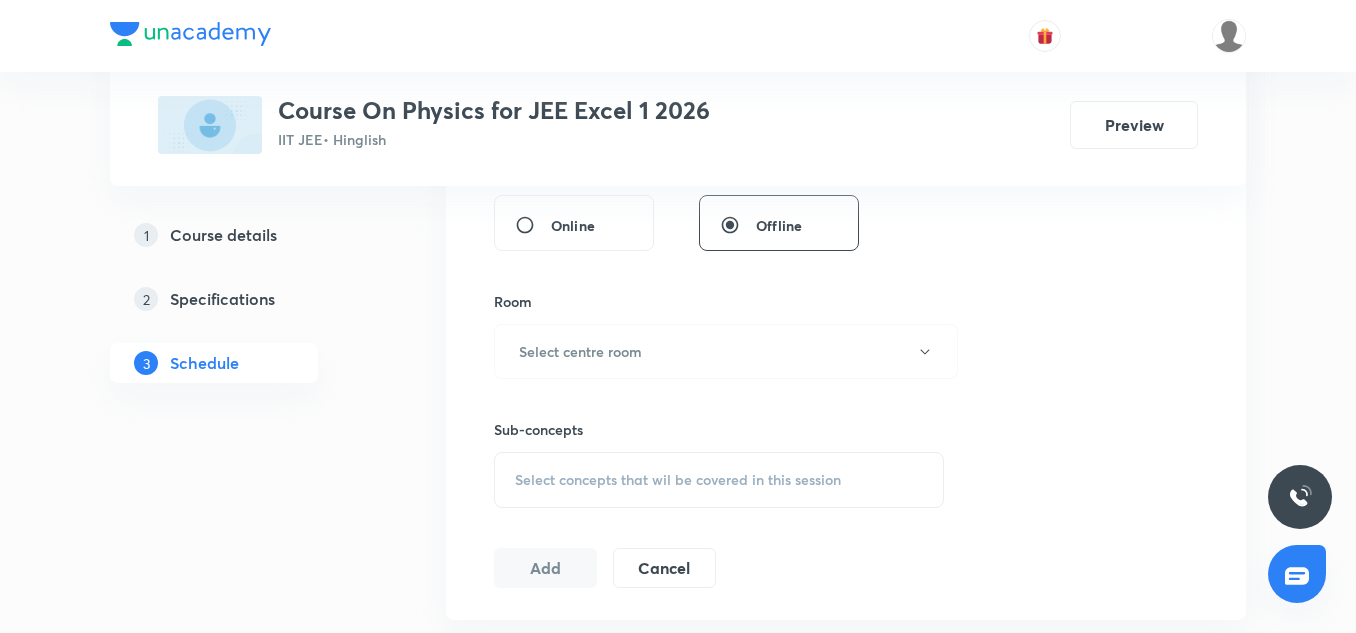 scroll, scrollTop: 791, scrollLeft: 0, axis: vertical 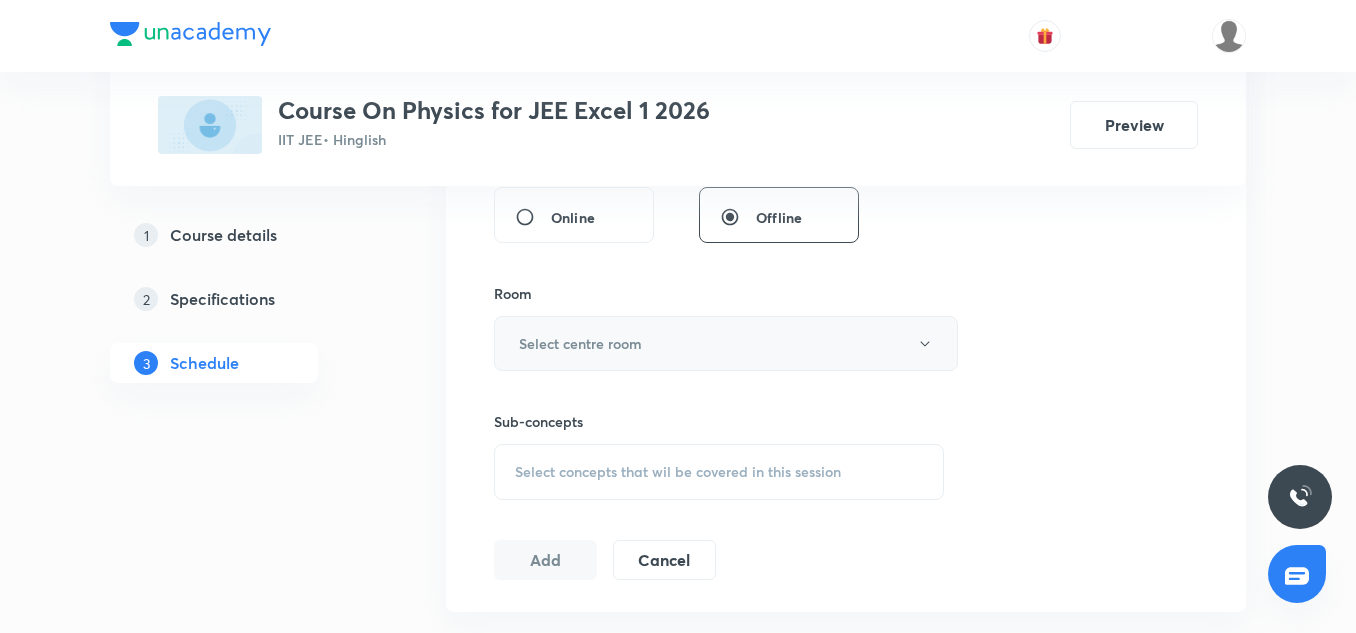 type on "85" 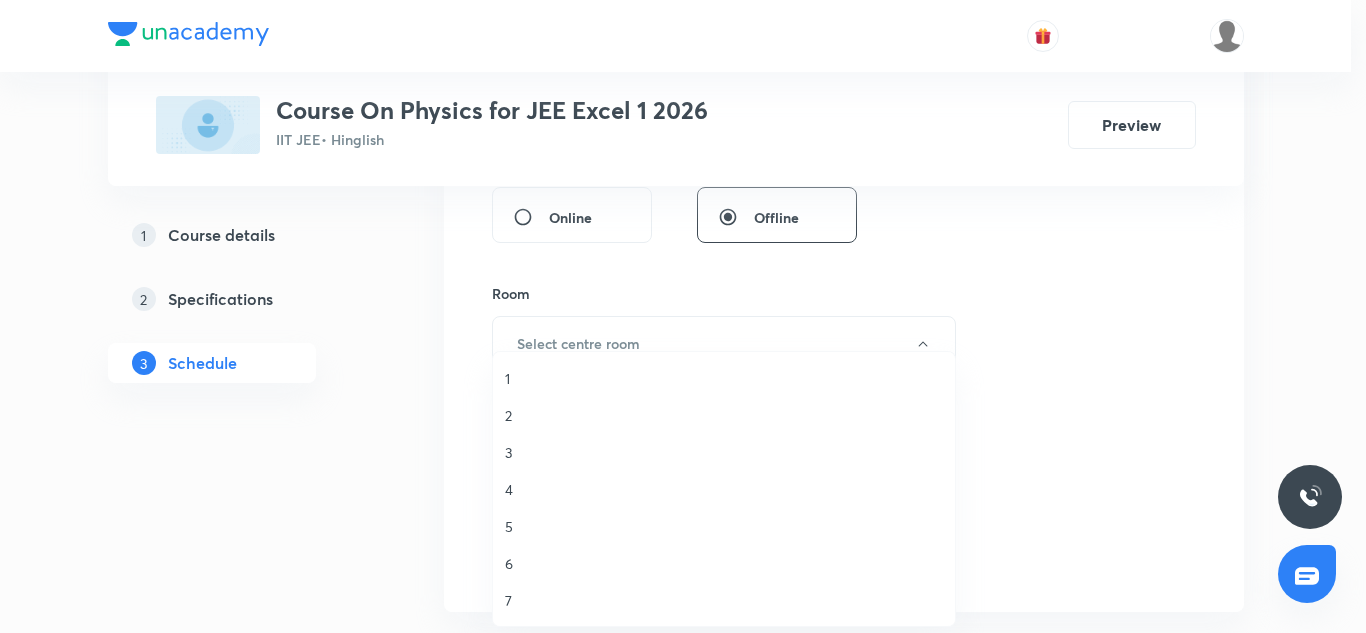 click on "2" at bounding box center (724, 415) 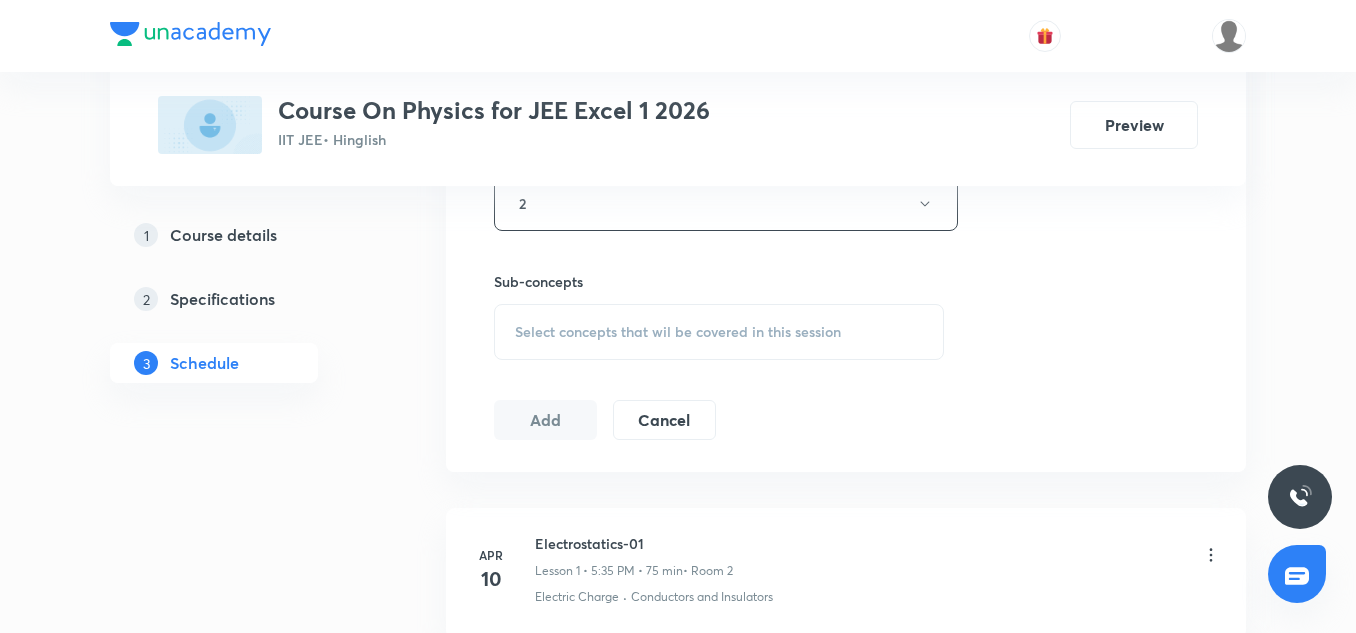 click on "Select concepts that wil be covered in this session" at bounding box center (678, 332) 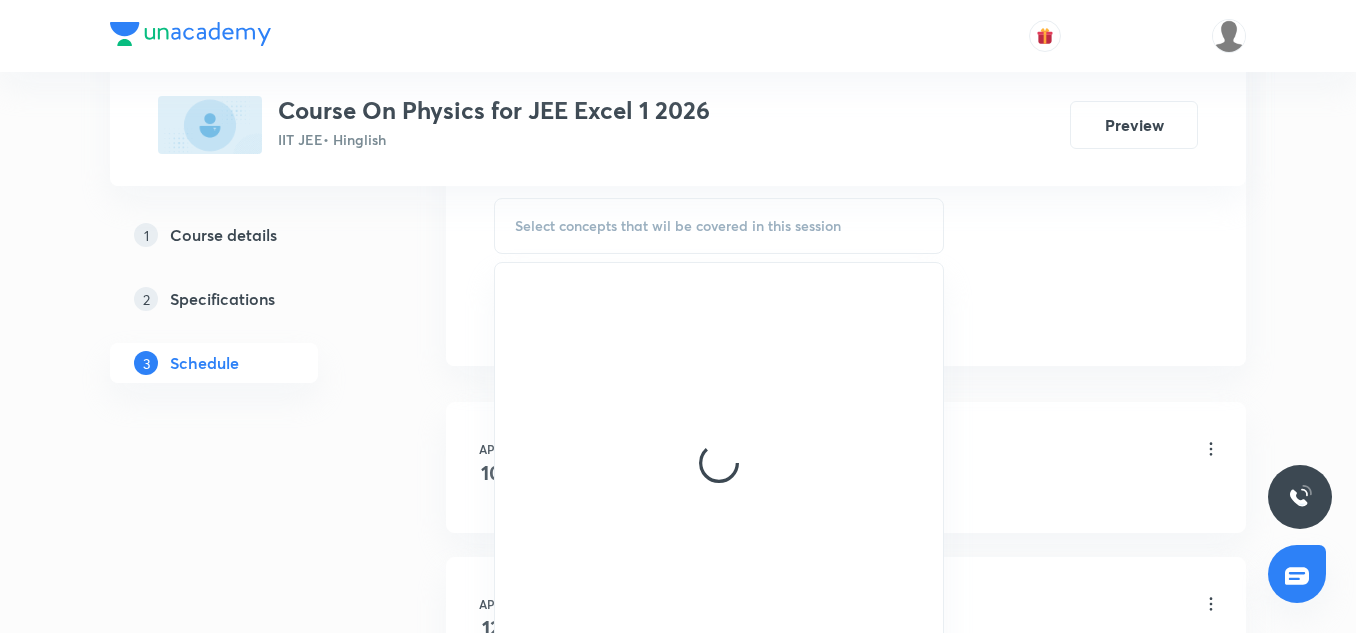 scroll, scrollTop: 1038, scrollLeft: 0, axis: vertical 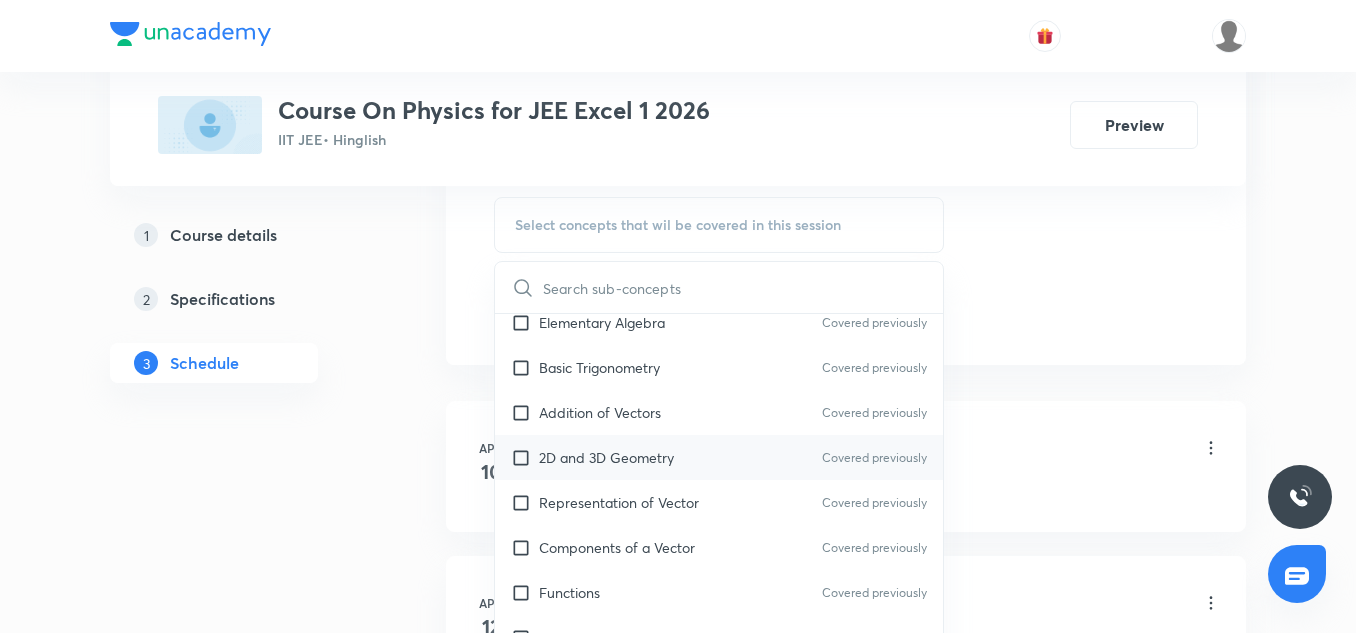 click on "2D and 3D Geometry" at bounding box center (606, 457) 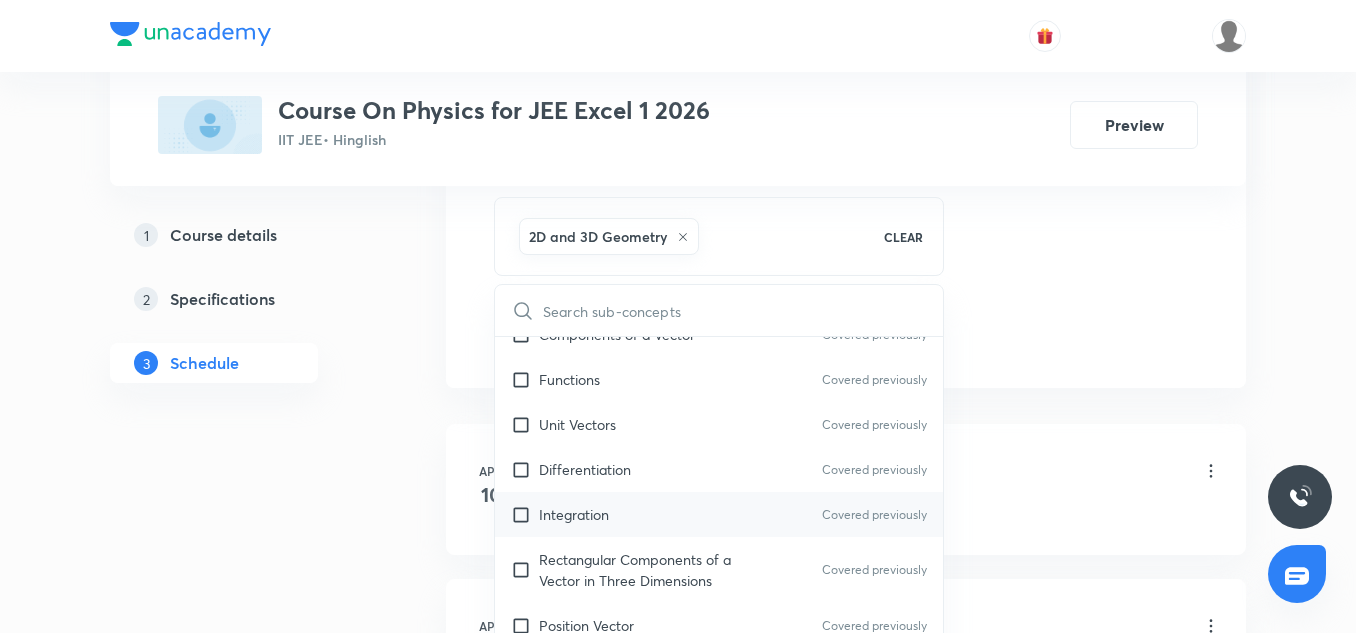 scroll, scrollTop: 493, scrollLeft: 0, axis: vertical 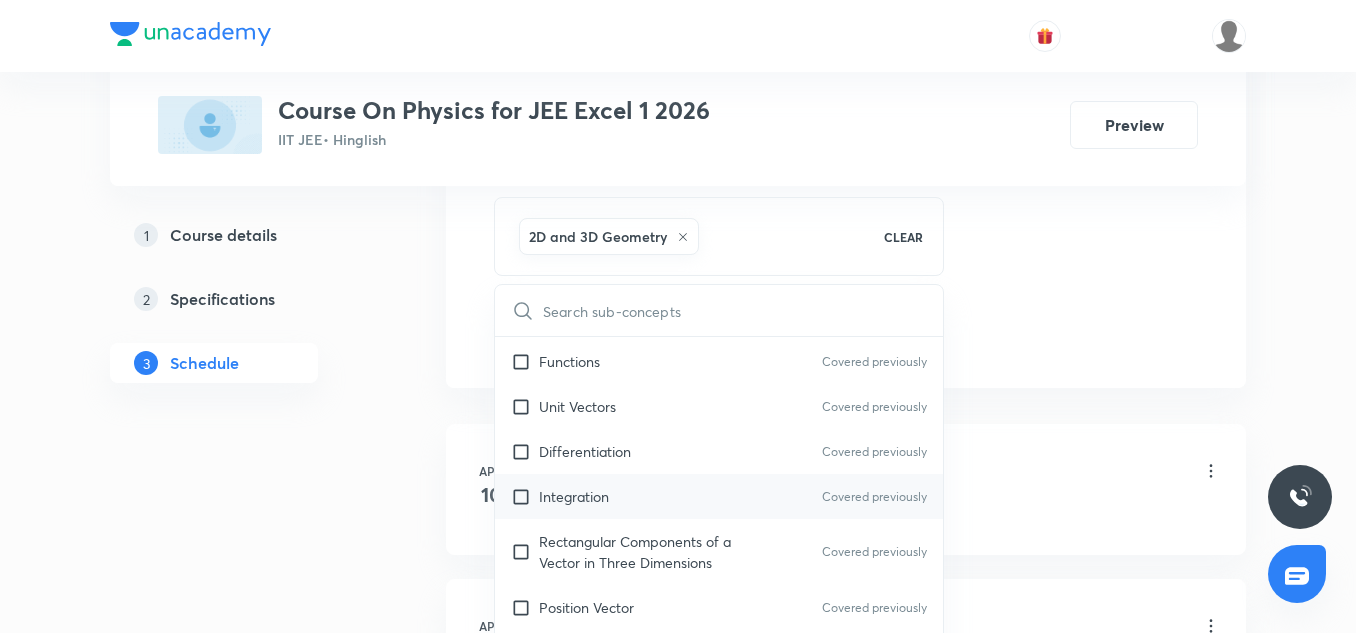 click on "Integration" at bounding box center [574, 496] 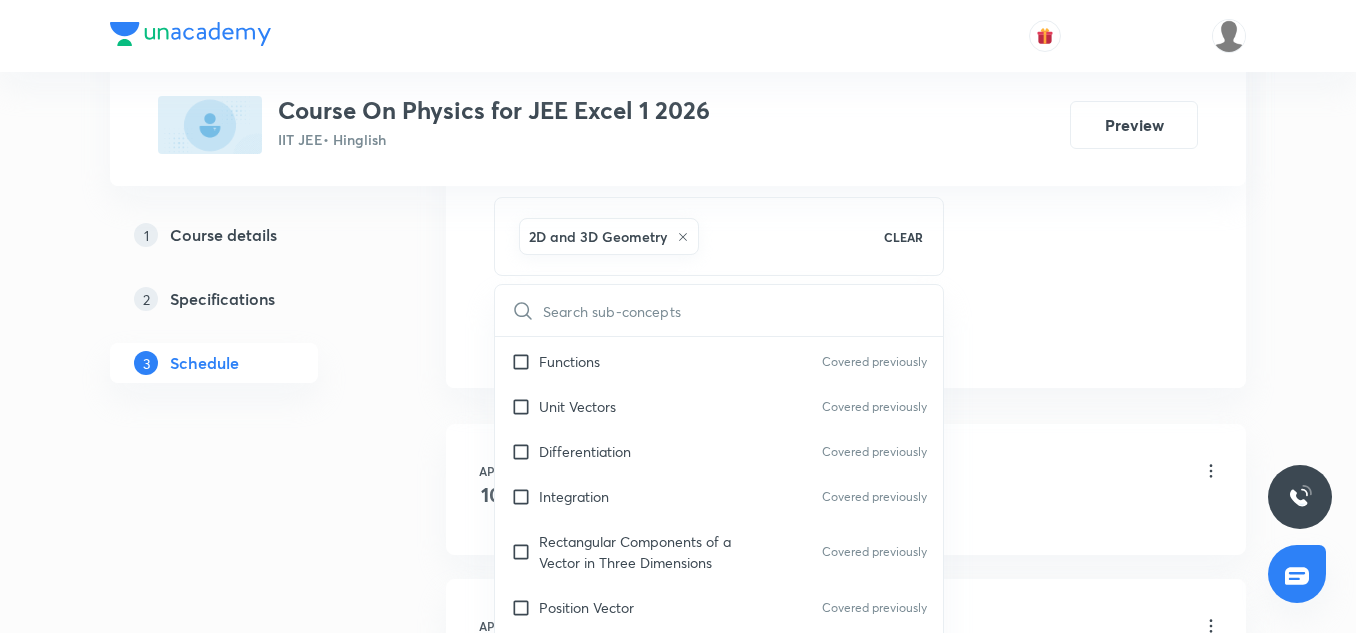 checkbox on "true" 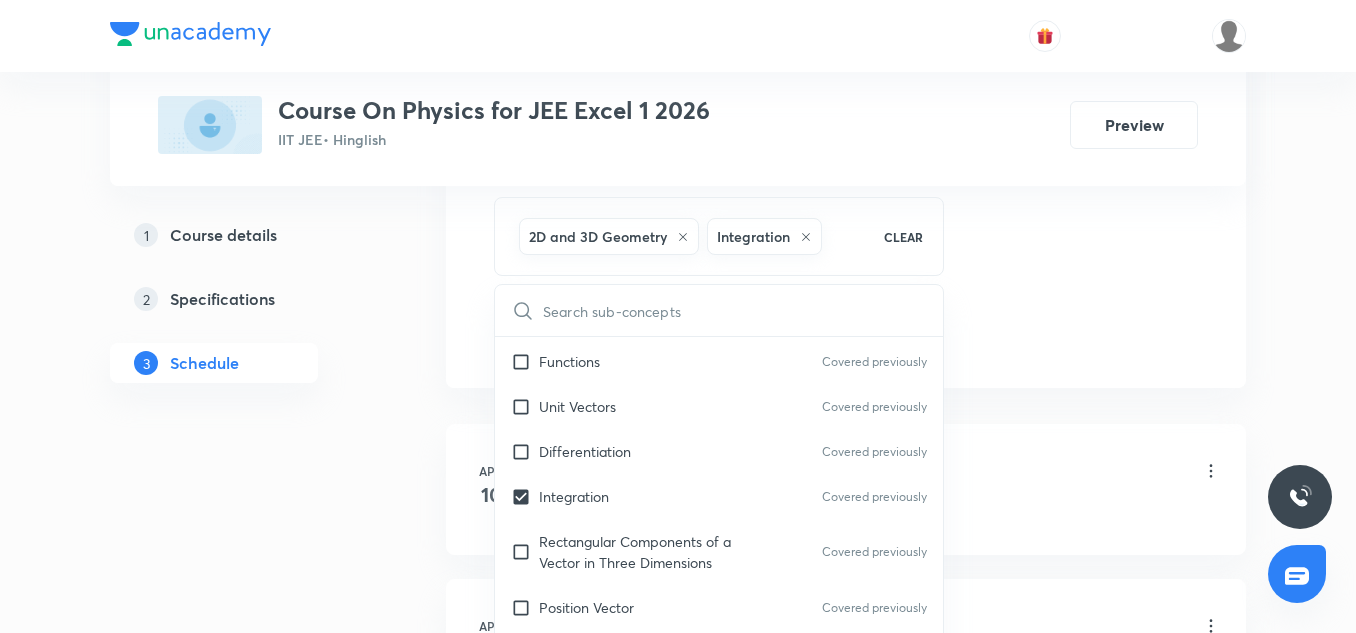 click on "Session  51 Live class Session title 41/99 Magnetic Effect of Current & Magnetism-13 ​ Schedule for Jul 10, 2025, 4:00 PM ​ Duration (in minutes) 85 ​   Session type Online Offline Room 2 Sub-concepts 2D and 3D Geometry Integration CLEAR ​ Physics Mock Questions Physics Mock Questions Group_Test Covered previously Mathematical Tools Vectors and Scalars  Covered previously Elementary Algebra Covered previously Basic Trigonometry Covered previously Addition of Vectors Covered previously 2D and 3D Geometry Covered previously Representation of Vector  Covered previously Components of a Vector Covered previously Functions Covered previously Unit Vectors Covered previously Differentiation Covered previously Integration Covered previously Rectangular Components of a Vector in Three Dimensions Covered previously Position Vector Covered previously Use of Differentiation & Integration in One Dimensional Motion Covered previously Displacement Vector Covered previously Covered previously Vectors Maxima and Minima" at bounding box center [846, -125] 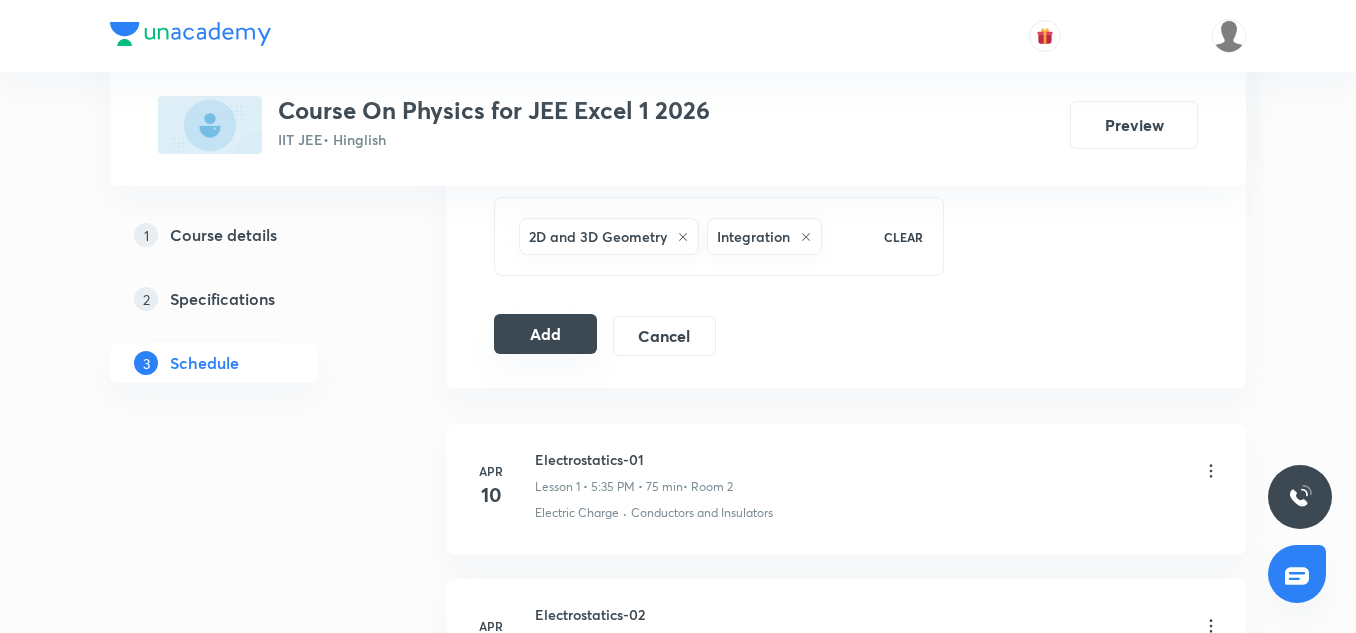 click on "Add" at bounding box center [545, 334] 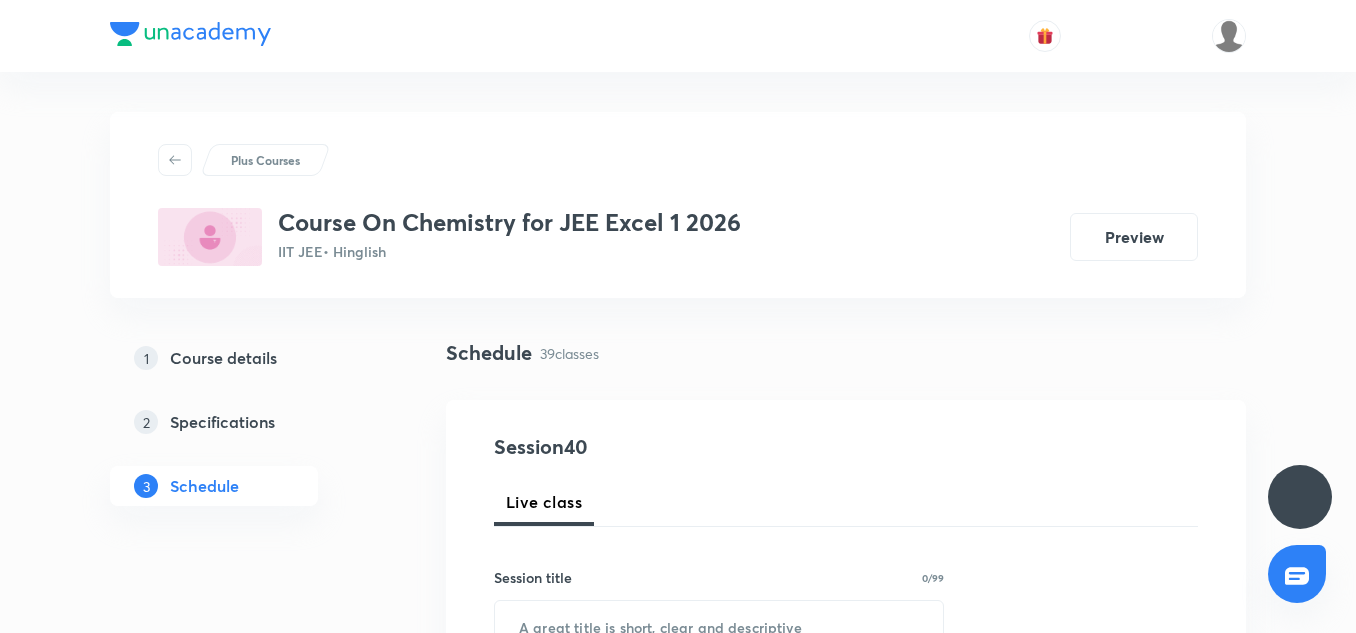 scroll, scrollTop: 0, scrollLeft: 0, axis: both 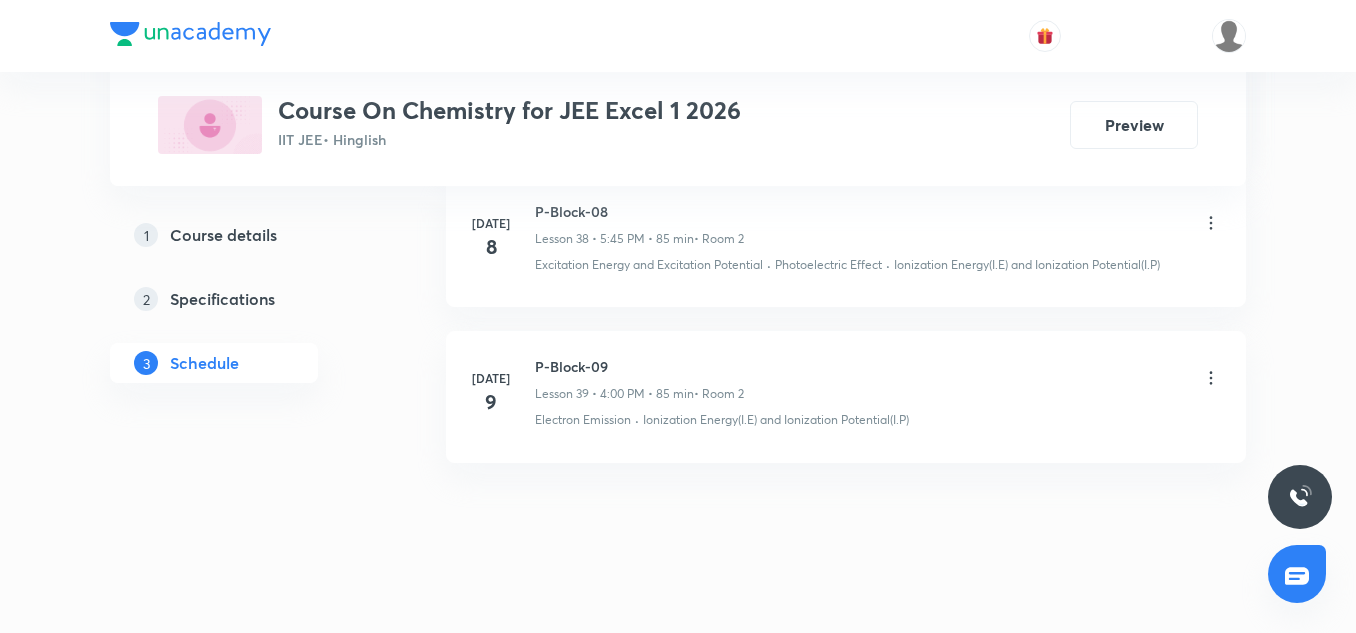 click on "P-Block-09" at bounding box center (639, 366) 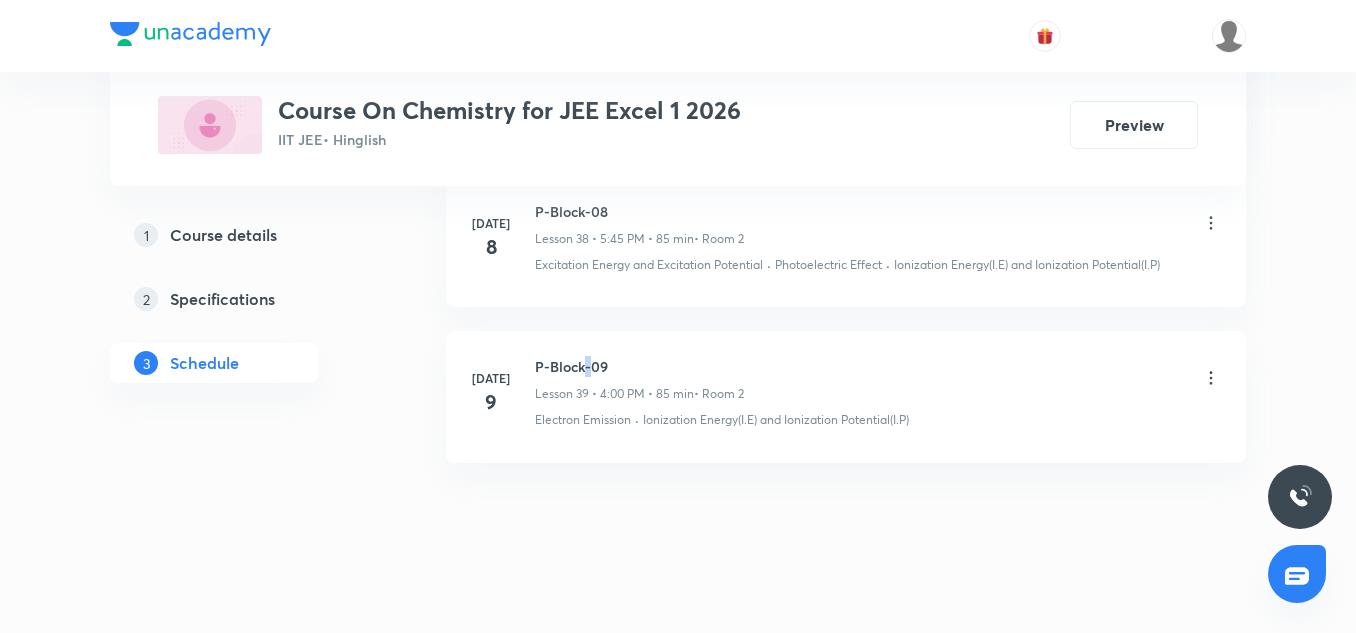 click on "P-Block-09" at bounding box center [639, 366] 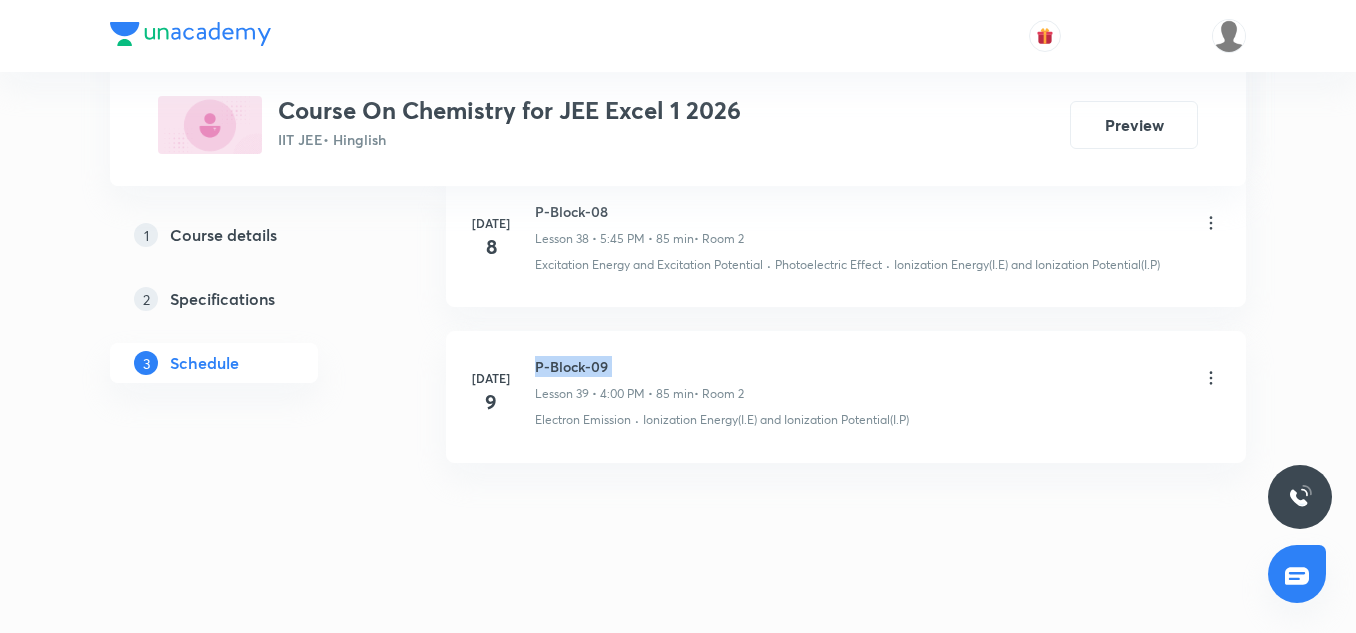 click on "P-Block-09" at bounding box center [639, 366] 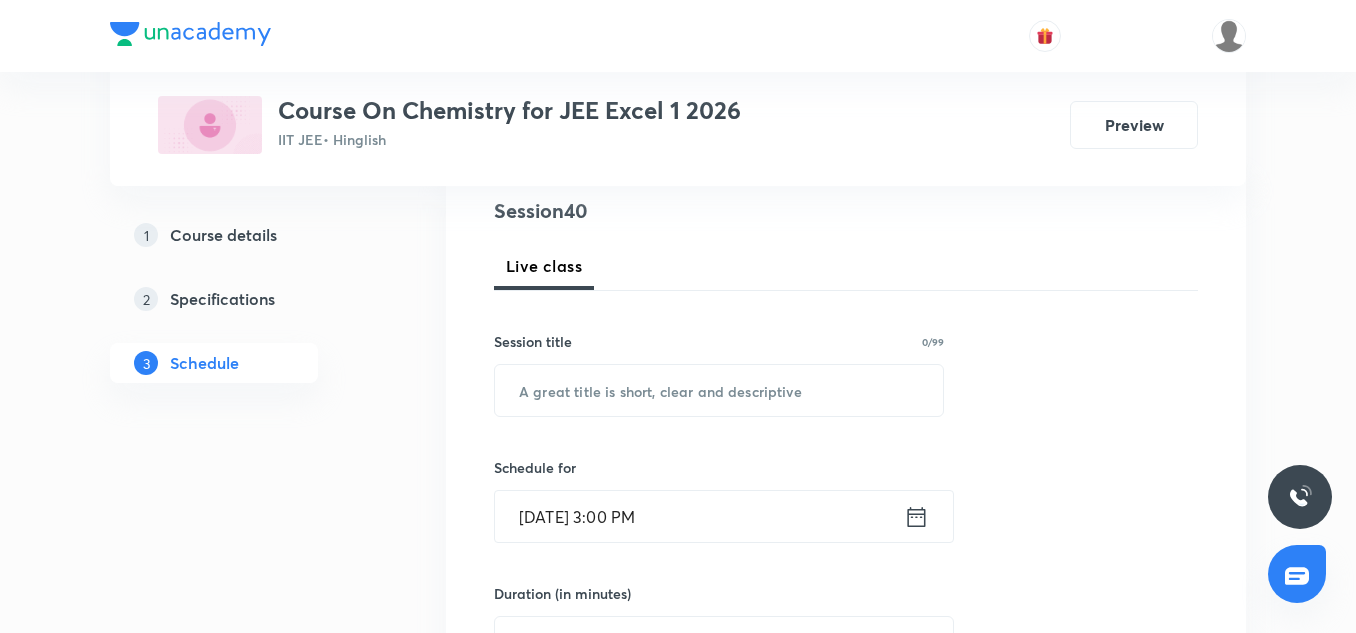 scroll, scrollTop: 250, scrollLeft: 0, axis: vertical 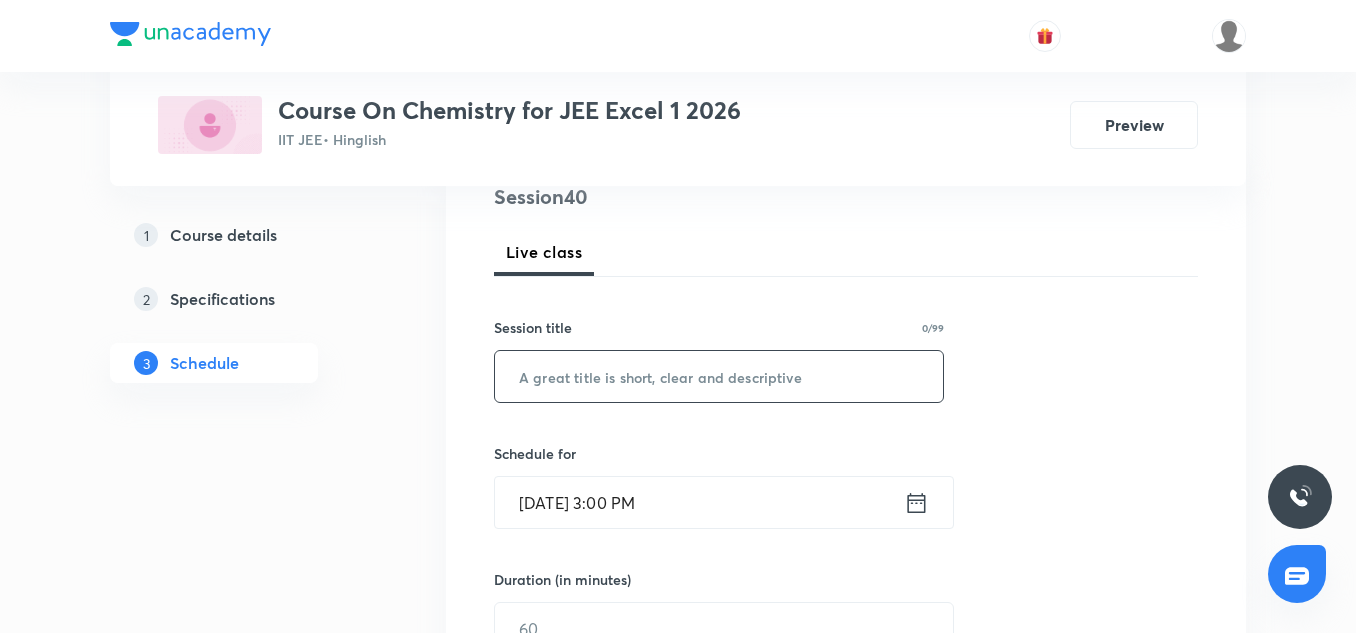 click at bounding box center [719, 376] 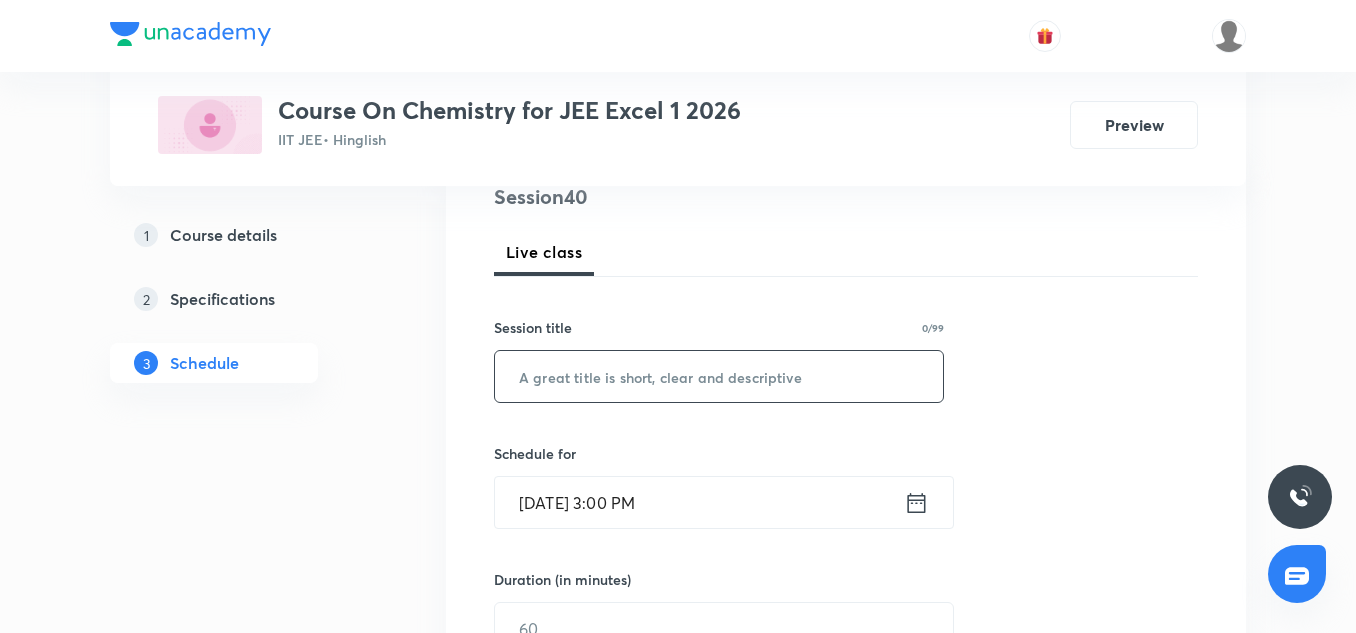 paste on "P-Block-09" 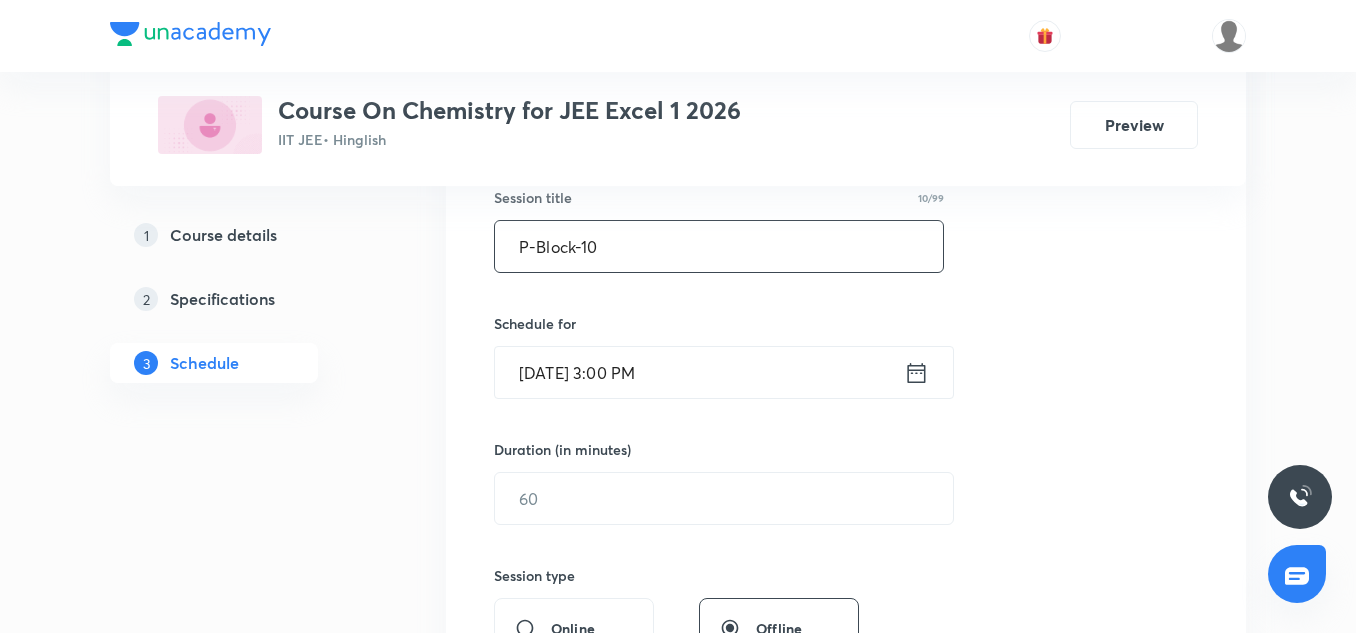 scroll, scrollTop: 385, scrollLeft: 0, axis: vertical 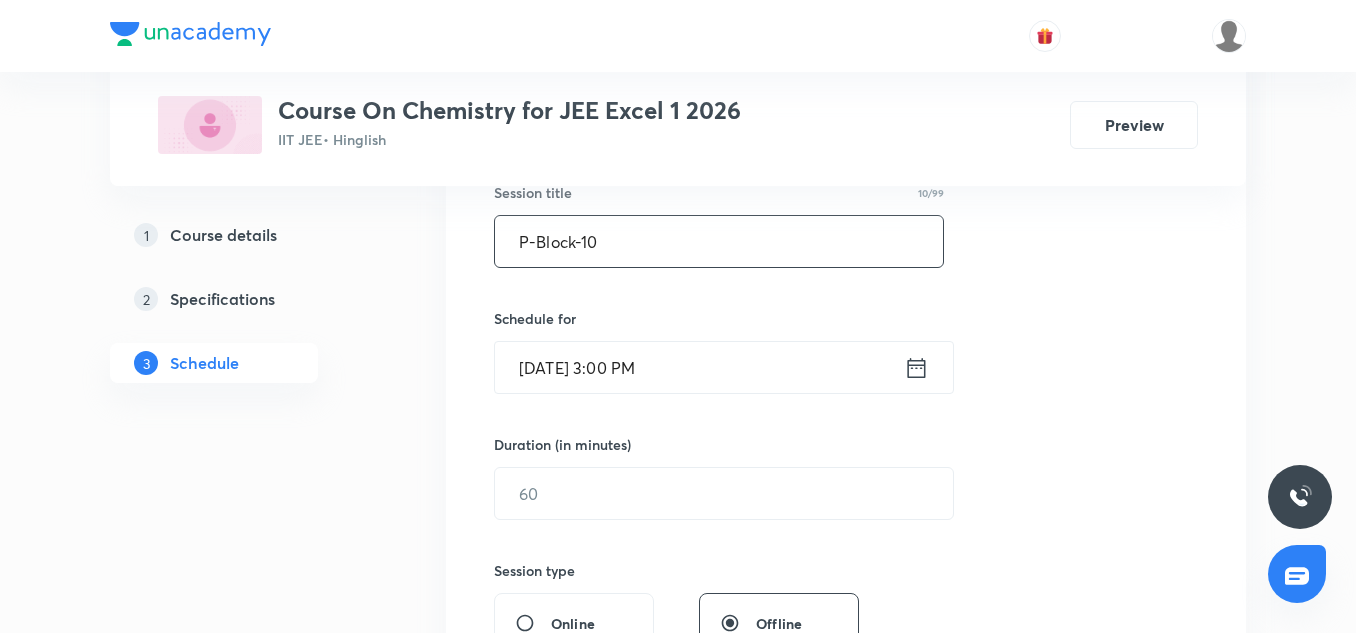 type on "P-Block-10" 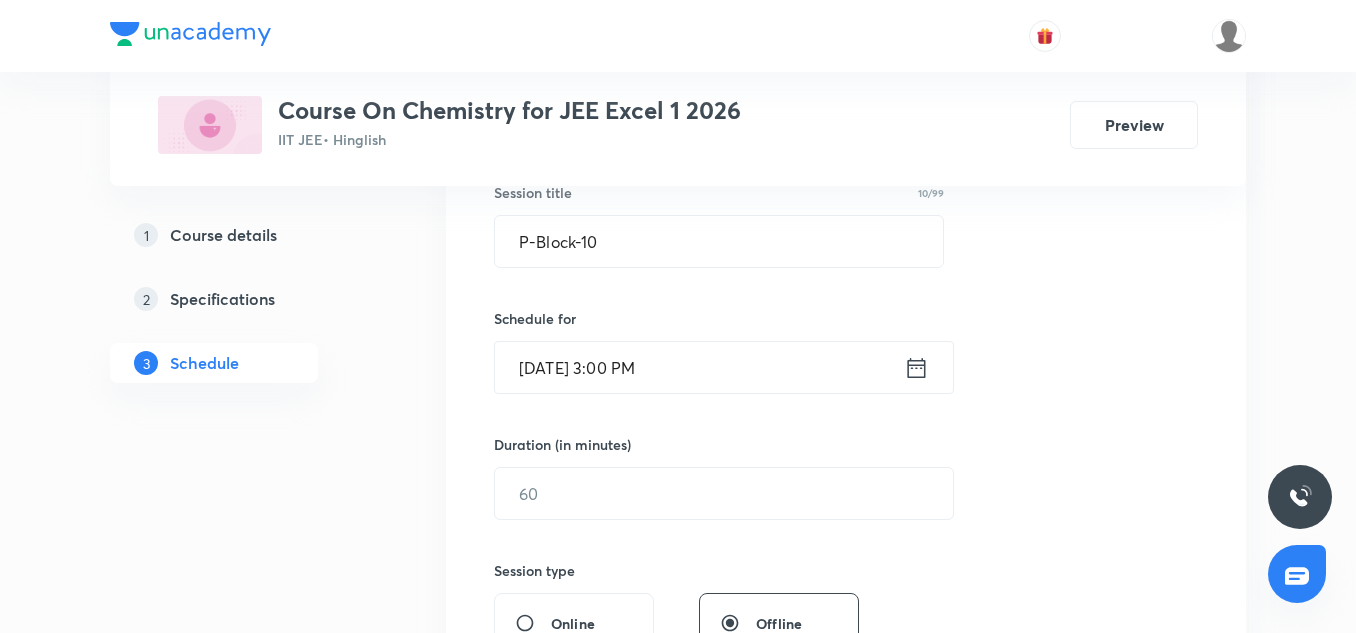 click on "Jul 10, 2025, 3:00 PM" at bounding box center [699, 367] 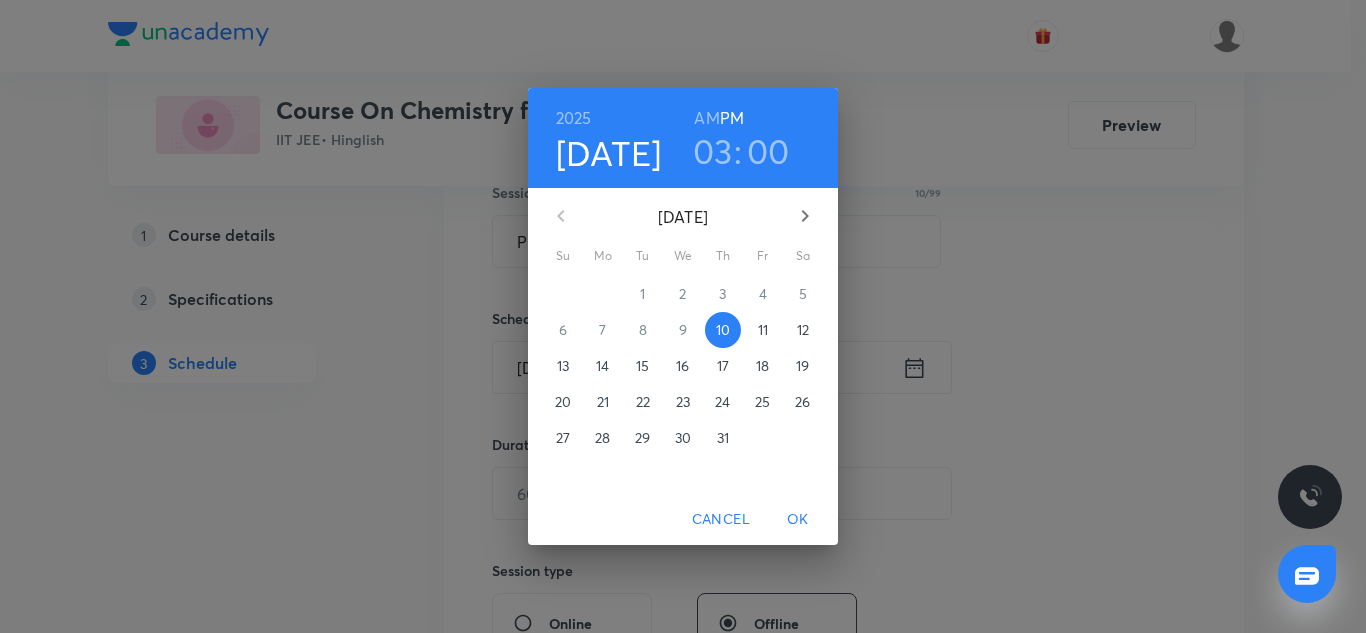 click on "03" at bounding box center (713, 151) 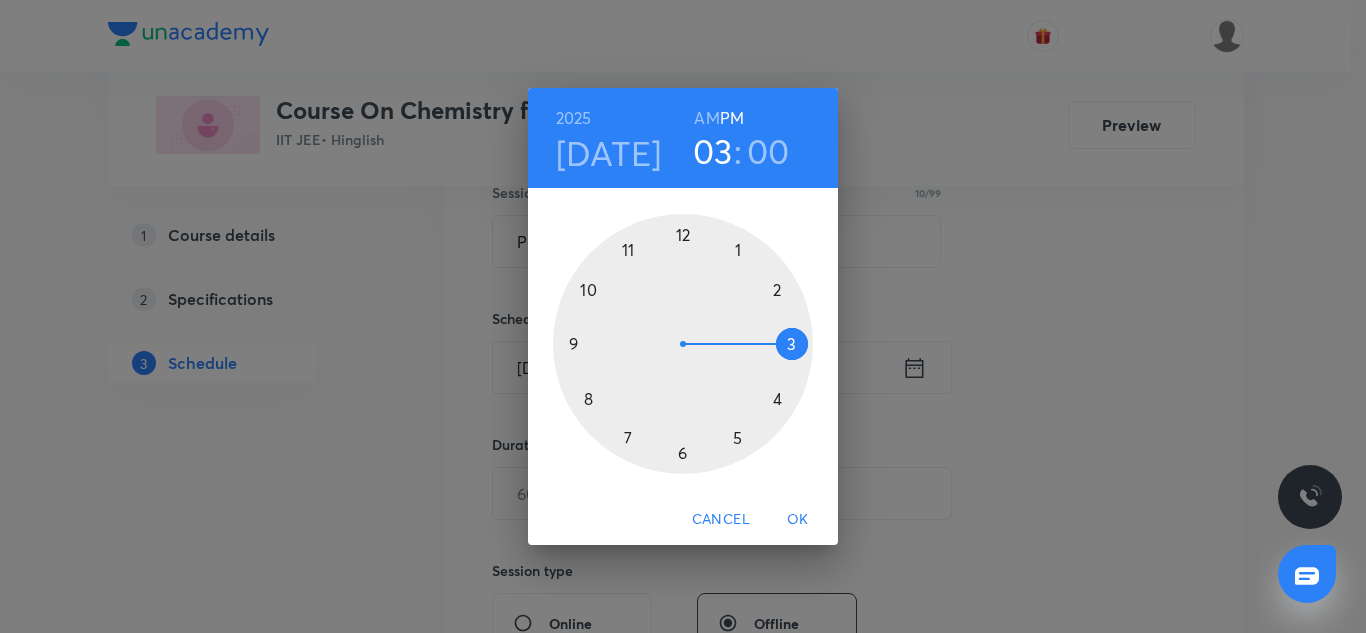 click at bounding box center [683, 344] 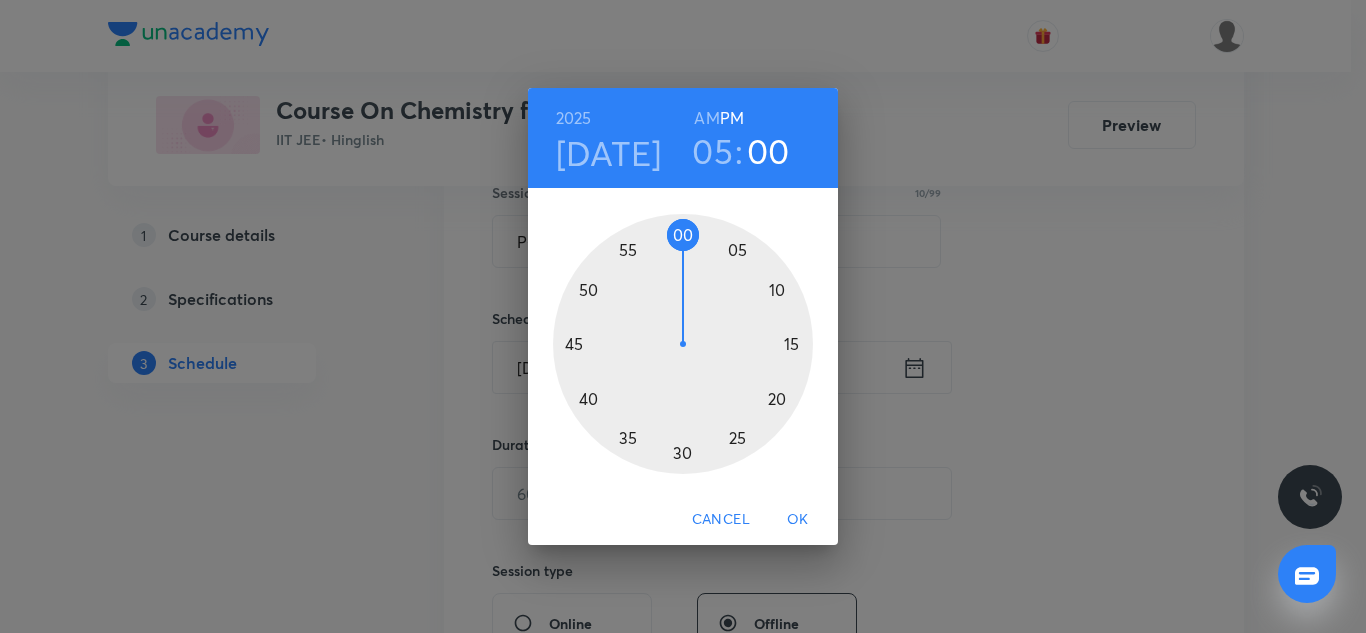 click at bounding box center (683, 344) 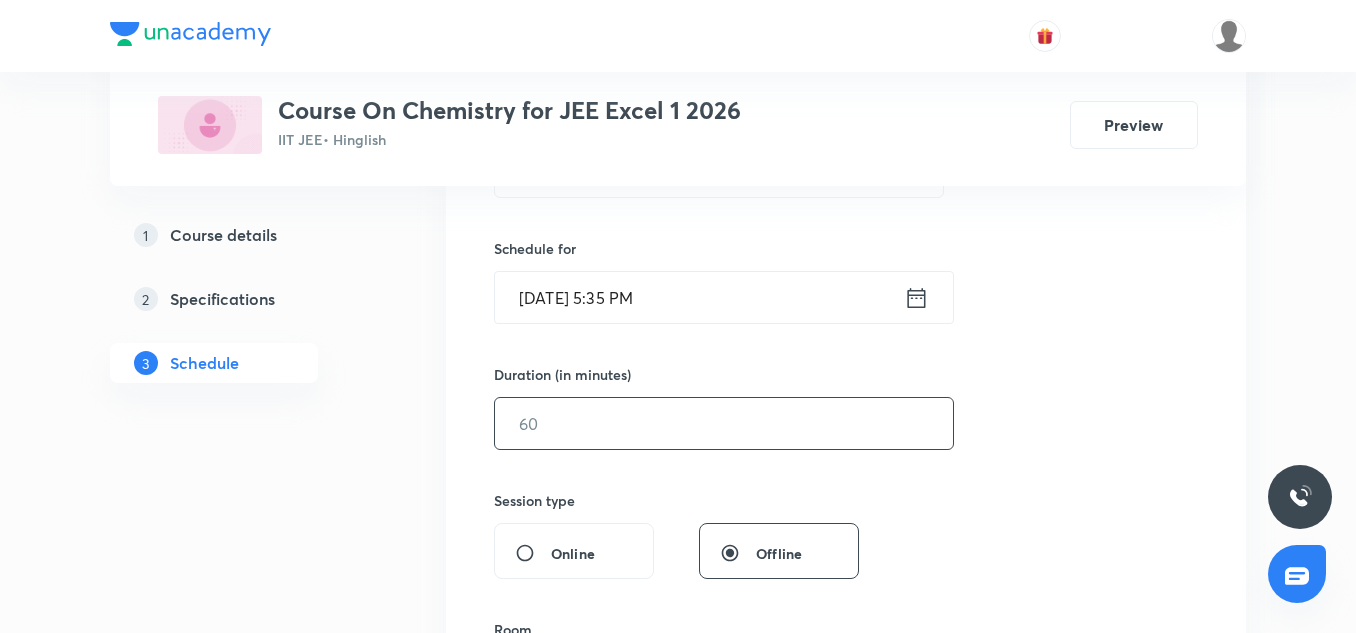 scroll, scrollTop: 456, scrollLeft: 0, axis: vertical 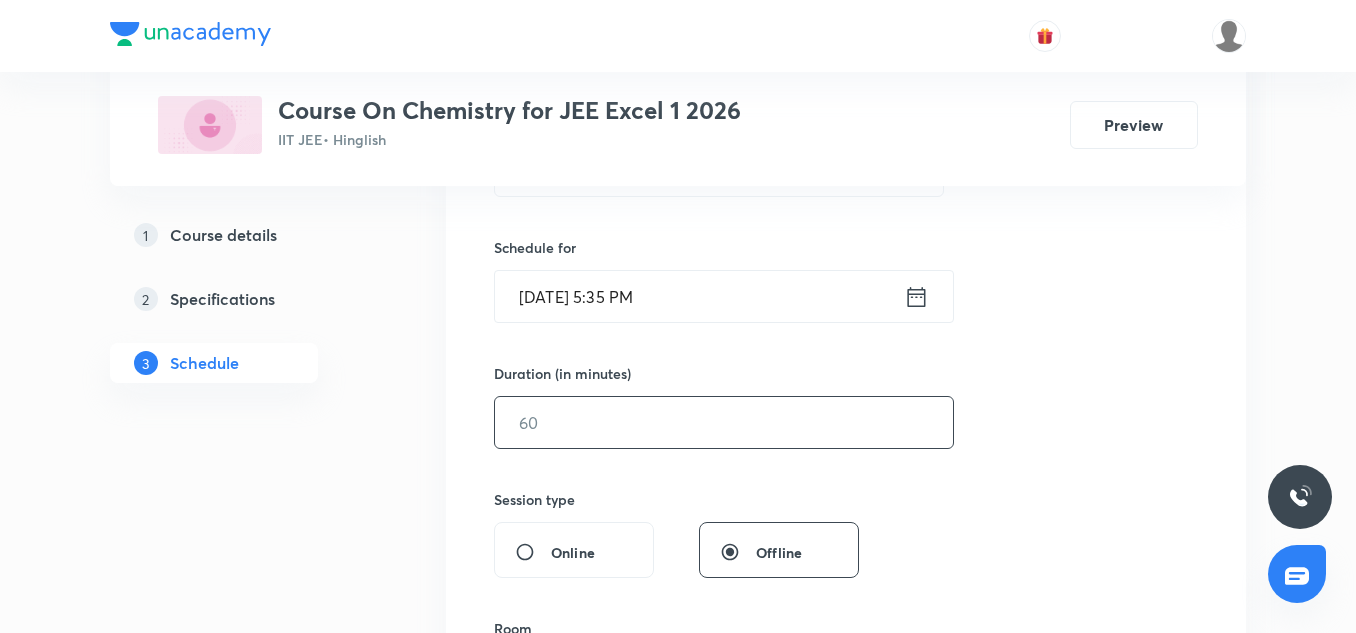 click at bounding box center [724, 422] 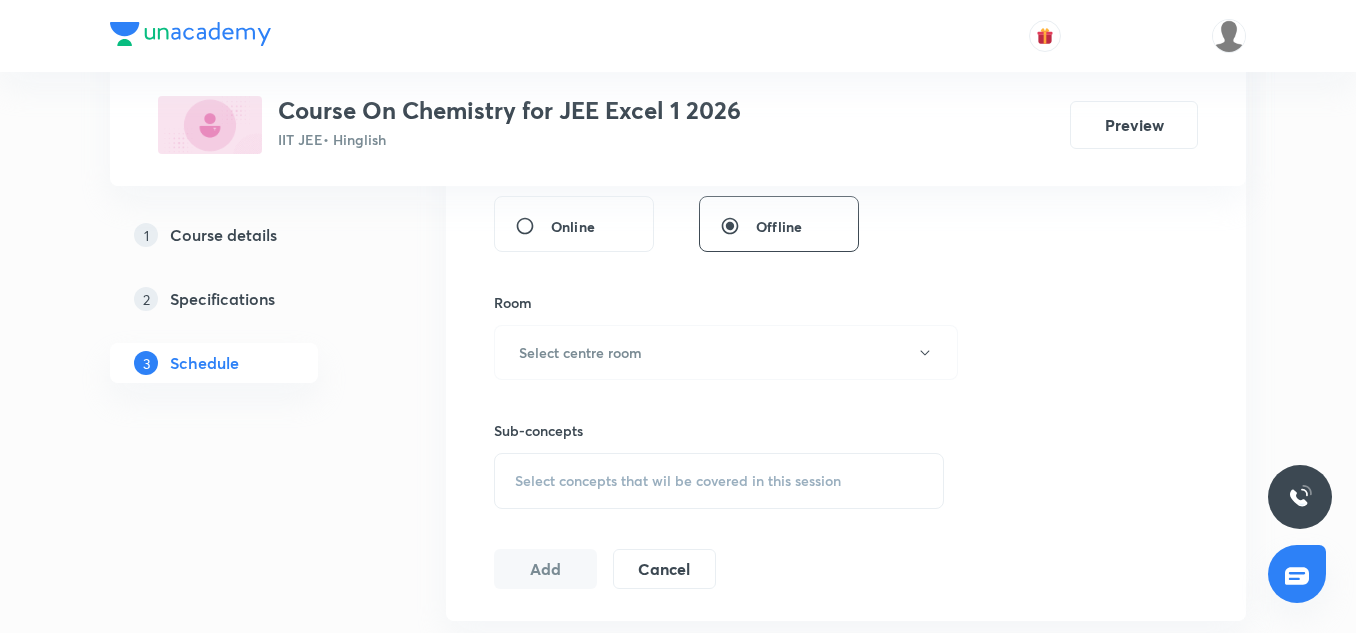 scroll, scrollTop: 783, scrollLeft: 0, axis: vertical 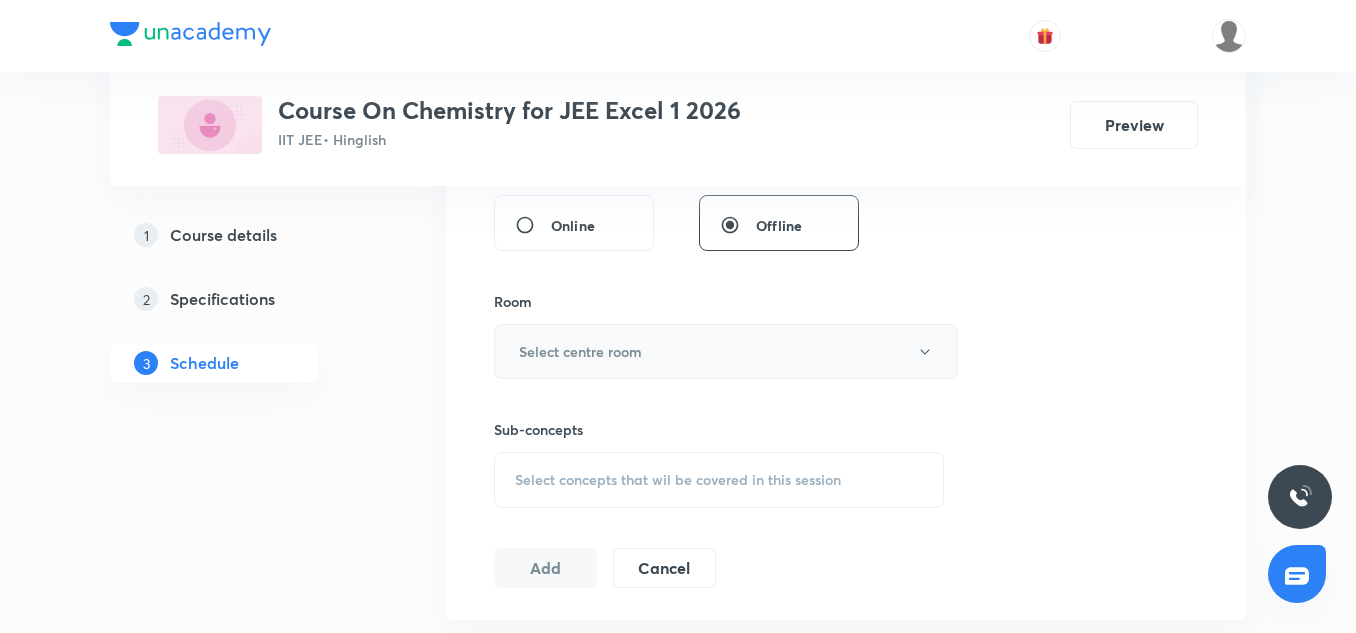 type on "85" 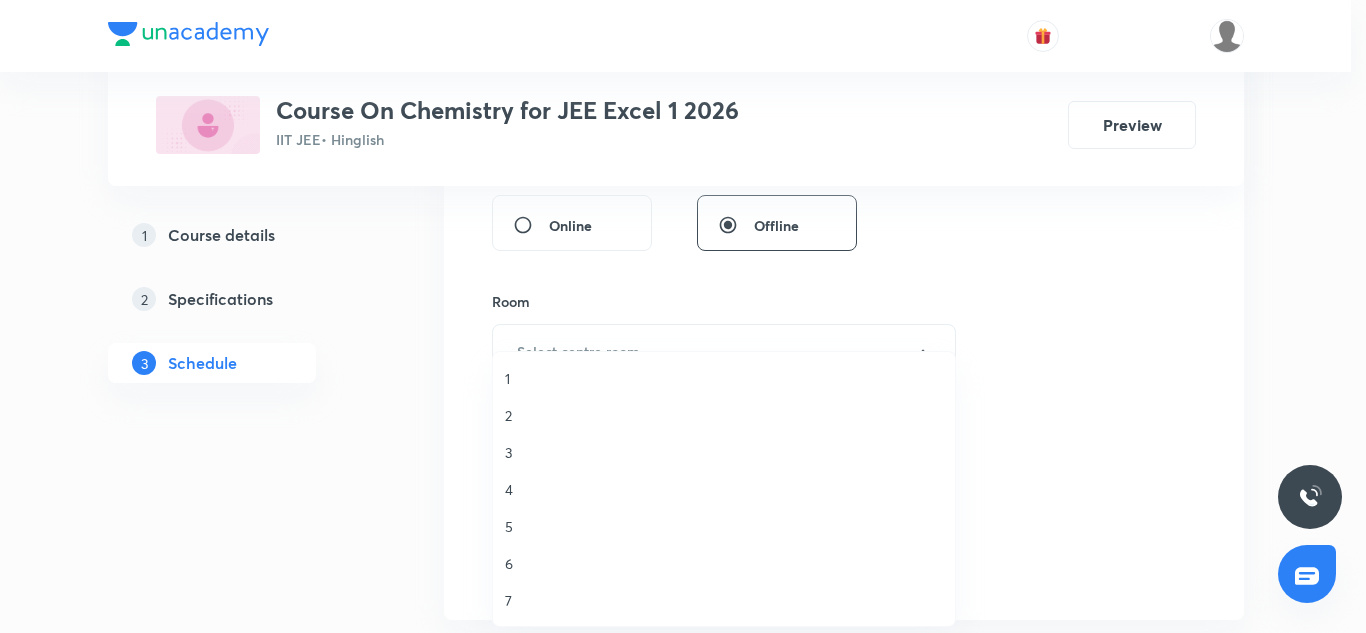 click on "2" at bounding box center [724, 415] 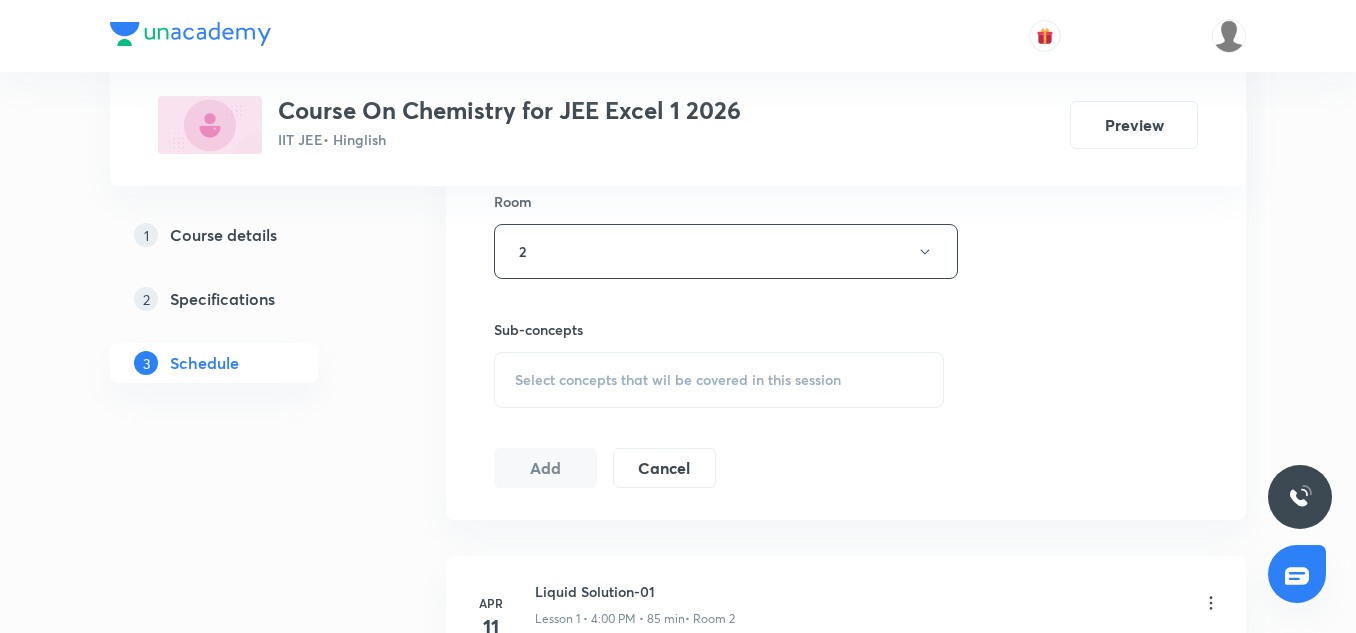 scroll, scrollTop: 884, scrollLeft: 0, axis: vertical 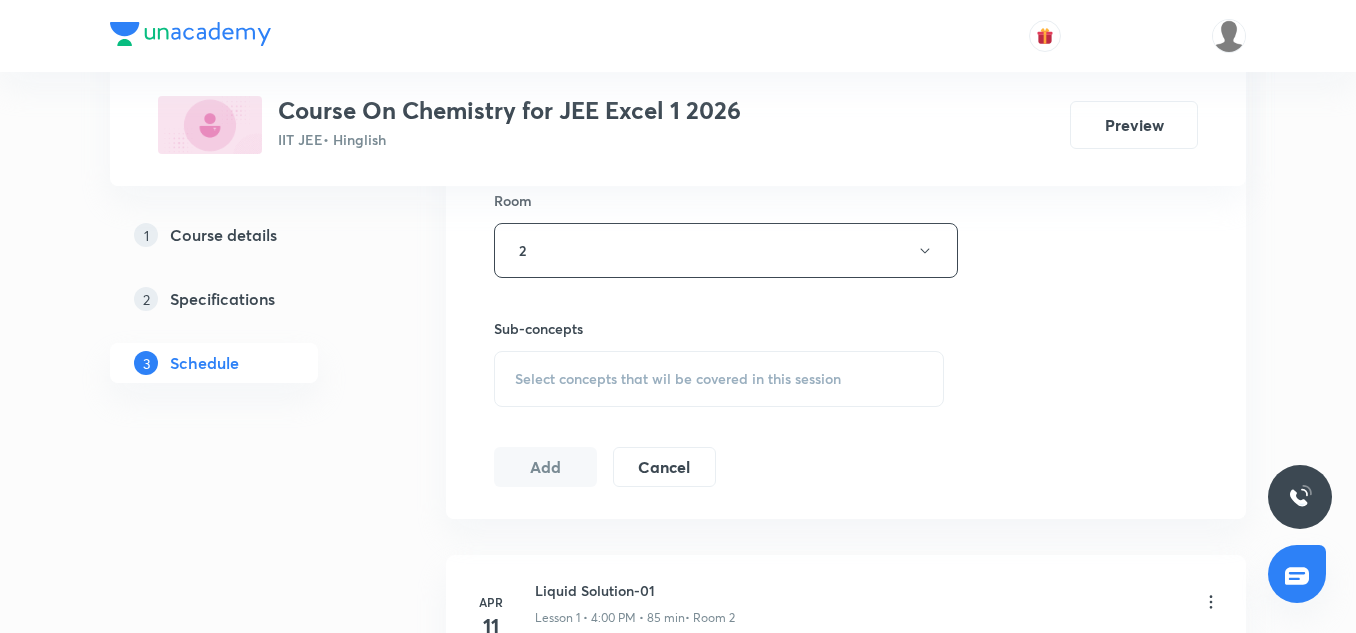 click on "Select concepts that wil be covered in this session" at bounding box center (719, 379) 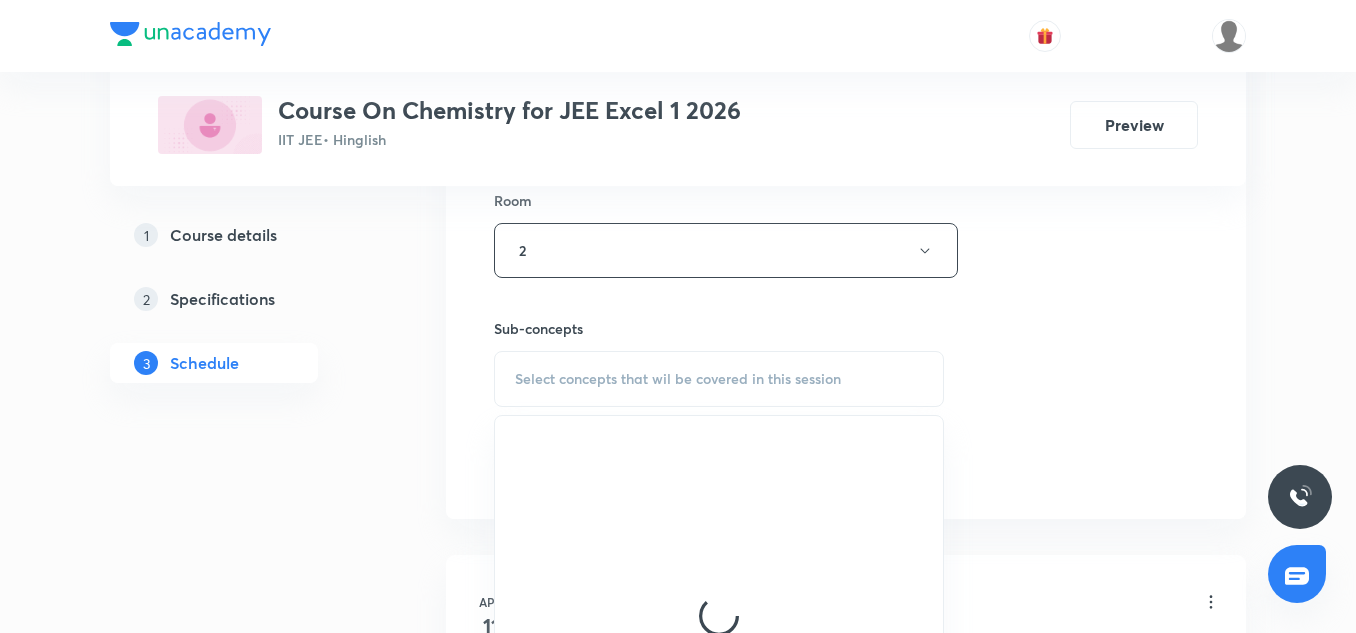 scroll, scrollTop: 1030, scrollLeft: 0, axis: vertical 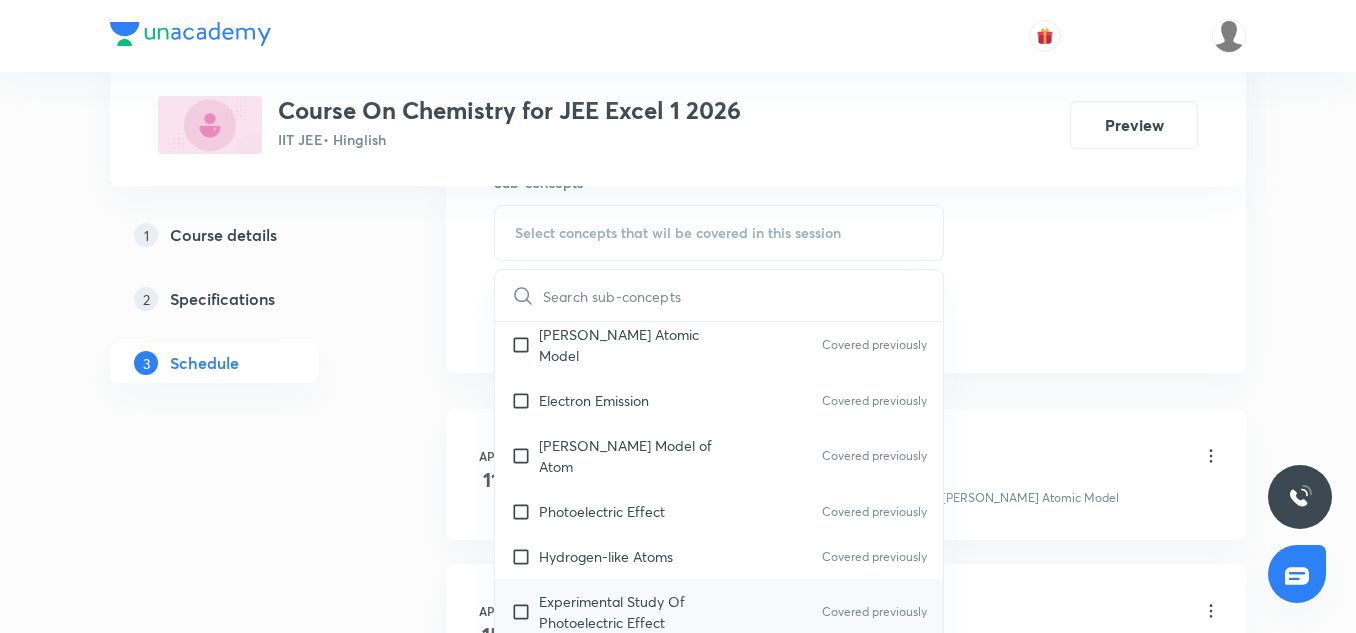 click on "Experimental Study Of Photoelectric Effect" at bounding box center (640, 612) 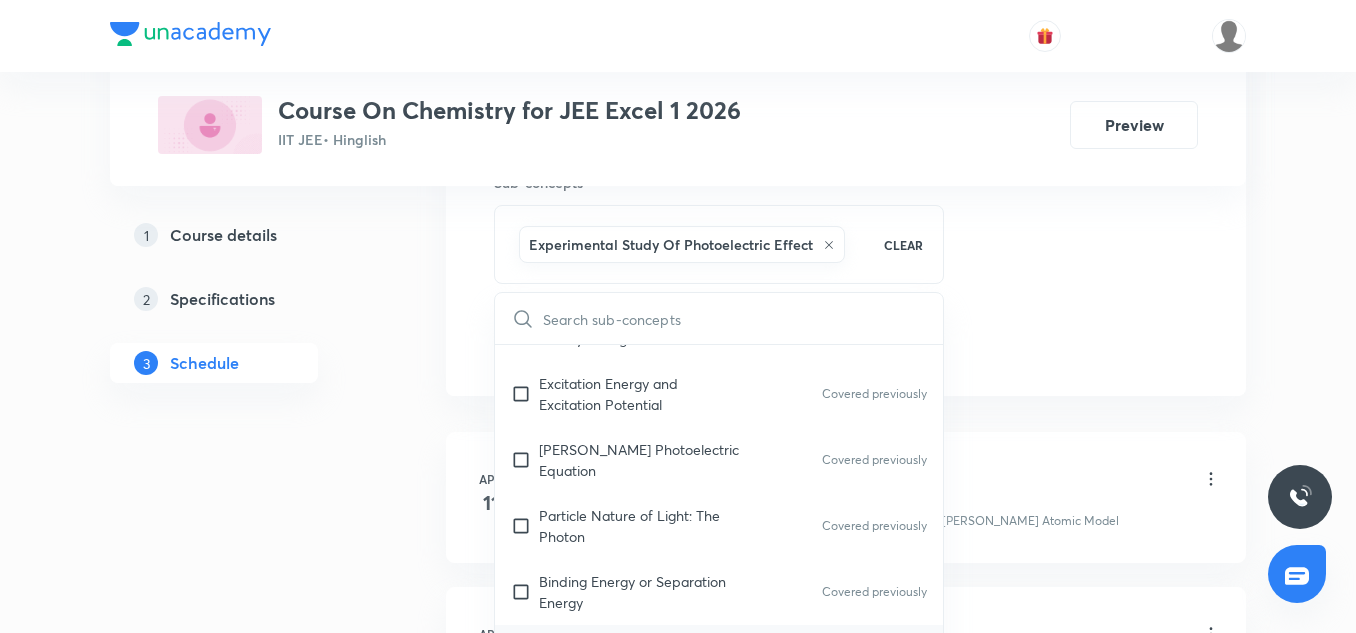 scroll, scrollTop: 847, scrollLeft: 0, axis: vertical 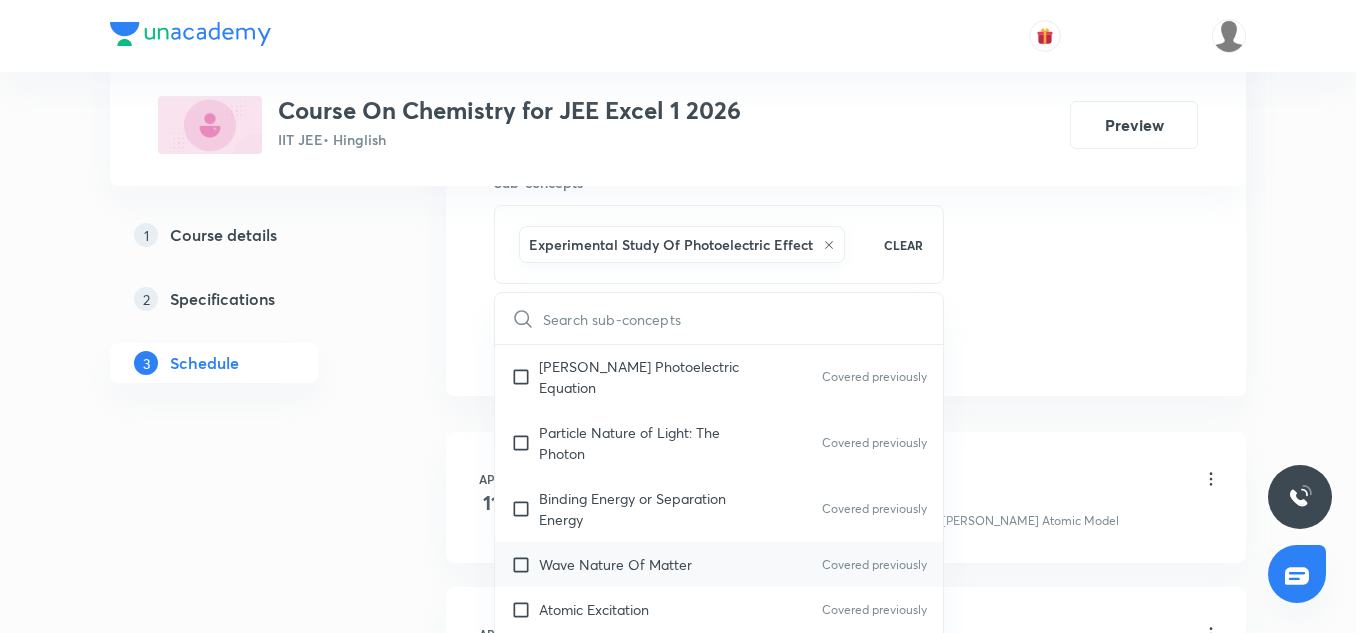 click on "Wave Nature Of Matter" at bounding box center (615, 564) 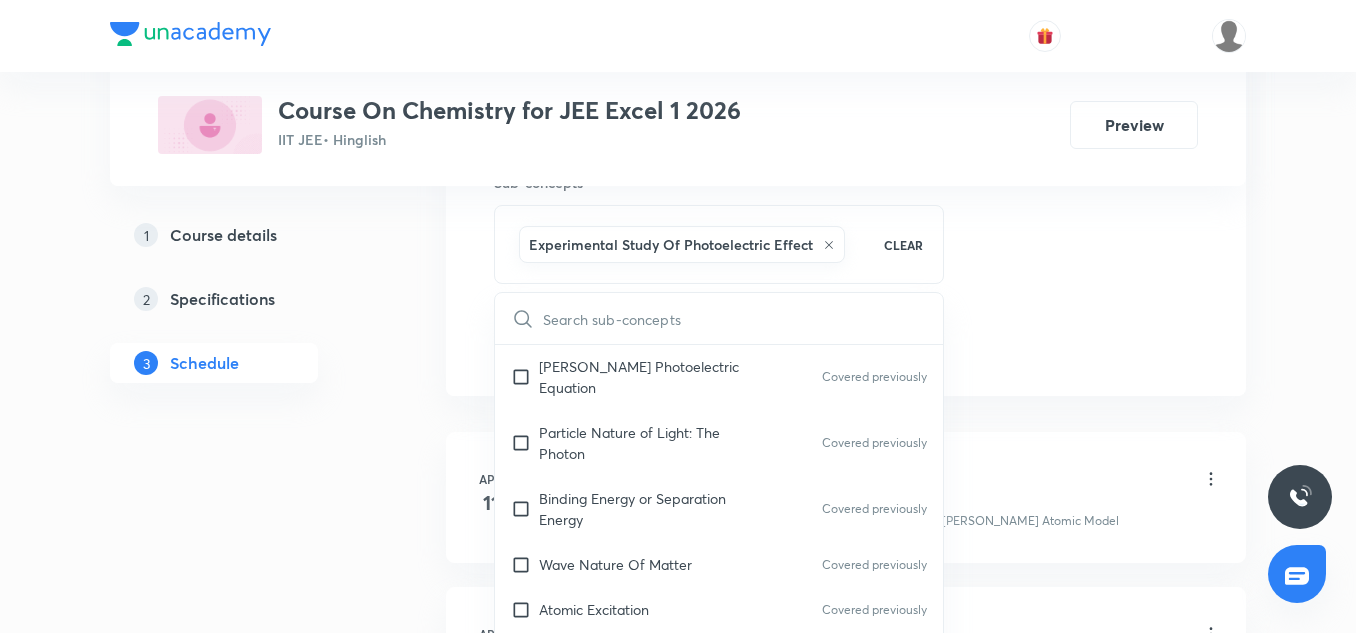 checkbox on "true" 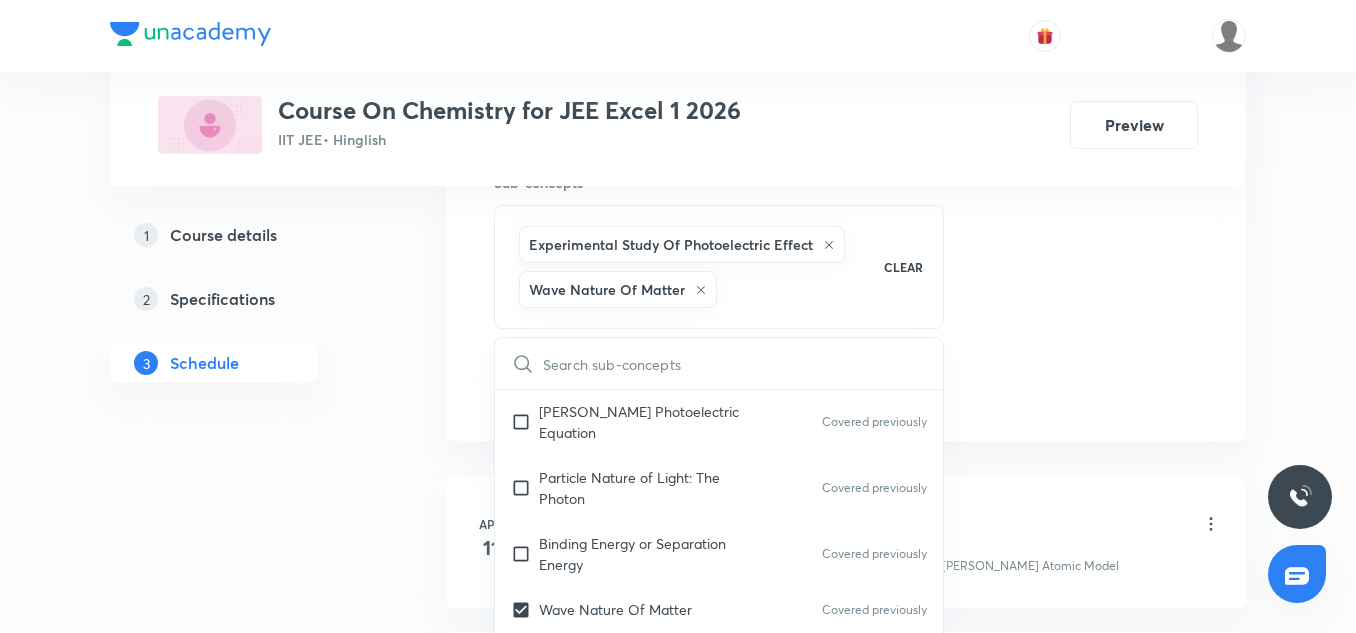 click on "Session  40 Live class Session title 10/99 P-Block-10 ​ Schedule for Jul 10, 2025, 5:35 PM ​ Duration (in minutes) 85 ​   Session type Online Offline Room 2 Sub-concepts Experimental Study Of Photoelectric Effect Wave Nature Of Matter CLEAR ​ Photoelectric Effect Quantum Theory of Light  Radiation Pressure/Force  Covered previously Matter Waves  Covered previously Photoelectric Cell Covered previously Photoelectric Effect  Covered previously Atomic Physics Thomson's Atomic Model Covered previously Electron Emission Covered previously Bohr Model of Atom Covered previously Photoelectric Effect Covered previously Hydrogen-like Atoms Covered previously Experimental Study Of Photoelectric Effect Covered previously Ionization Energy(I.E) and Ionization Potential(I.P) Covered previously Photoelectric Effect And Wave Theory Of Light Covered previously Excitation Energy and Excitation Potential  Covered previously Einstein’s Photoelectric Equation Covered previously Particle Nature of Light: The Photon Angle" at bounding box center (846, -95) 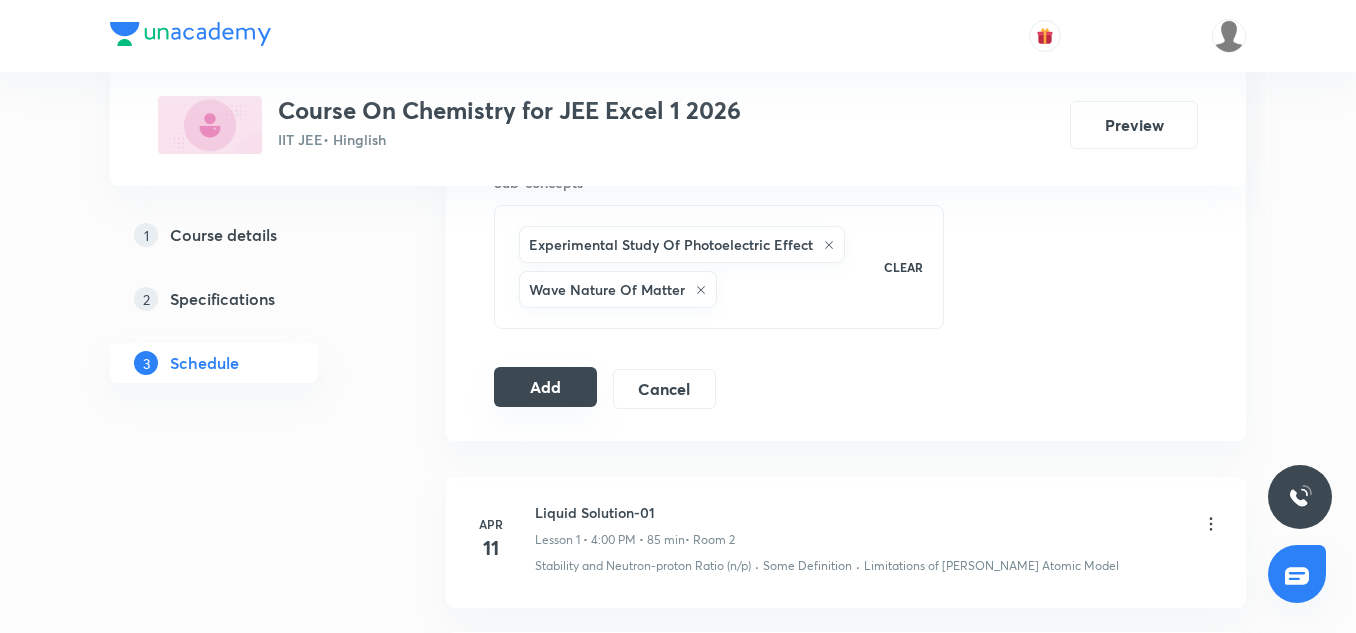 click on "Add" at bounding box center (545, 387) 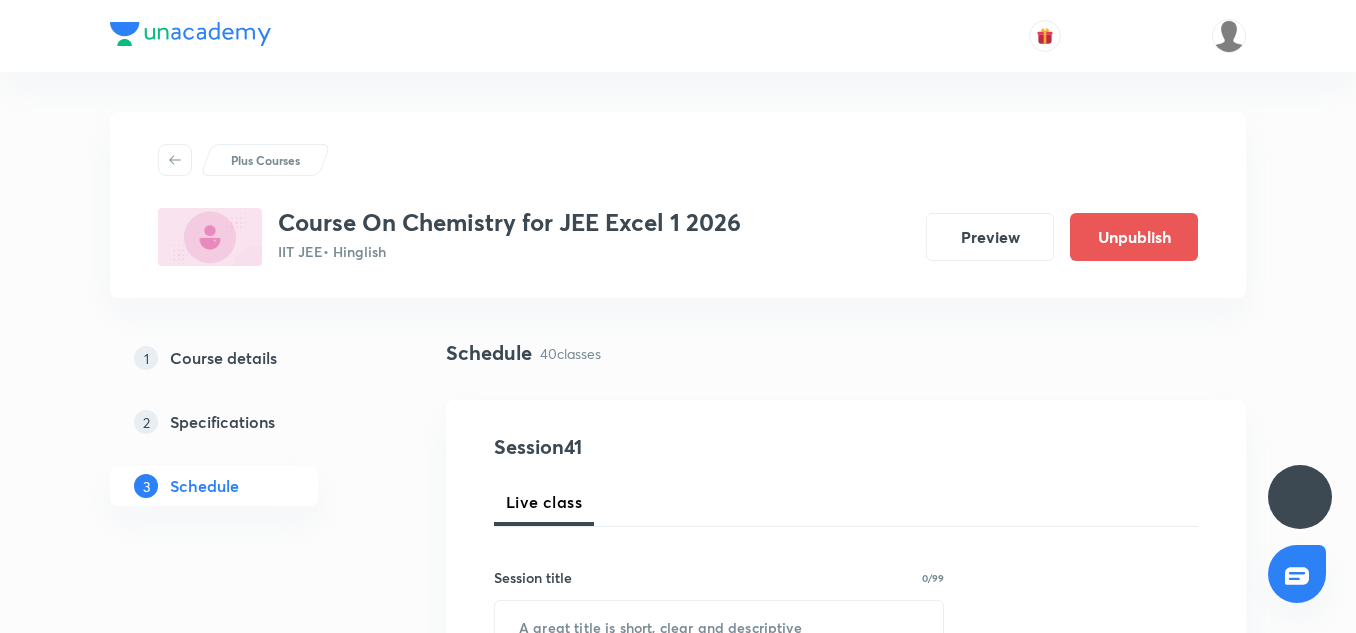scroll, scrollTop: 1030, scrollLeft: 0, axis: vertical 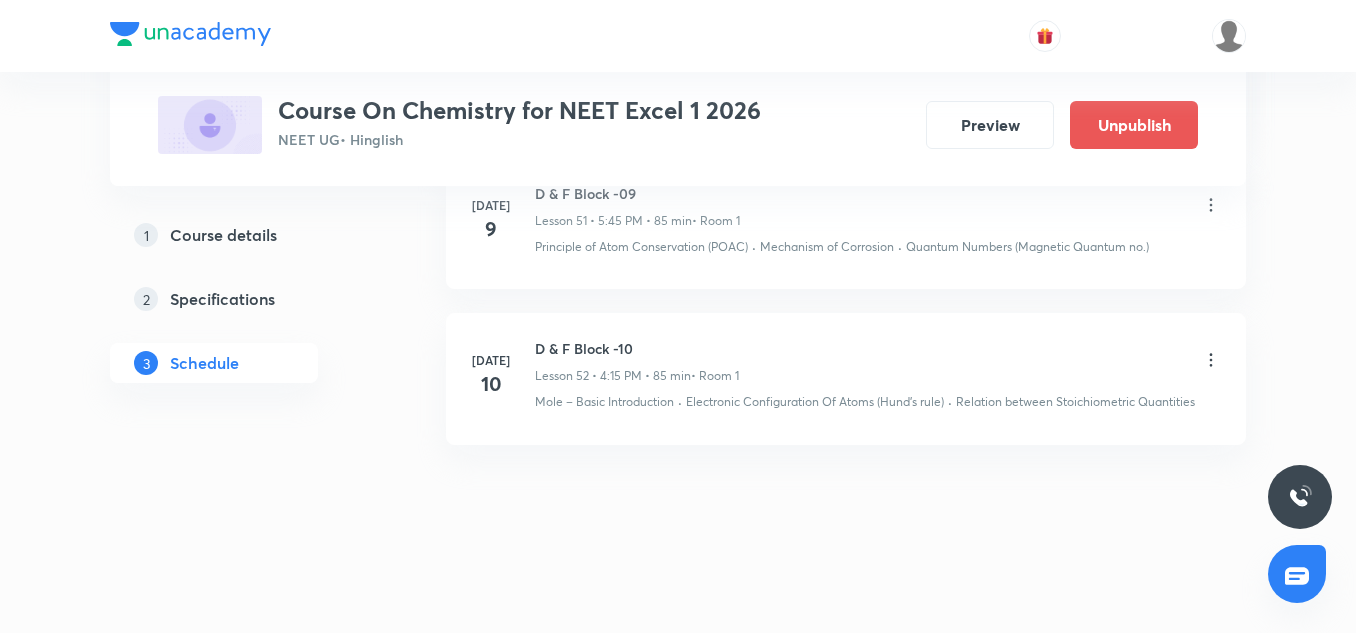click on "D & F Block -10" at bounding box center [637, 348] 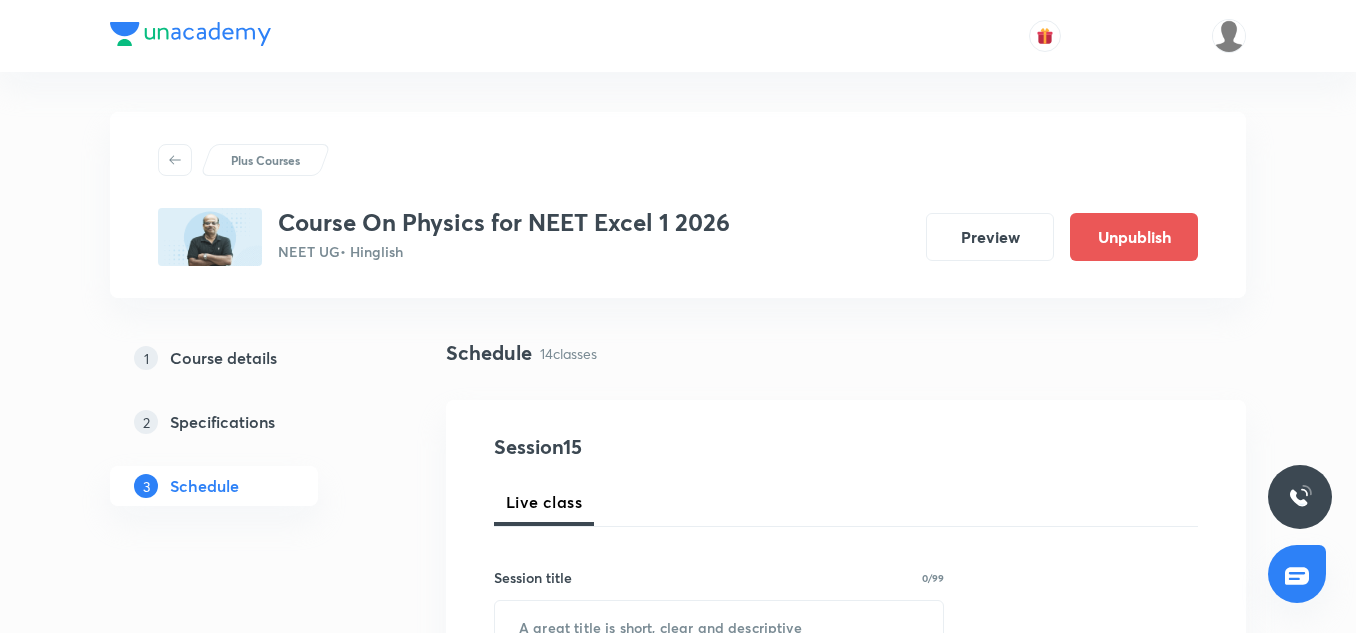 scroll, scrollTop: 0, scrollLeft: 0, axis: both 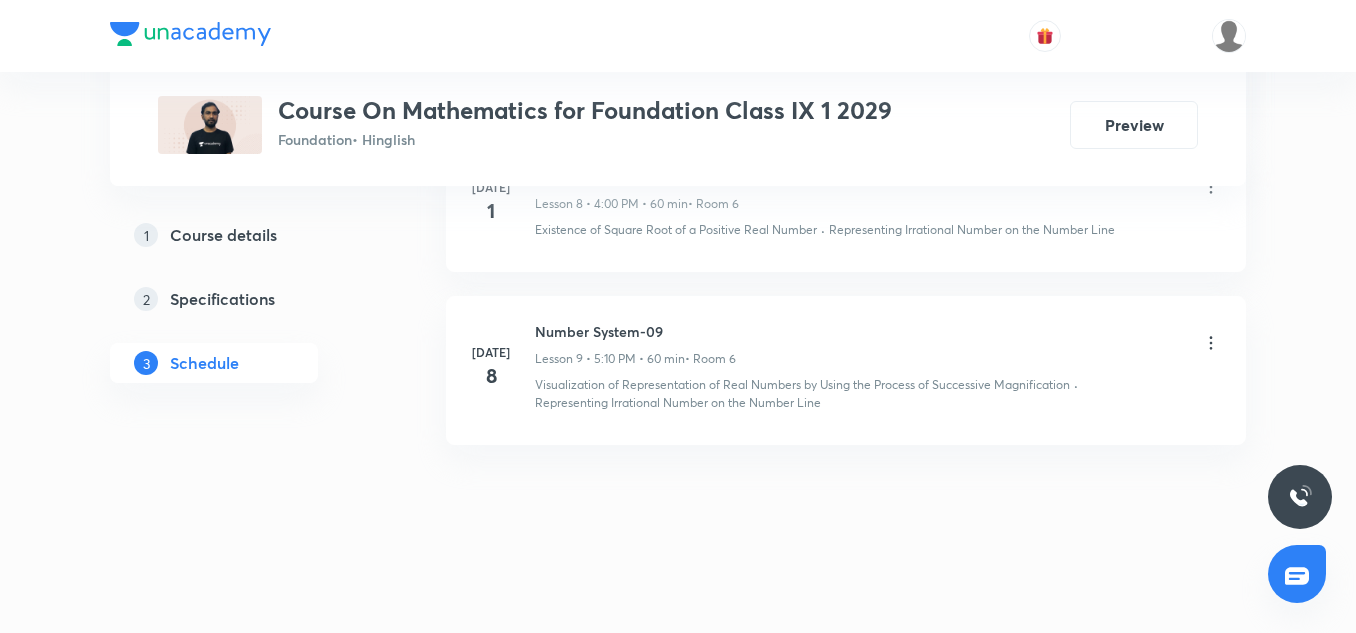 click on "Number System-09" at bounding box center (635, 331) 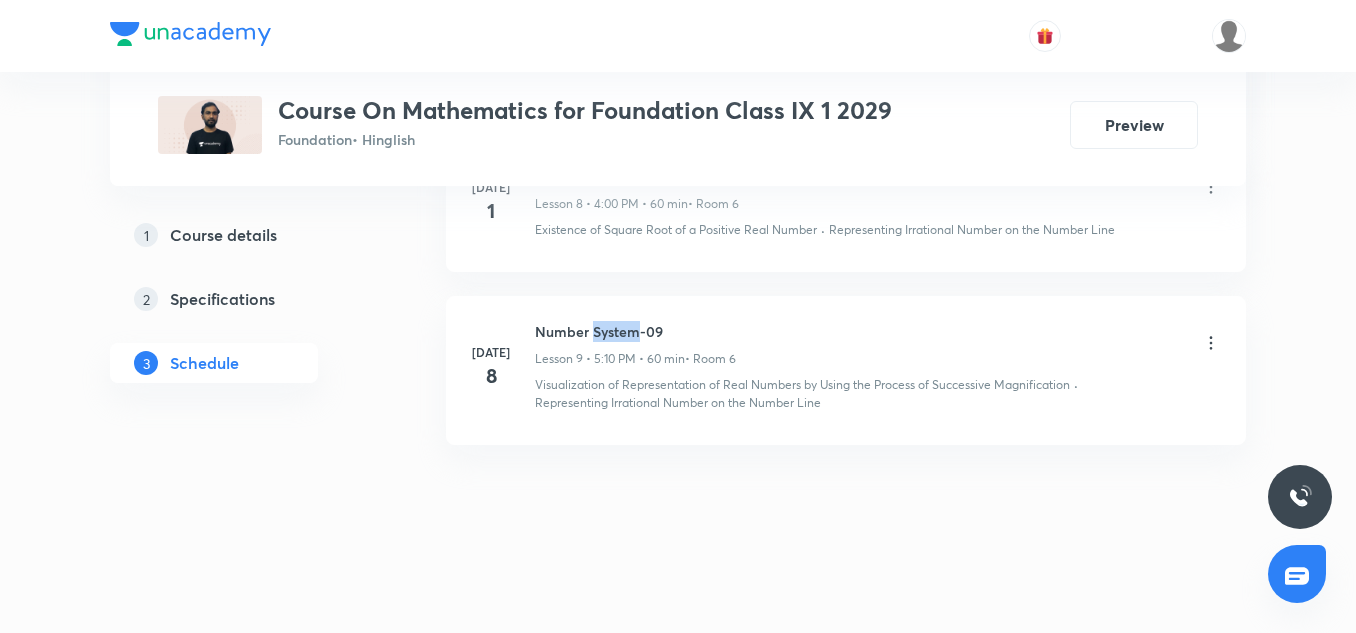 click on "Number System-09" at bounding box center (635, 331) 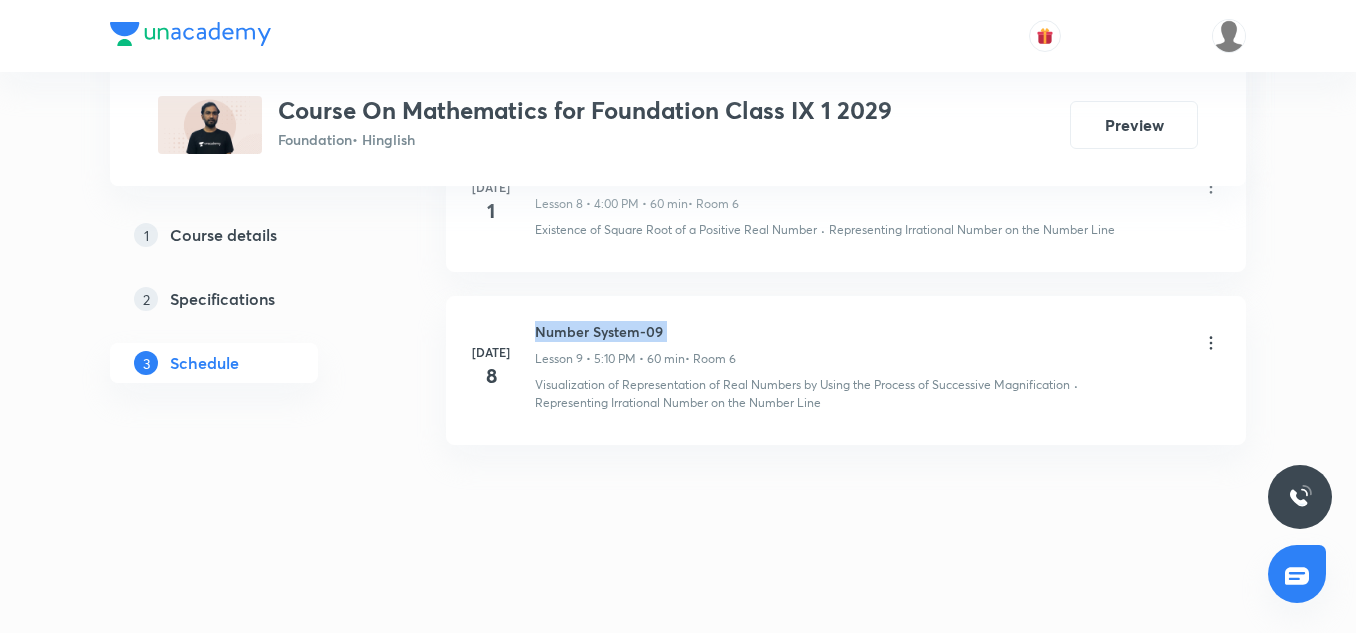 click on "Number System-09" at bounding box center [635, 331] 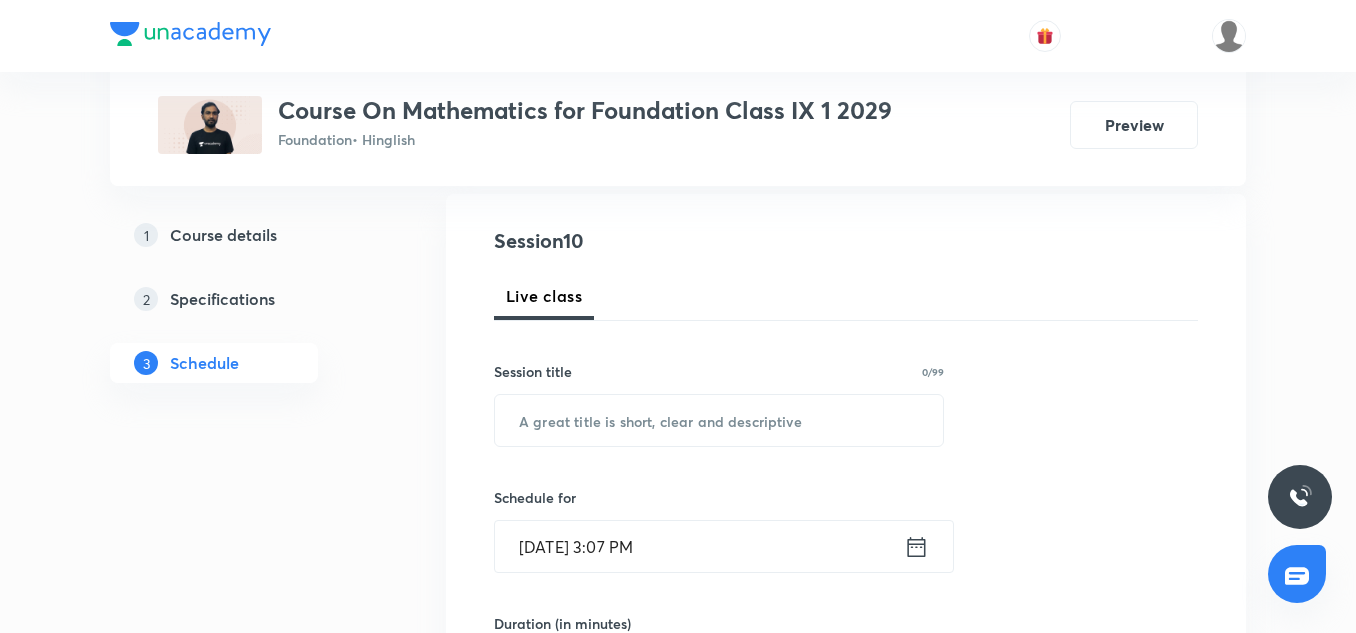 scroll, scrollTop: 244, scrollLeft: 0, axis: vertical 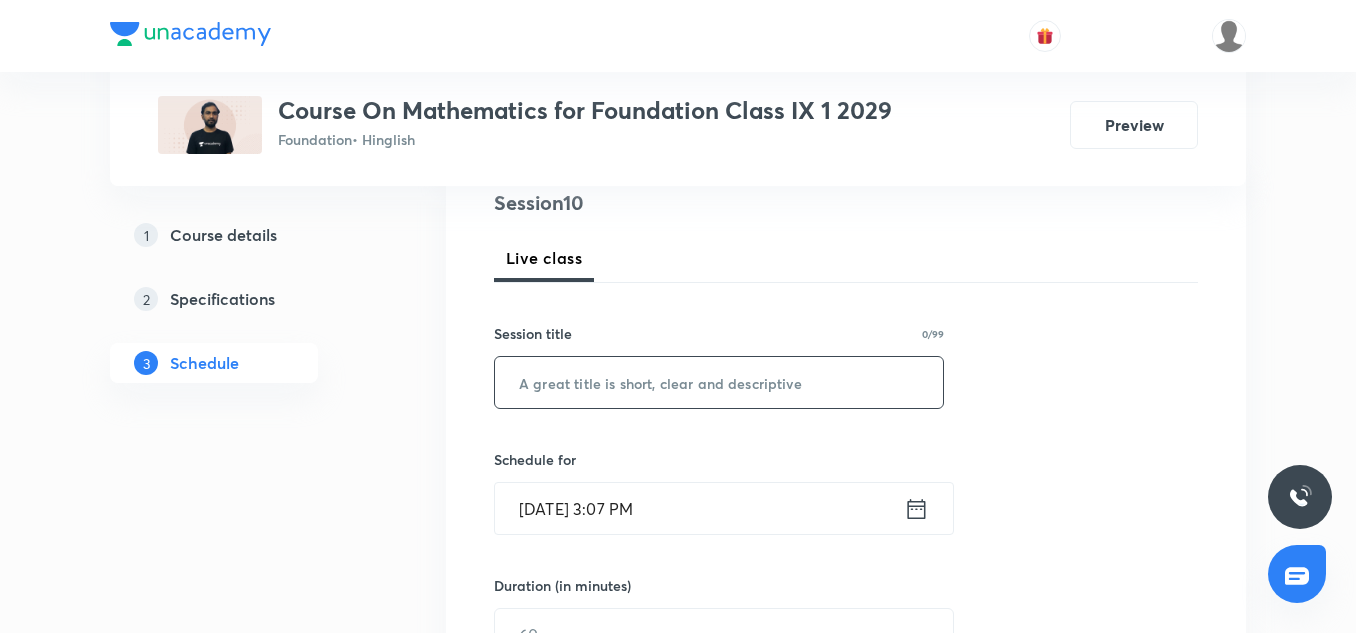 click at bounding box center [719, 382] 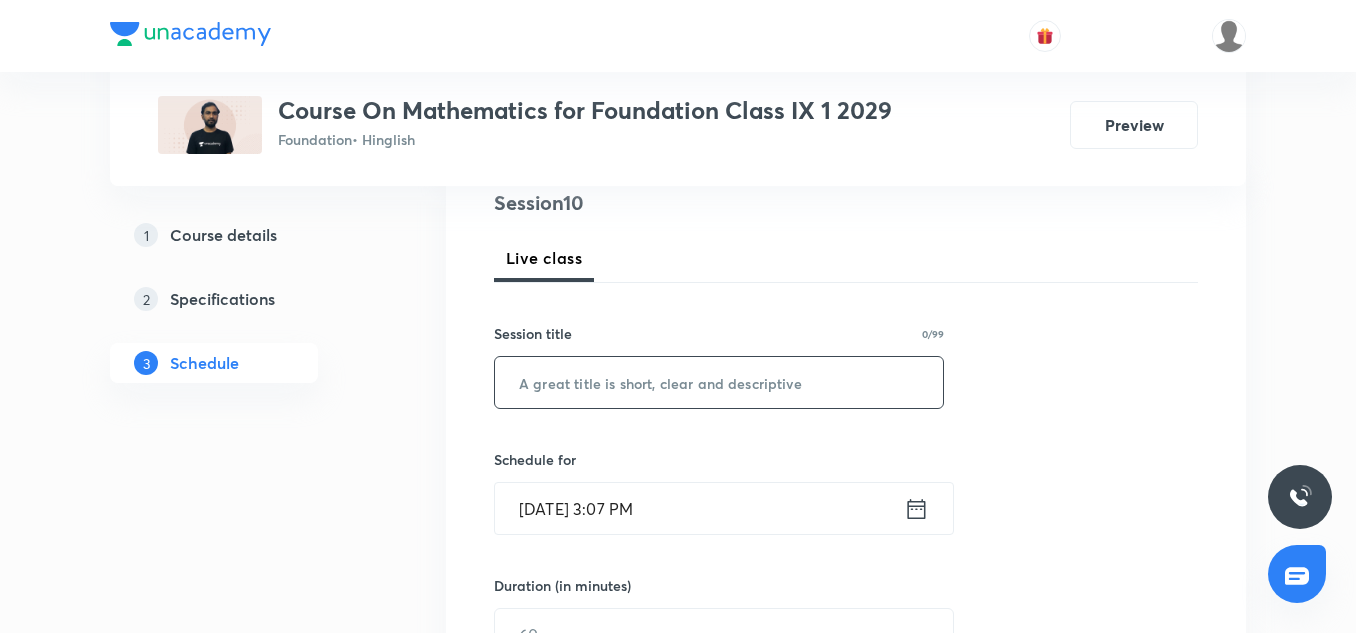 paste on "Number System-09" 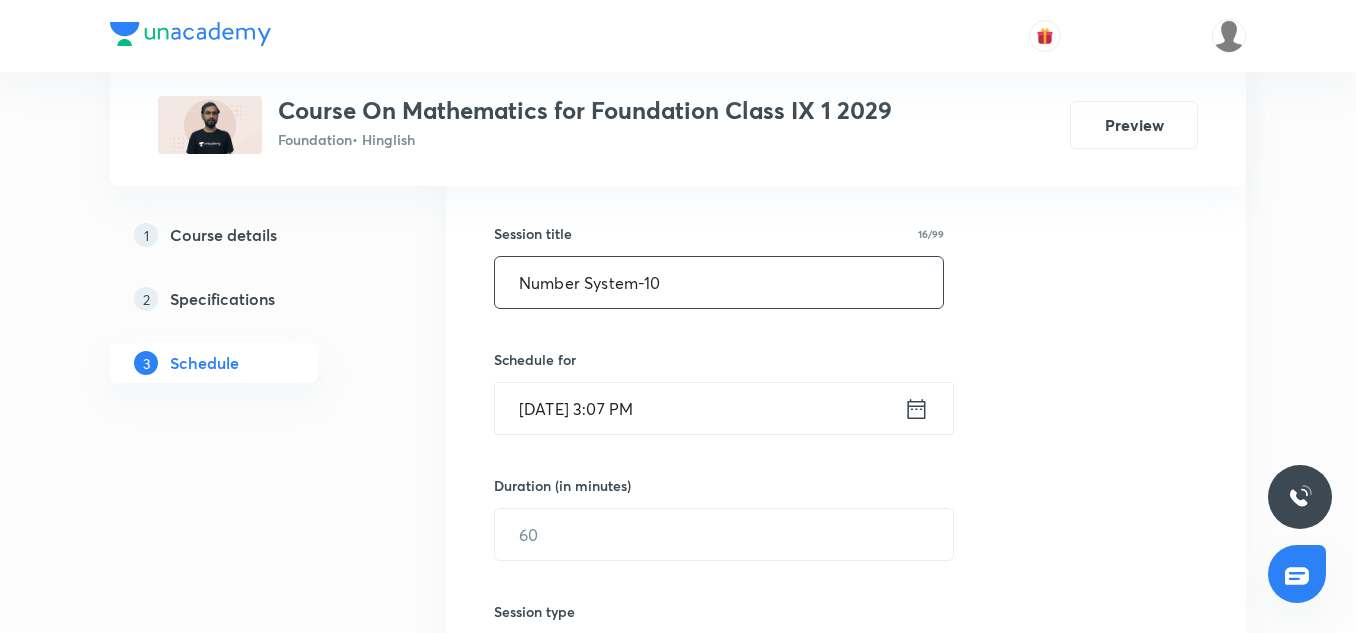 scroll, scrollTop: 345, scrollLeft: 0, axis: vertical 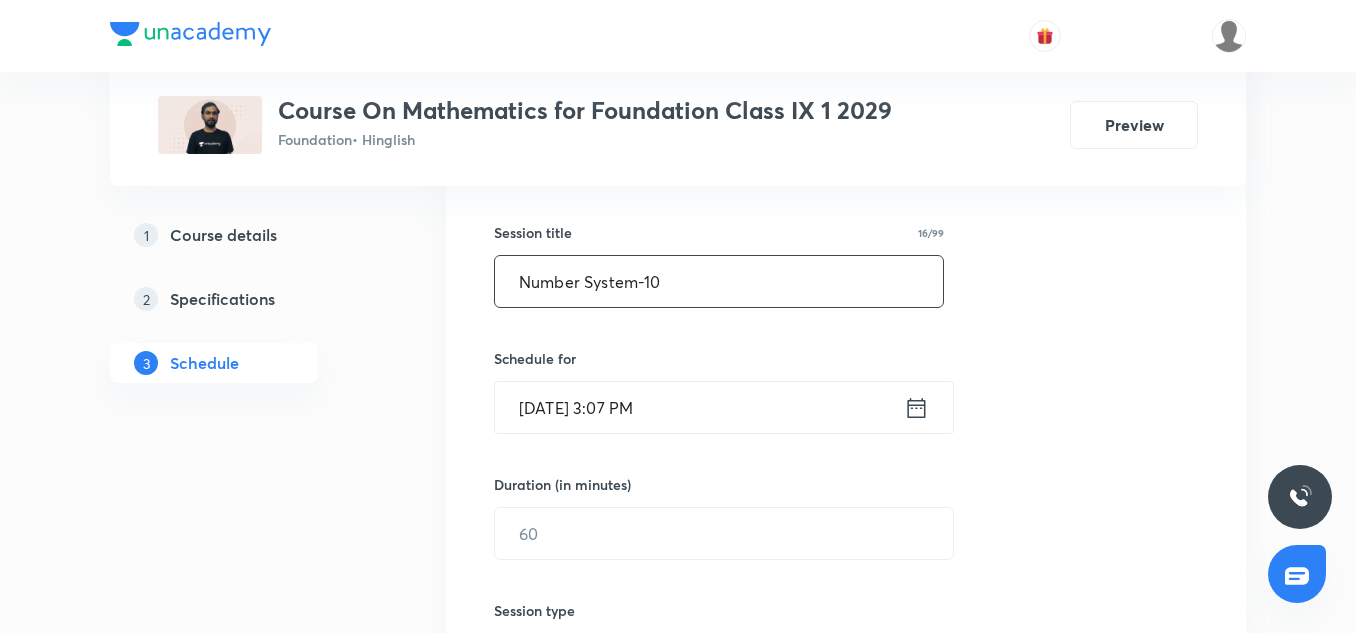 type on "Number System-10" 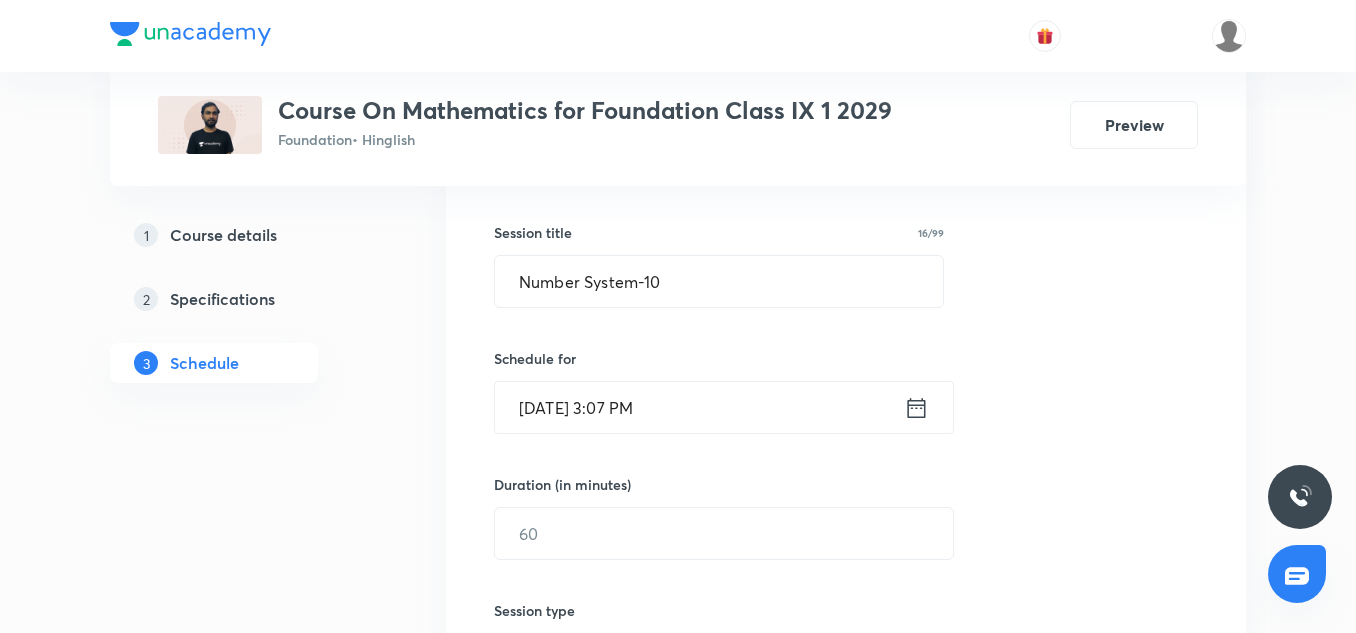 click on "Jul 10, 2025, 3:07 PM" at bounding box center [699, 407] 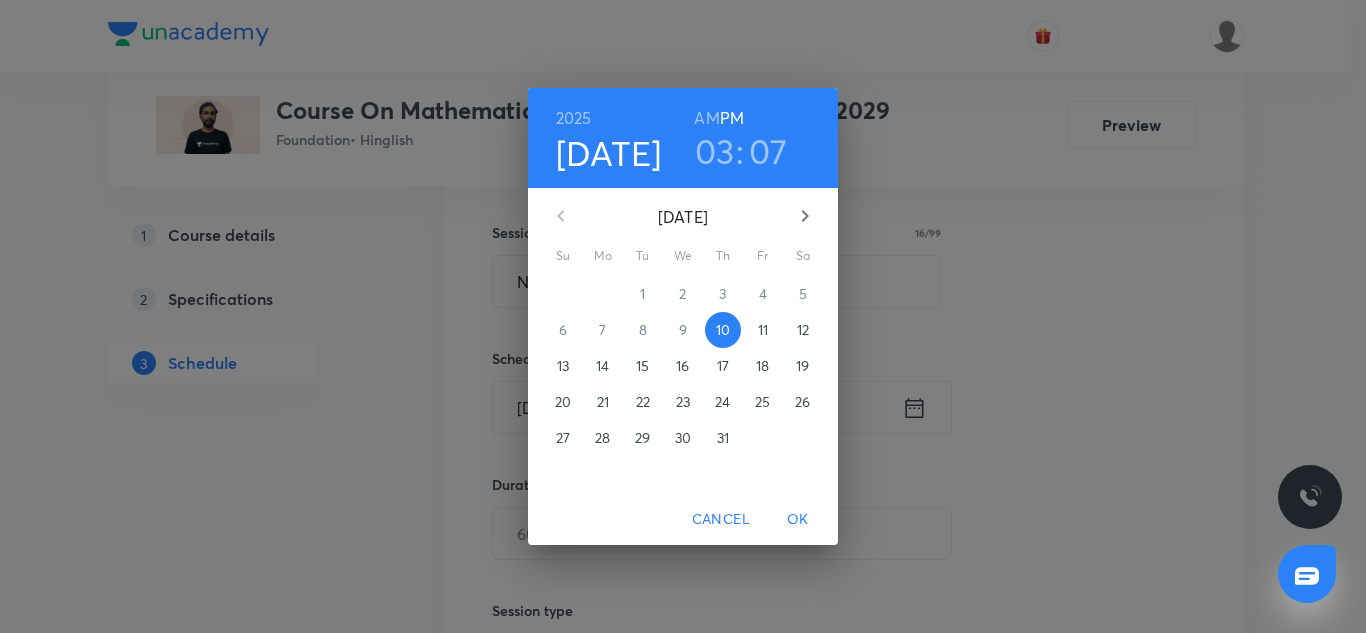 click on "03" at bounding box center [715, 151] 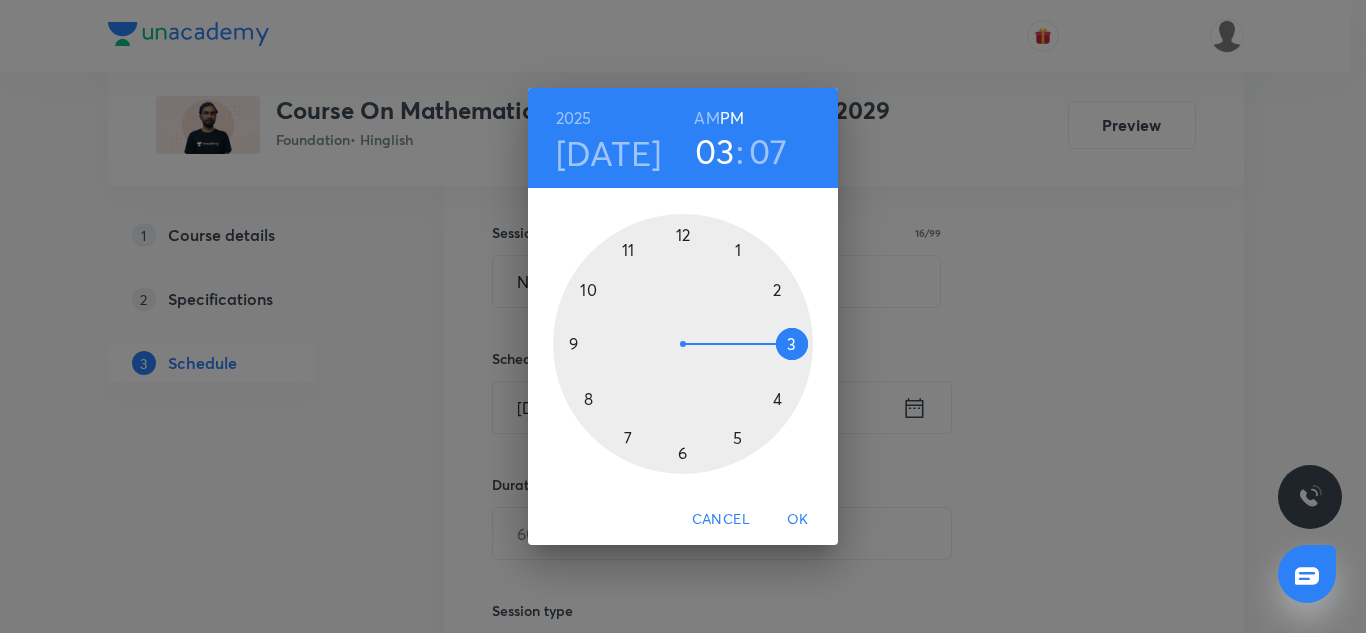 click at bounding box center [683, 344] 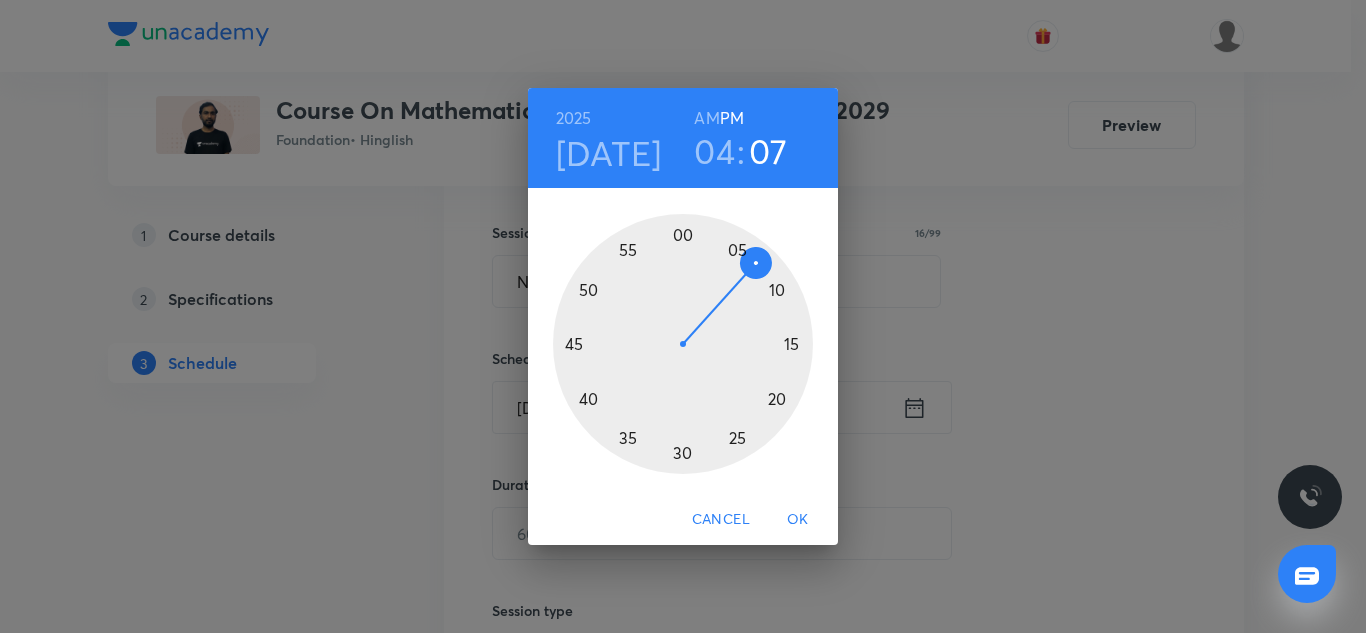 click at bounding box center [683, 344] 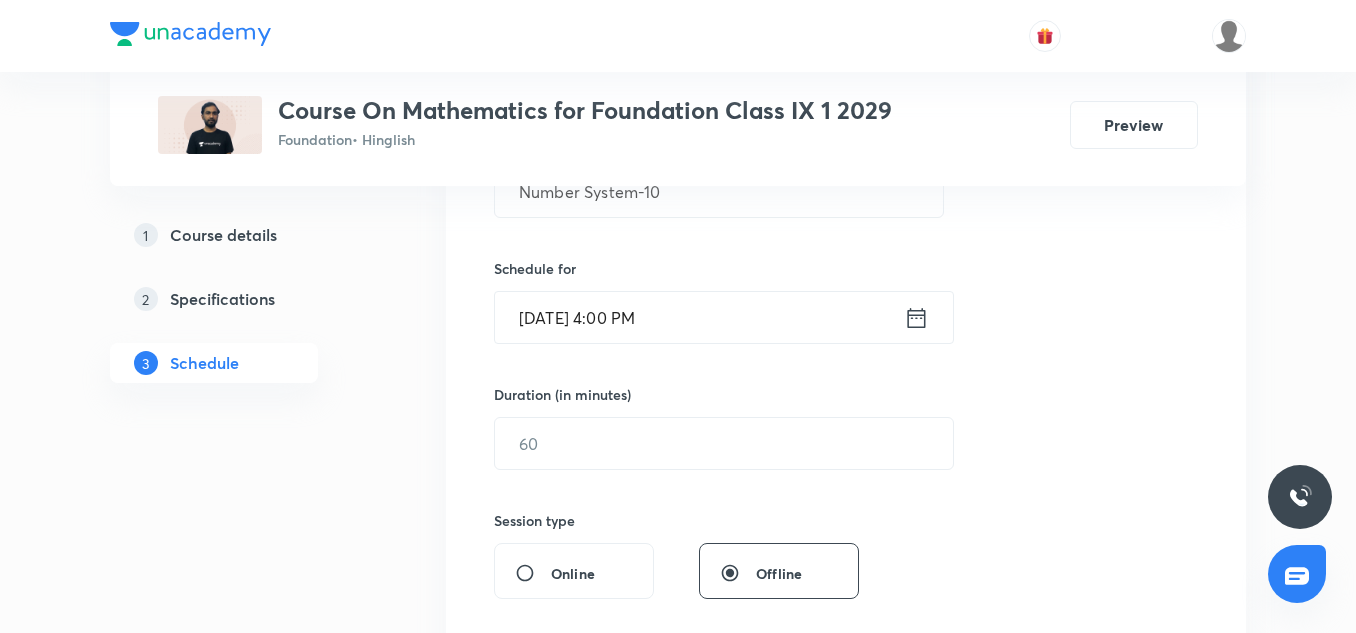 scroll, scrollTop: 449, scrollLeft: 0, axis: vertical 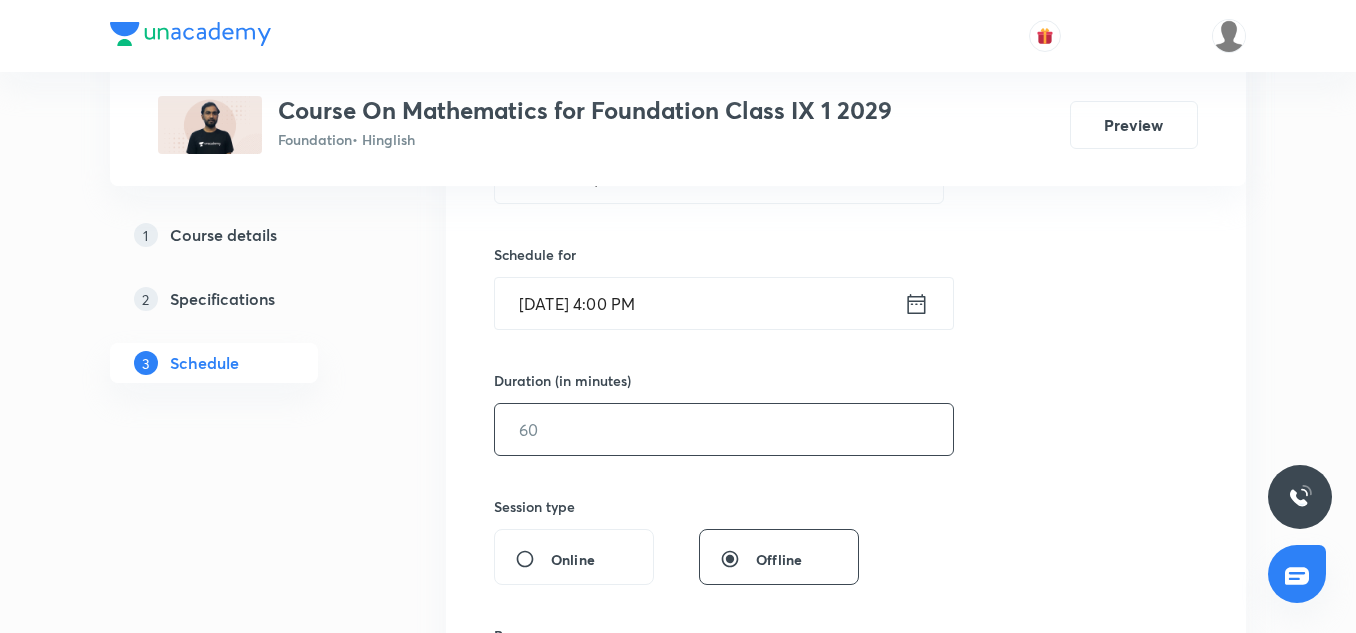 click at bounding box center (724, 429) 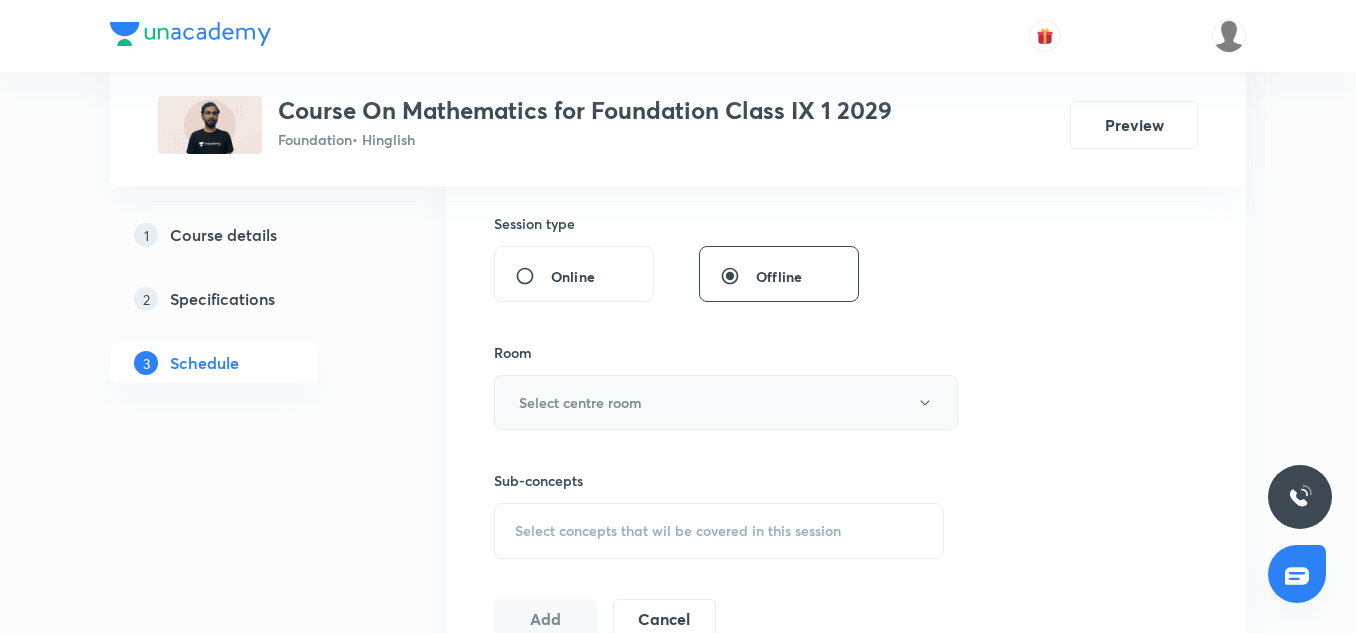 scroll, scrollTop: 733, scrollLeft: 0, axis: vertical 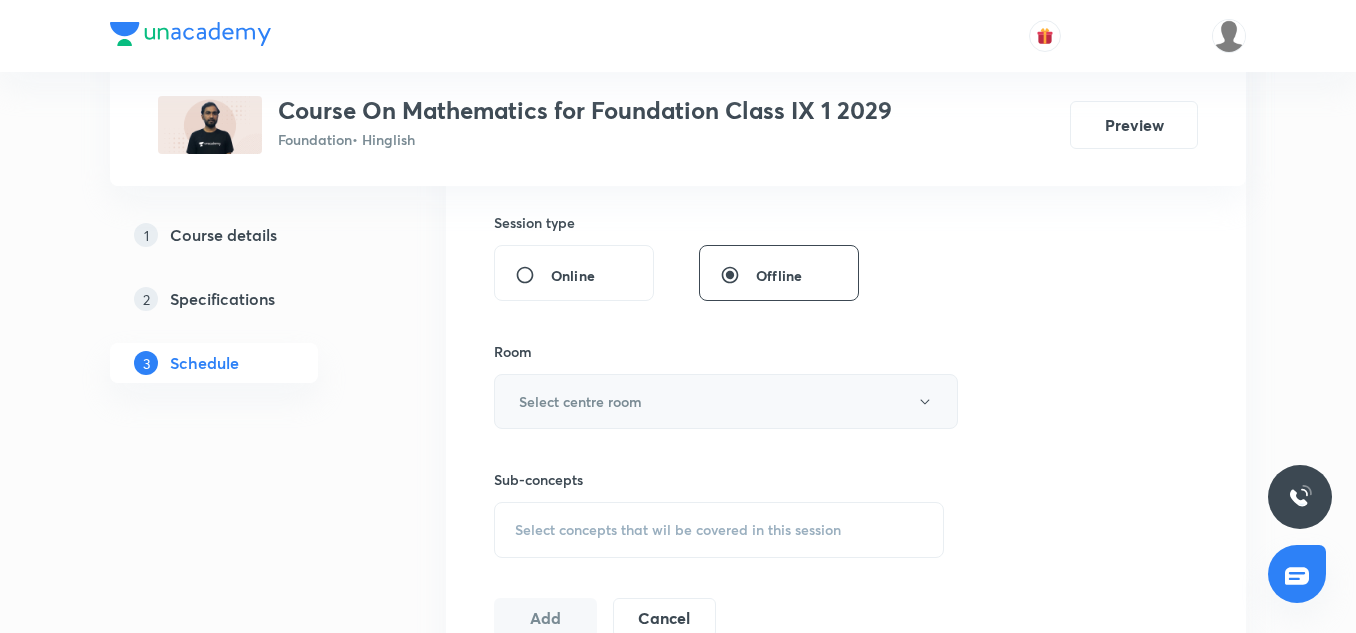type on "60" 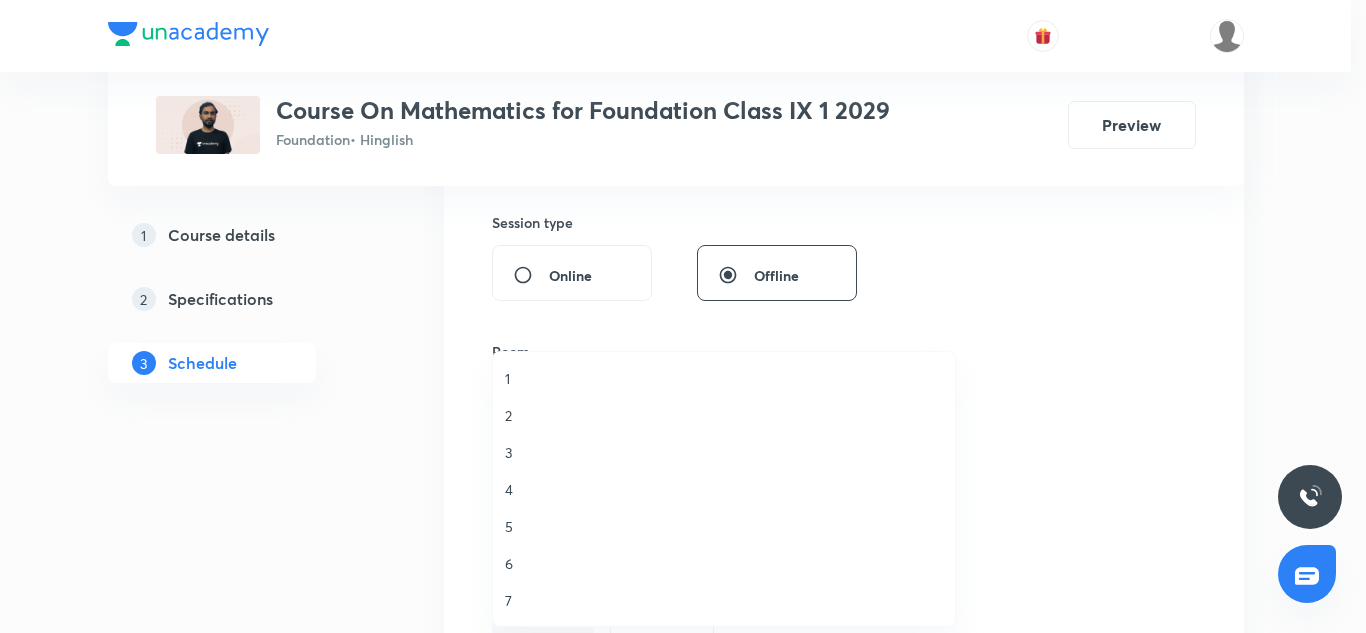 click on "6" at bounding box center (724, 563) 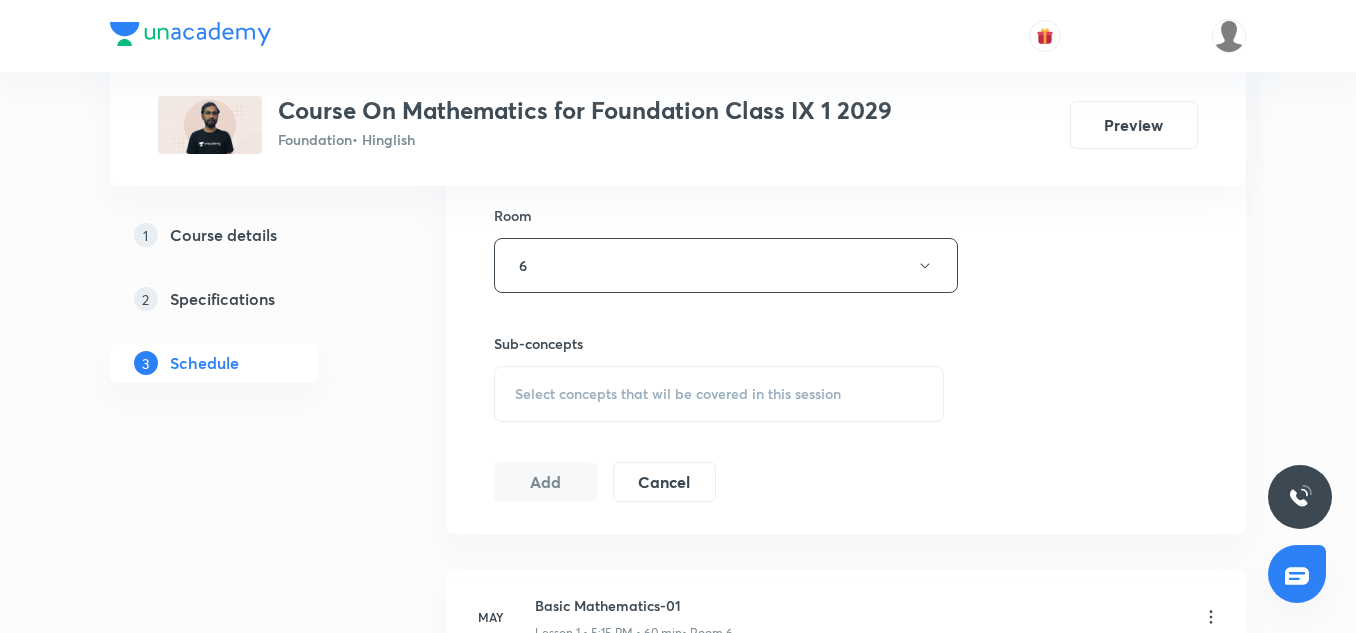 scroll, scrollTop: 874, scrollLeft: 0, axis: vertical 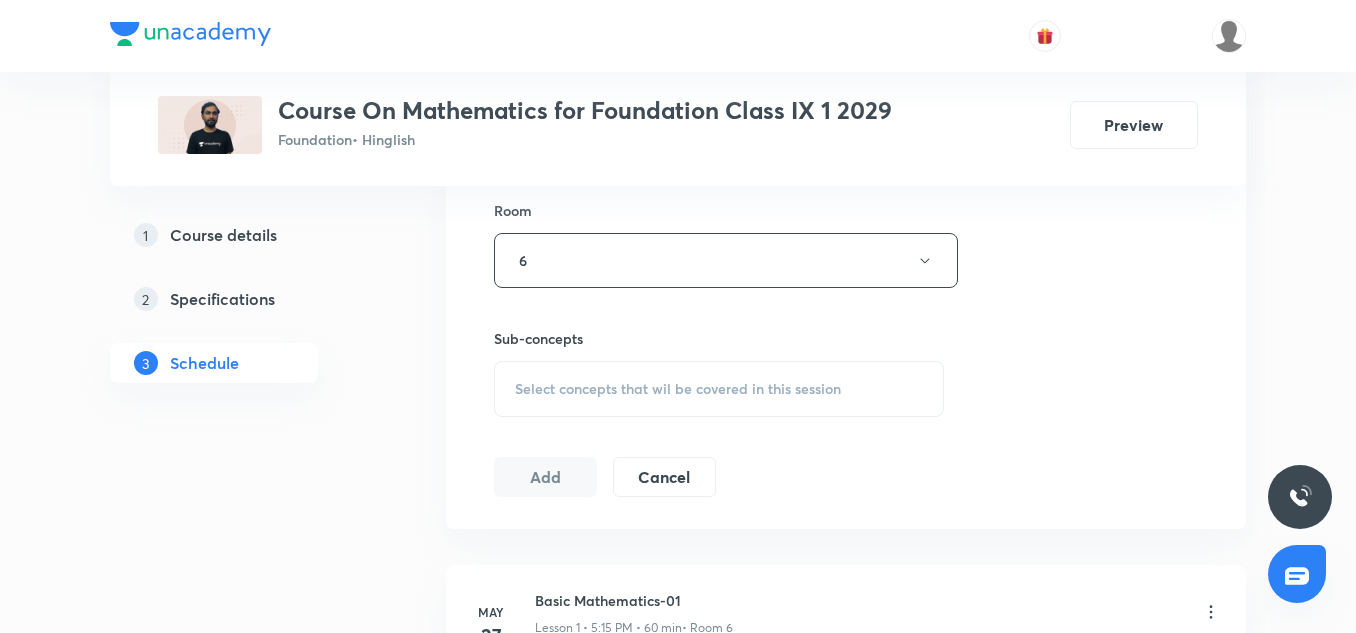 click on "Select concepts that wil be covered in this session" at bounding box center (678, 389) 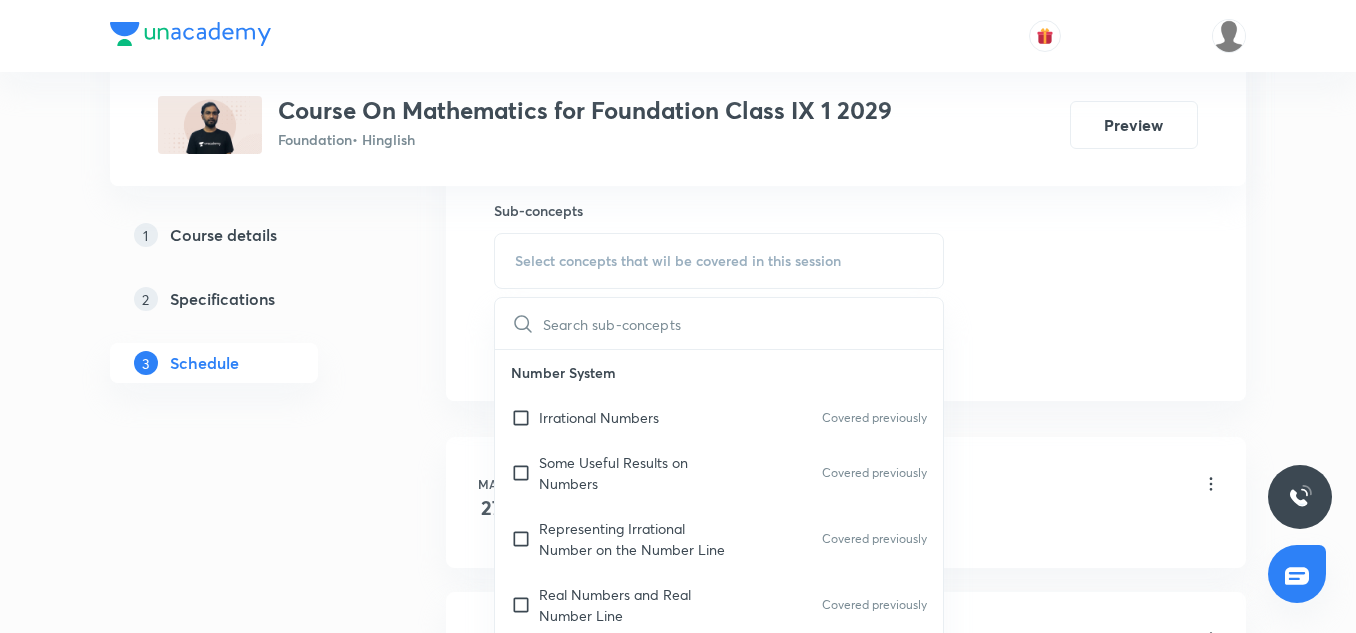 scroll, scrollTop: 1007, scrollLeft: 0, axis: vertical 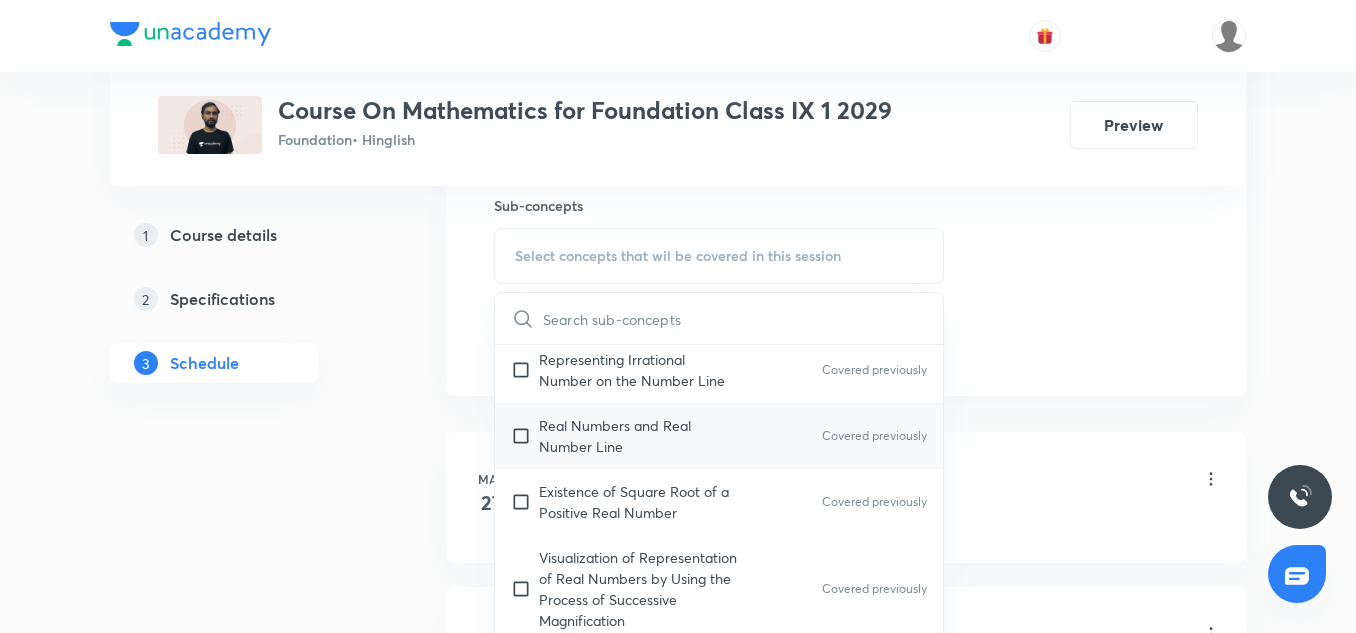 click on "Real Numbers and Real Number Line Covered previously" at bounding box center (719, 436) 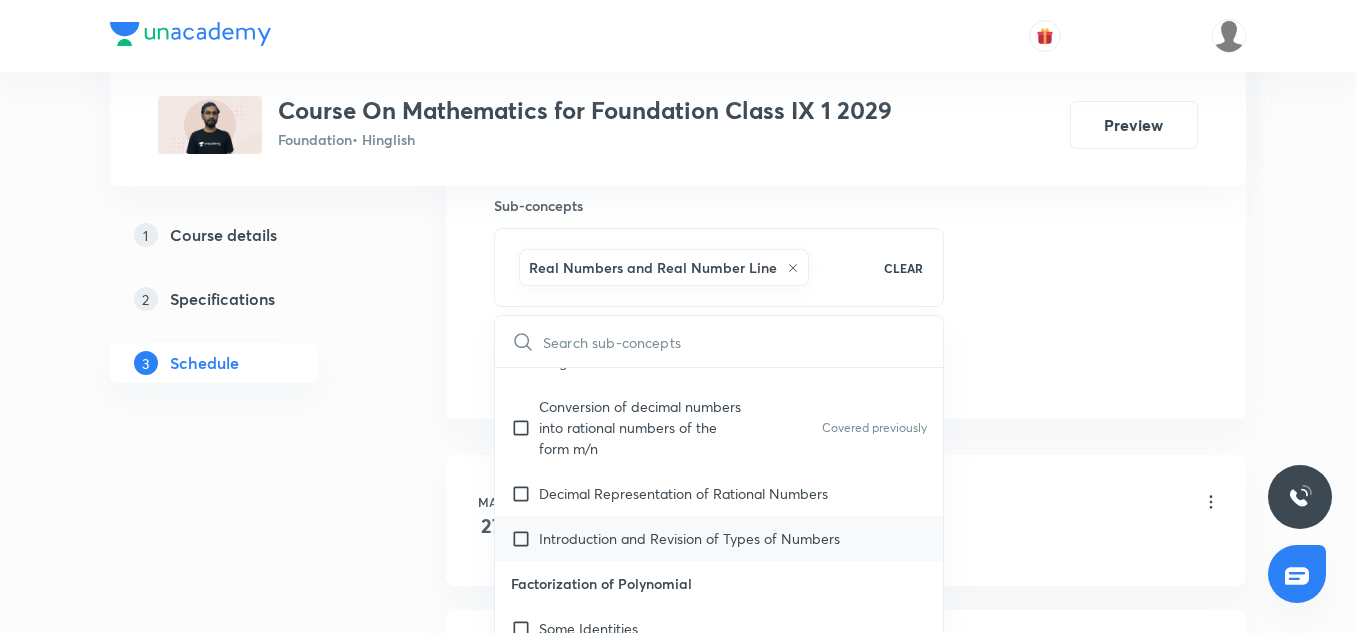 scroll, scrollTop: 484, scrollLeft: 0, axis: vertical 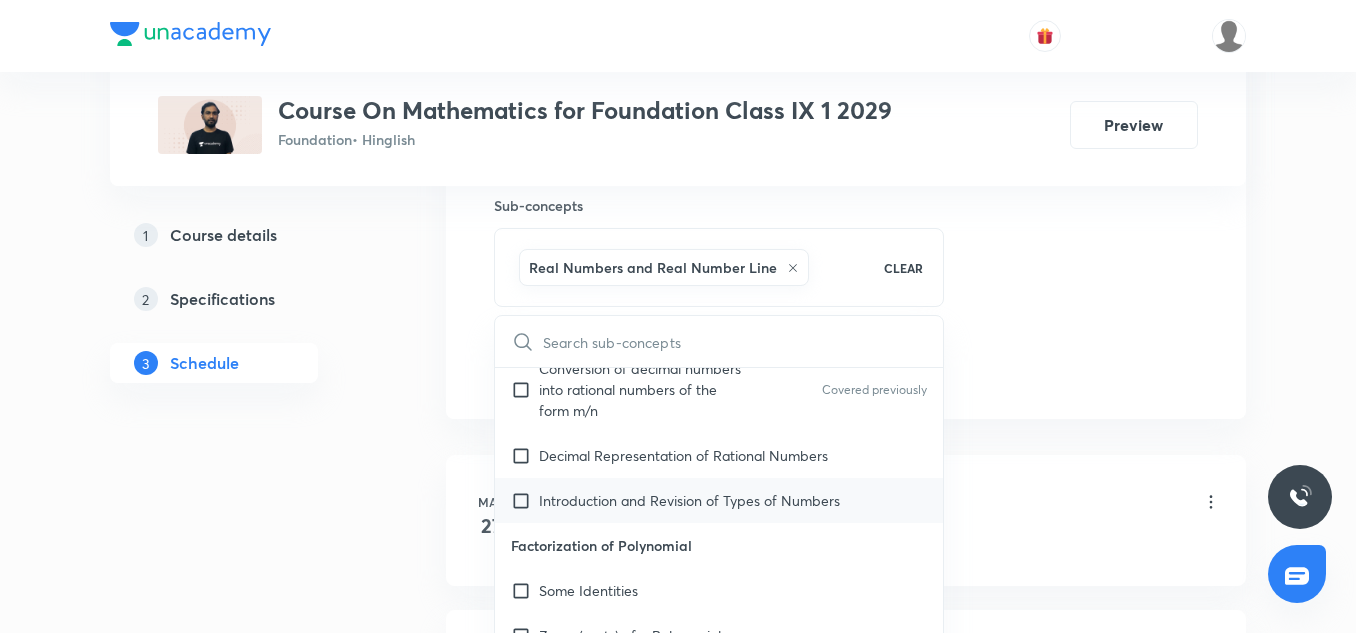 click on "Introduction and Revision of Types of Numbers" at bounding box center (689, 500) 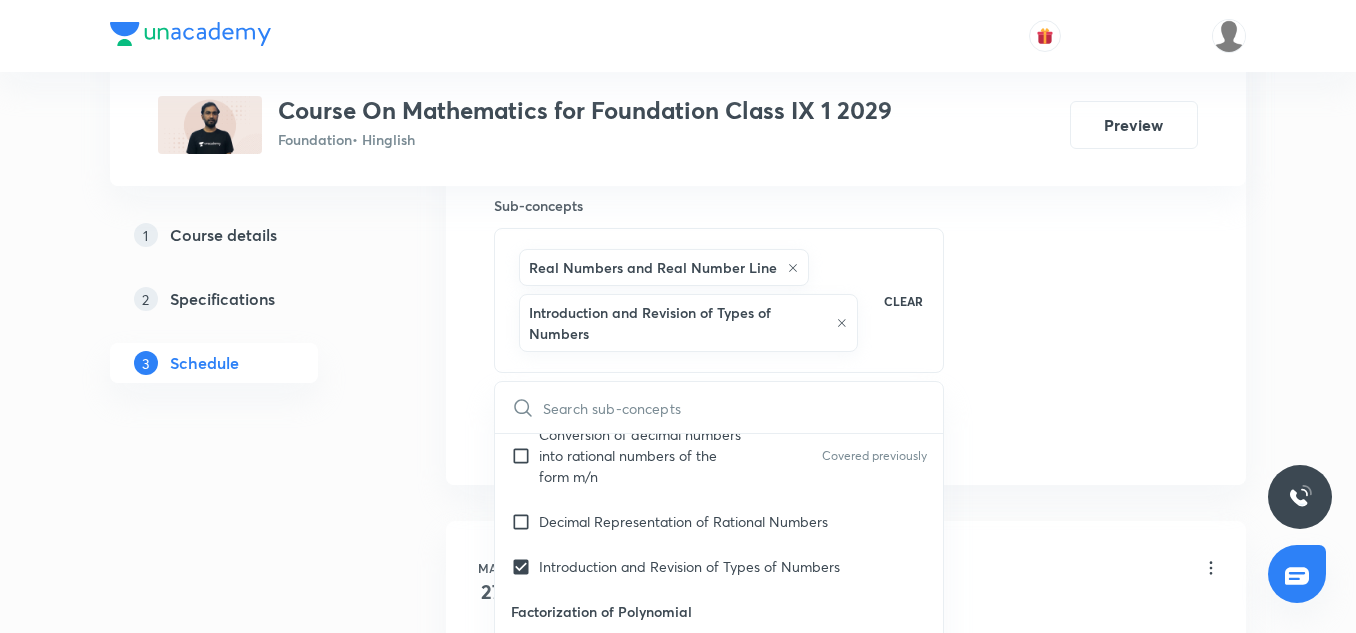 click on "Session  10 Live class Session title 16/99 Number System-10 ​ Schedule for Jul 10, 2025, 4:00 PM ​ Duration (in minutes) 60 ​   Session type Online Offline Room 6 Sub-concepts Real Numbers and Real Number Line Introduction and Revision of Types of Numbers CLEAR ​ Number System Irrational Numbers Covered previously Some Useful Results on Numbers Covered previously Representing Irrational Number on the Number Line Covered previously Real Numbers and Real Number Line Covered previously Existence of Square Root of a Positive Real Number Covered previously Visualization of Representation of Real Numbers by Using the Process of Successive Magnification Covered previously Conversion of decimal numbers into rational numbers of the form m/n Covered previously Decimal Representation of Rational Numbers Introduction and Revision of Types of Numbers Factorization of Polynomial Some Identities Zeros (roots) of a Polynomials Remainder Theorem Factor Theorem Factorization of Polynomials by Using Factor Theorem Mode" at bounding box center [846, -61] 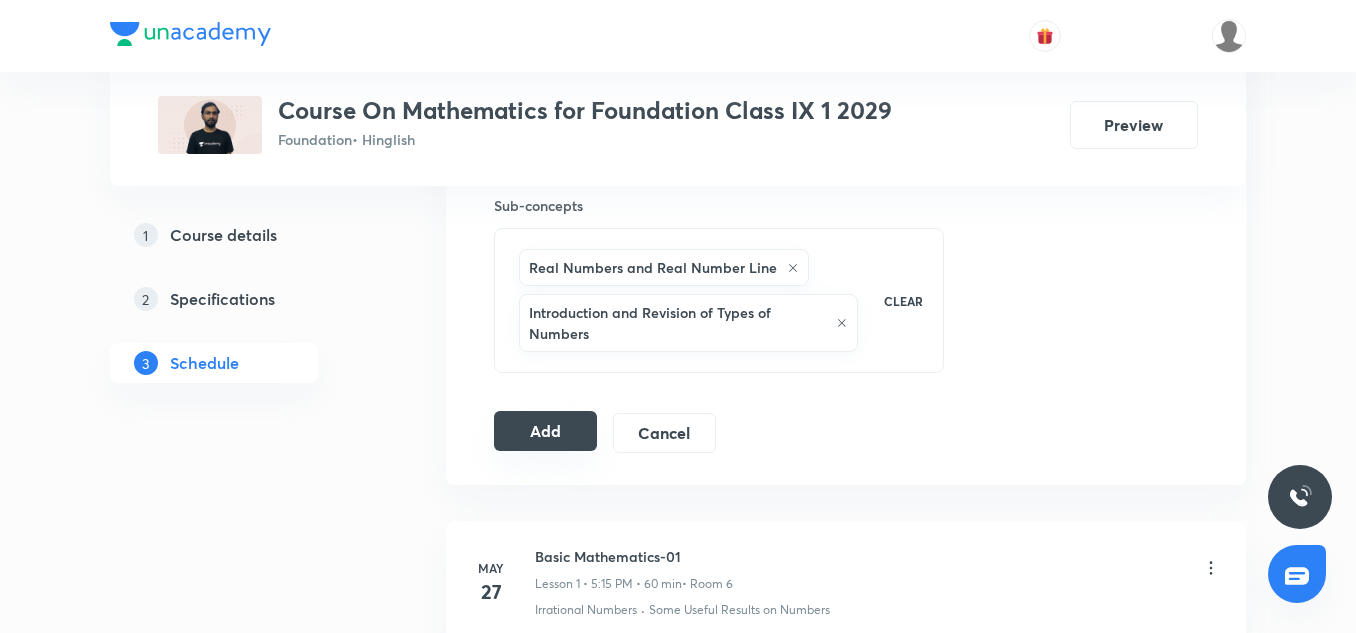 click on "Add" at bounding box center [545, 431] 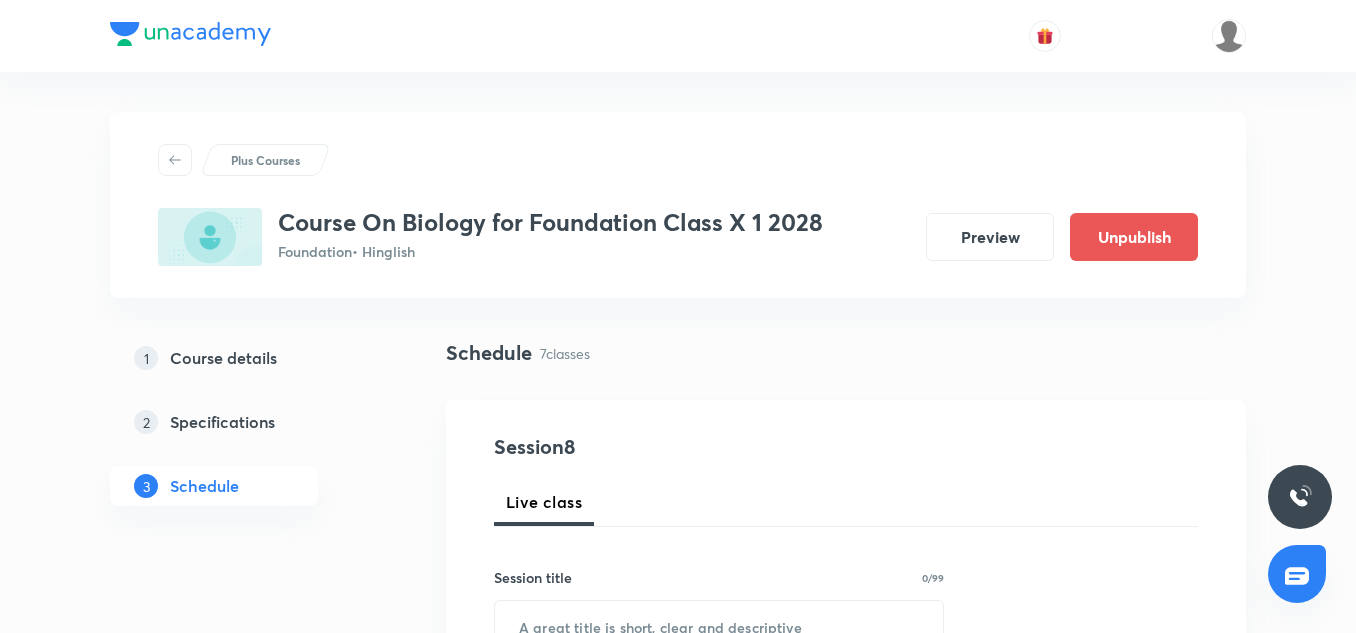 scroll, scrollTop: 1376, scrollLeft: 0, axis: vertical 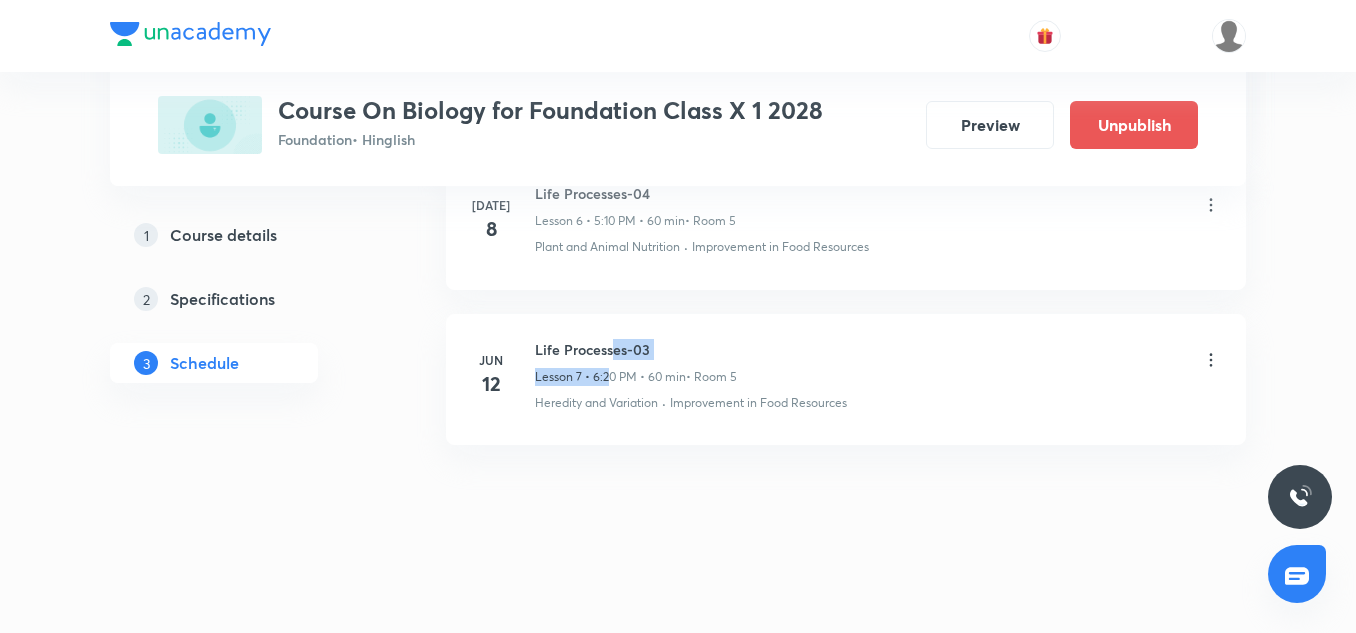click on "Life Processes-03 Lesson 7 • 6:20 PM • 60 min  • Room 5" at bounding box center [636, 362] 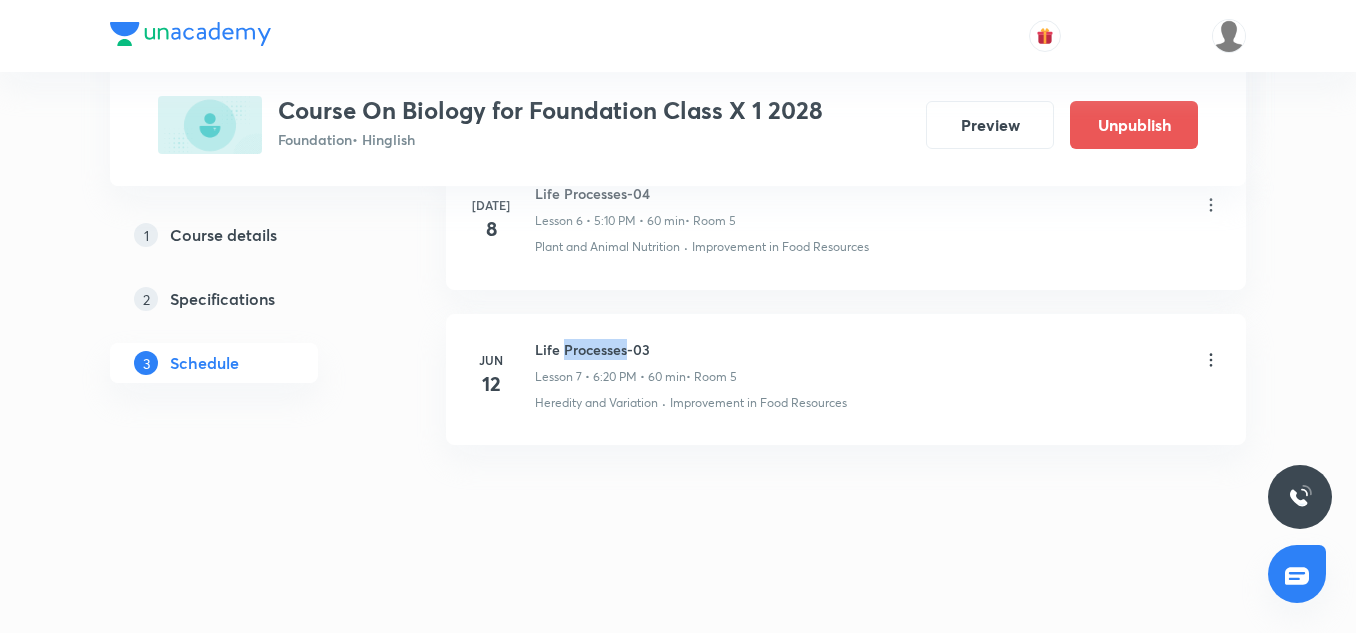 click on "Life Processes-03" at bounding box center (636, 349) 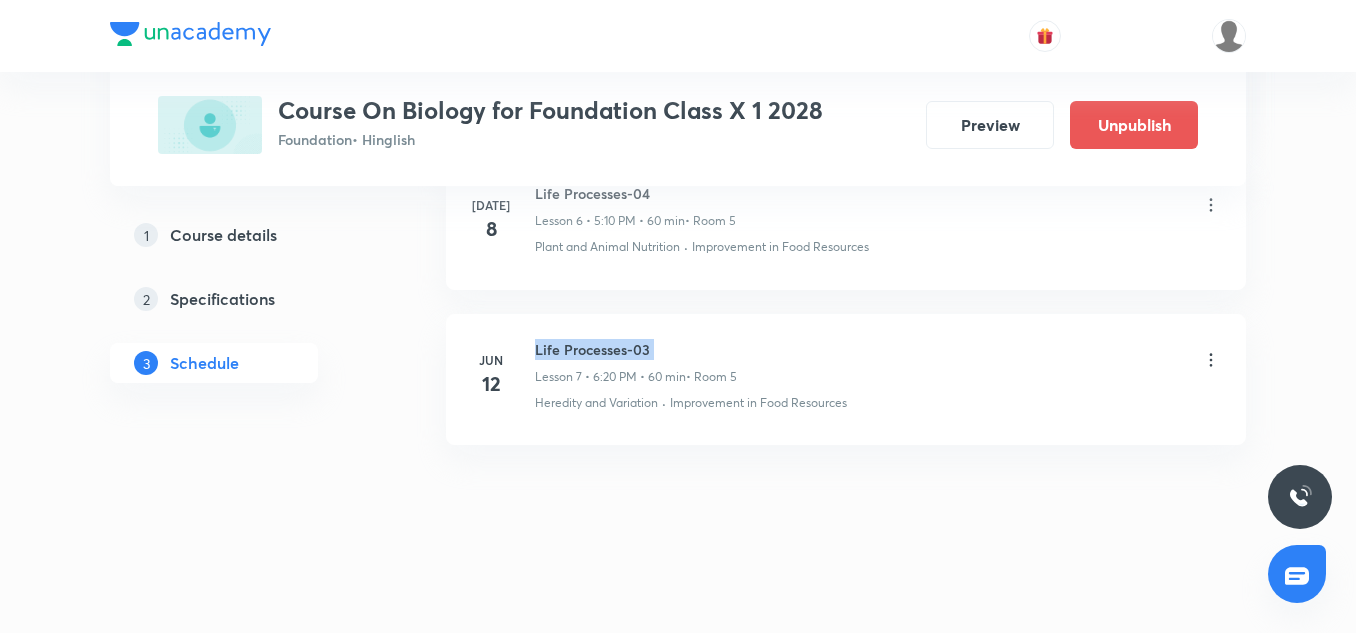 click on "Life Processes-03" at bounding box center (636, 349) 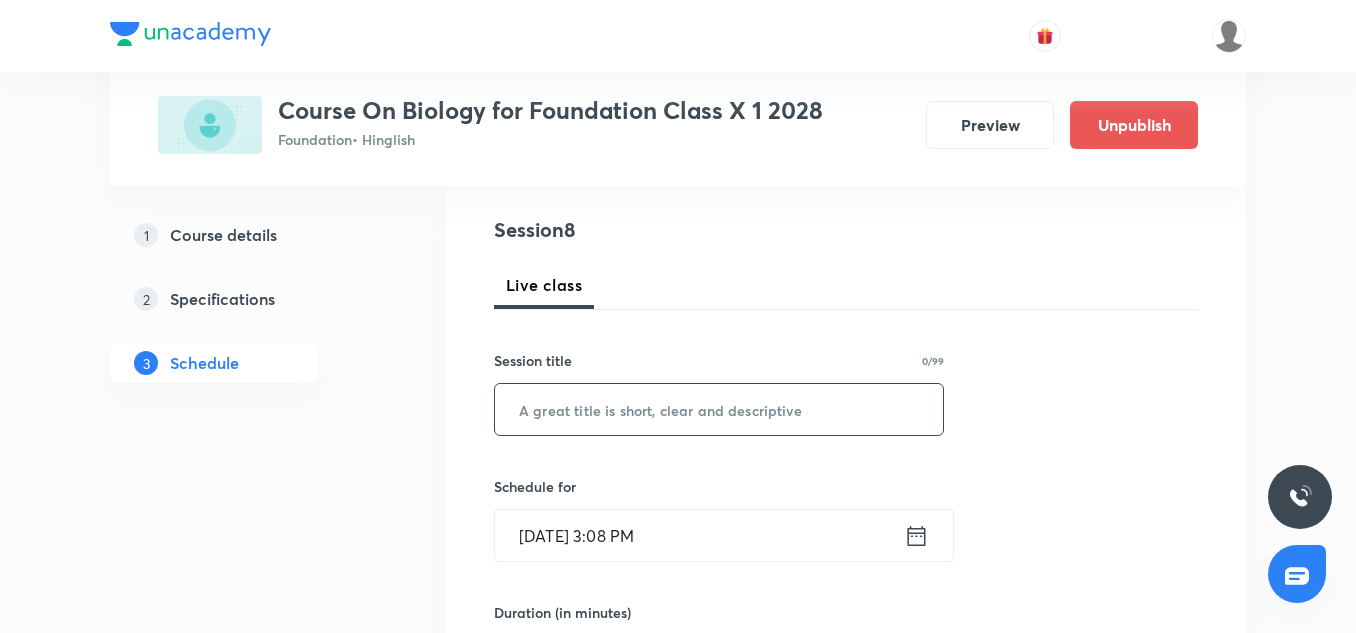scroll, scrollTop: 216, scrollLeft: 0, axis: vertical 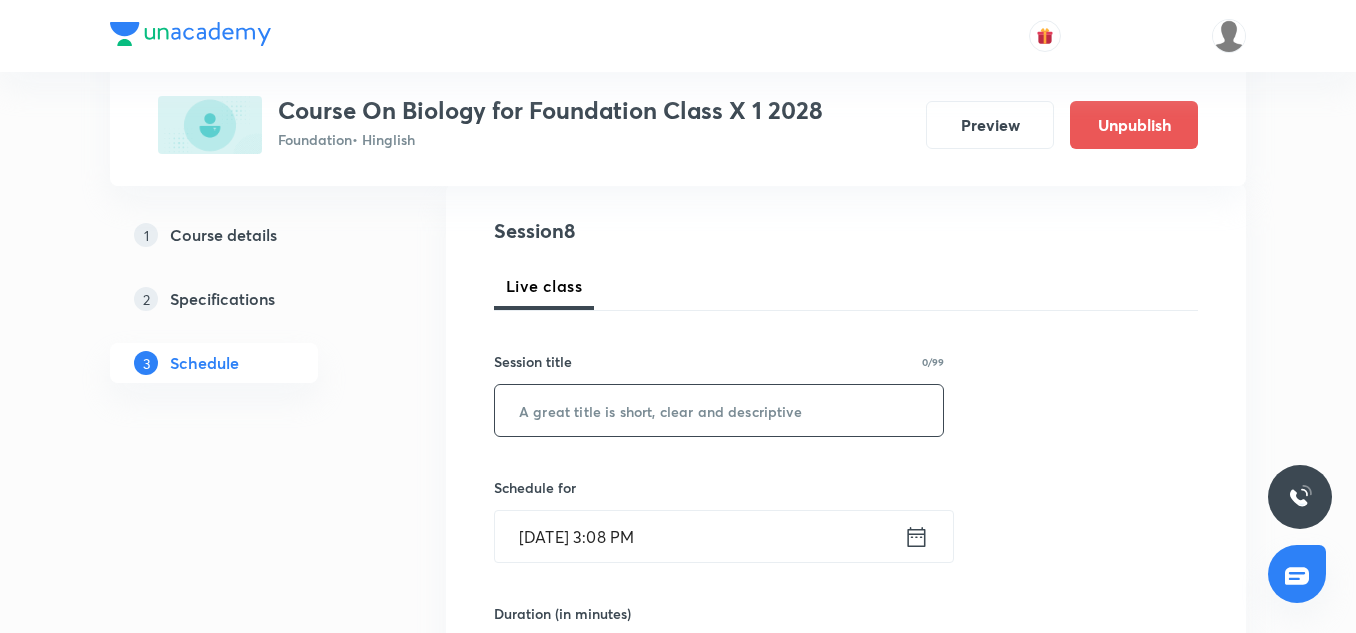 click at bounding box center [719, 410] 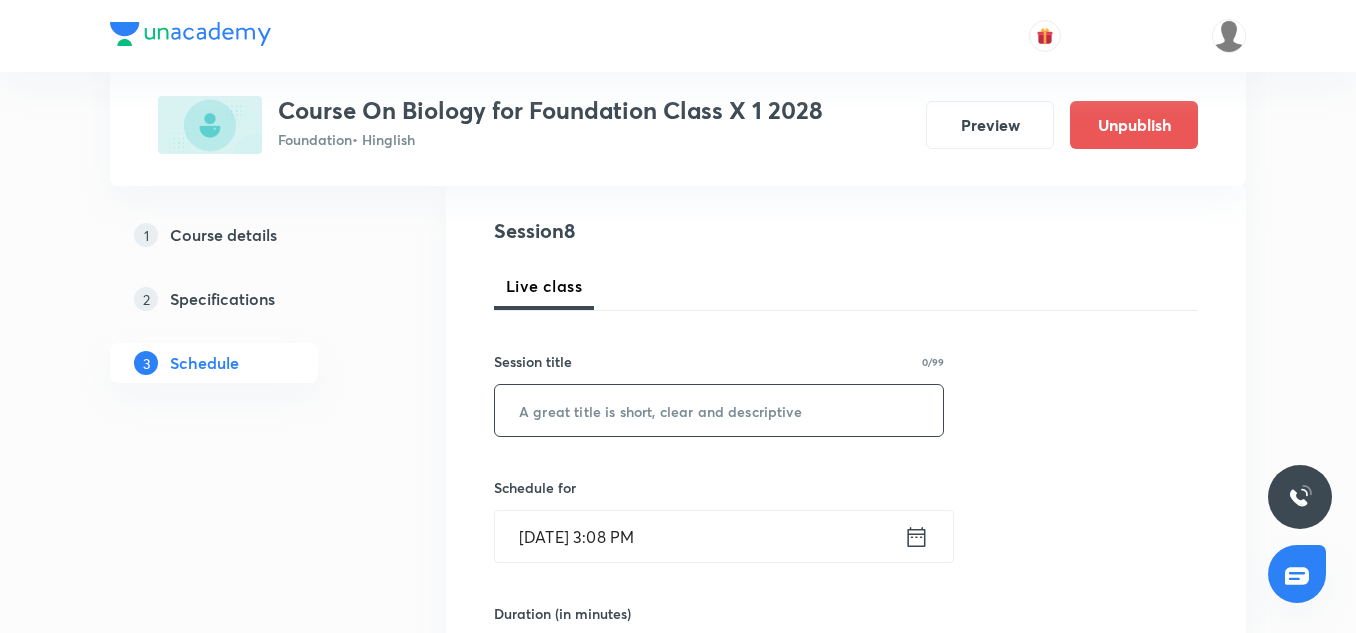 paste on "Life Processes-03" 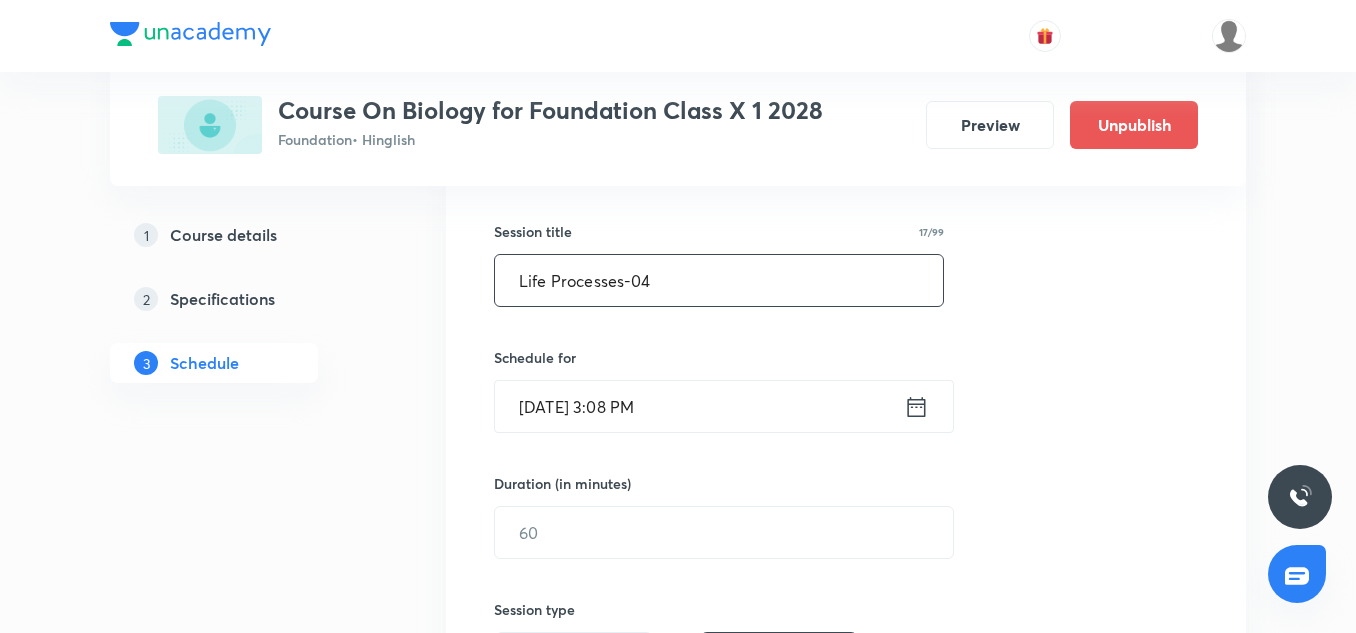 scroll, scrollTop: 348, scrollLeft: 0, axis: vertical 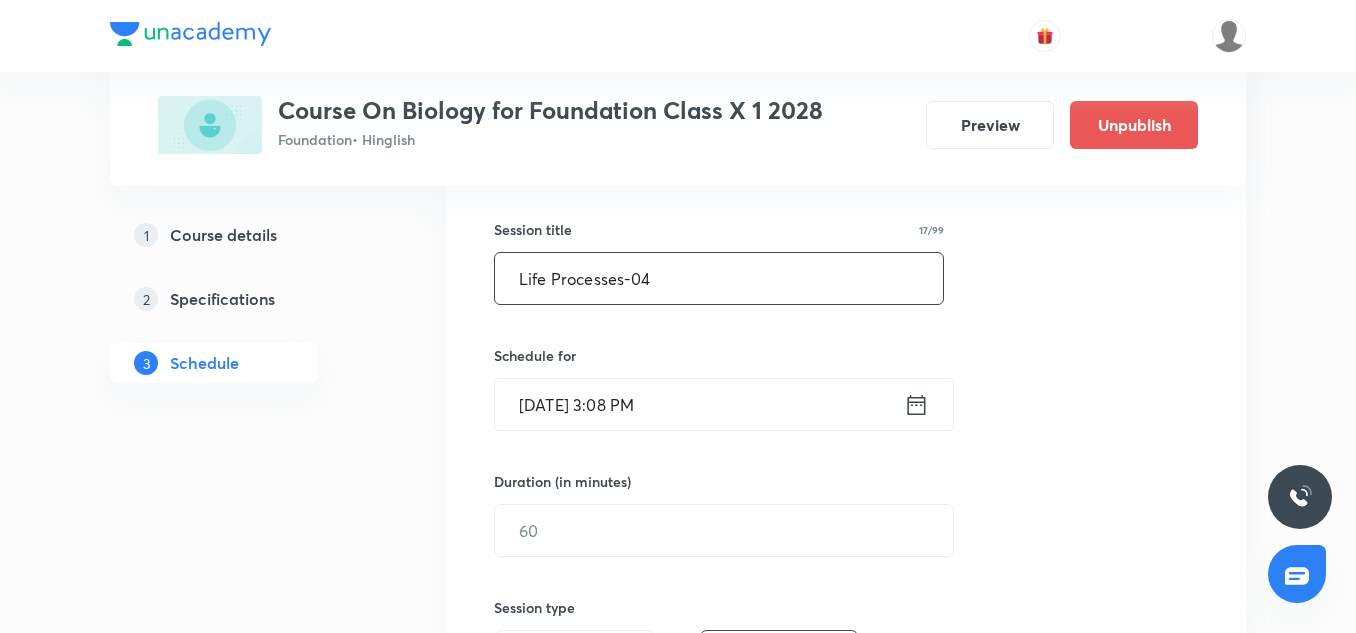 type on "Life Processes-04" 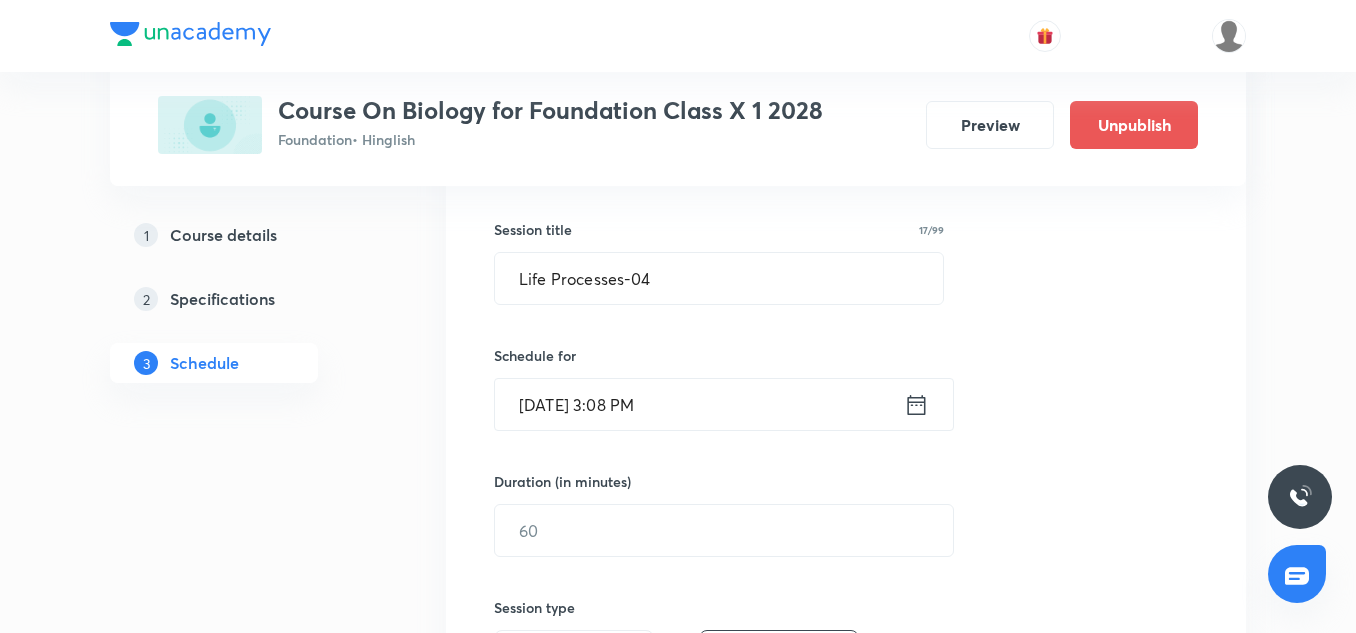 click on "[DATE] 3:08 PM" at bounding box center [699, 404] 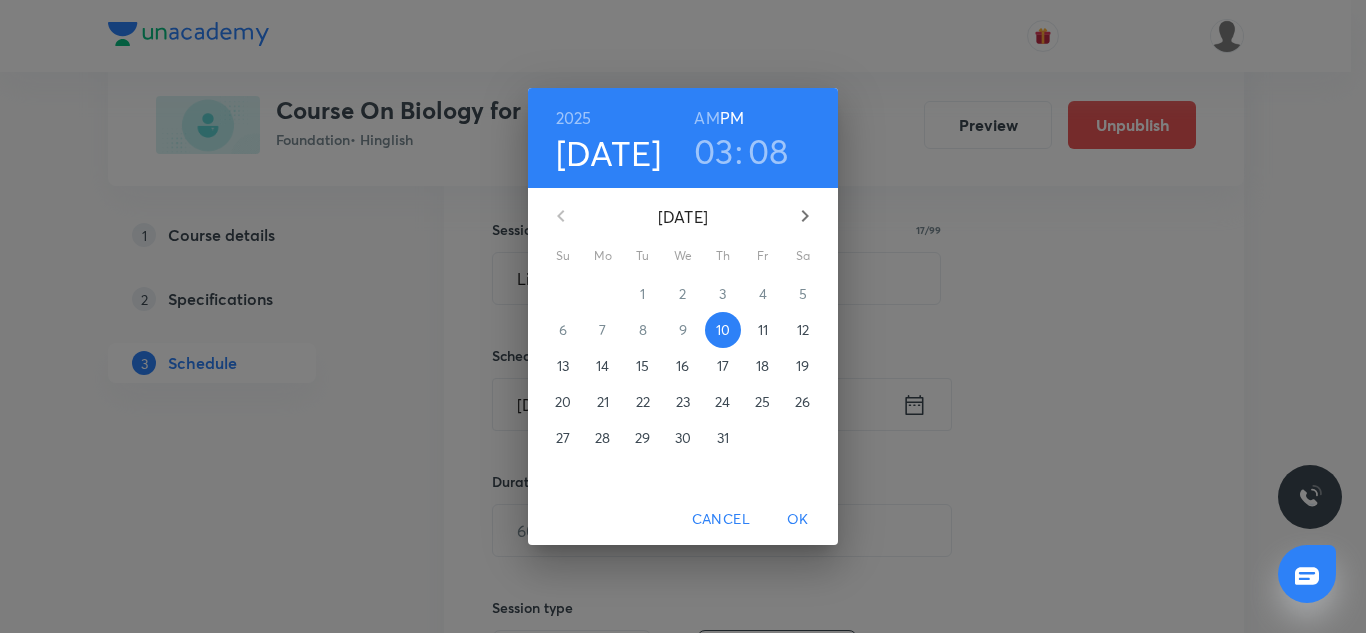 click on "03" at bounding box center (714, 151) 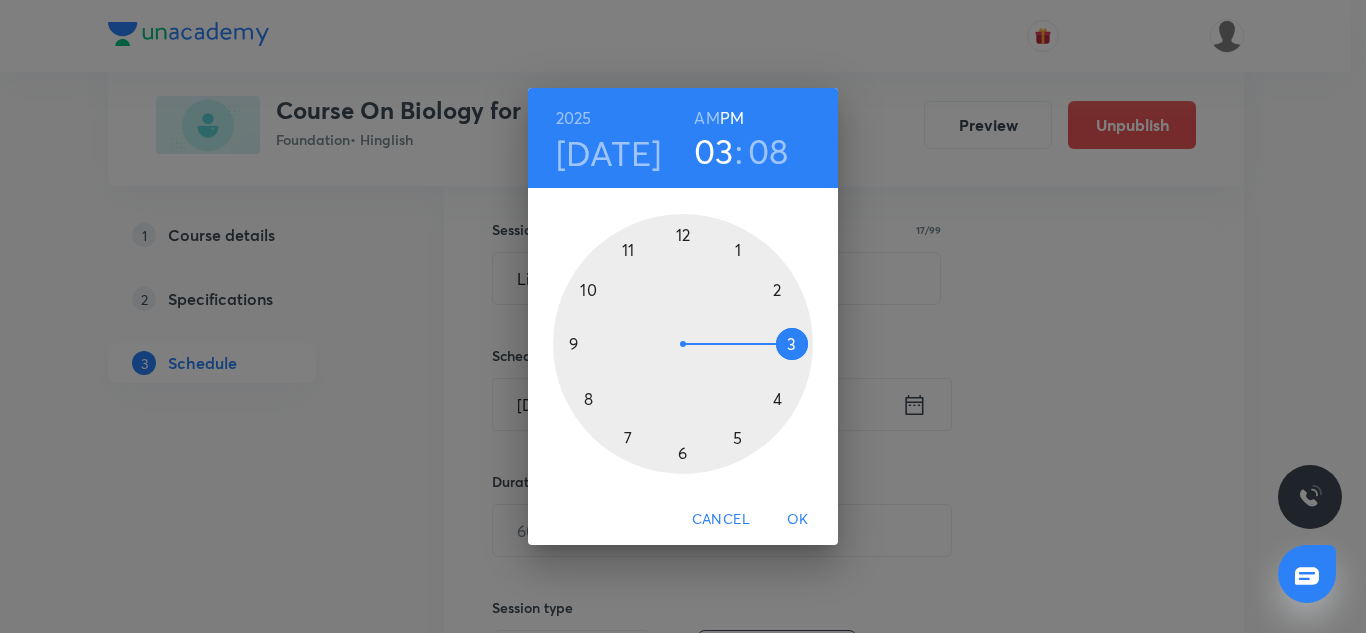 click at bounding box center [683, 344] 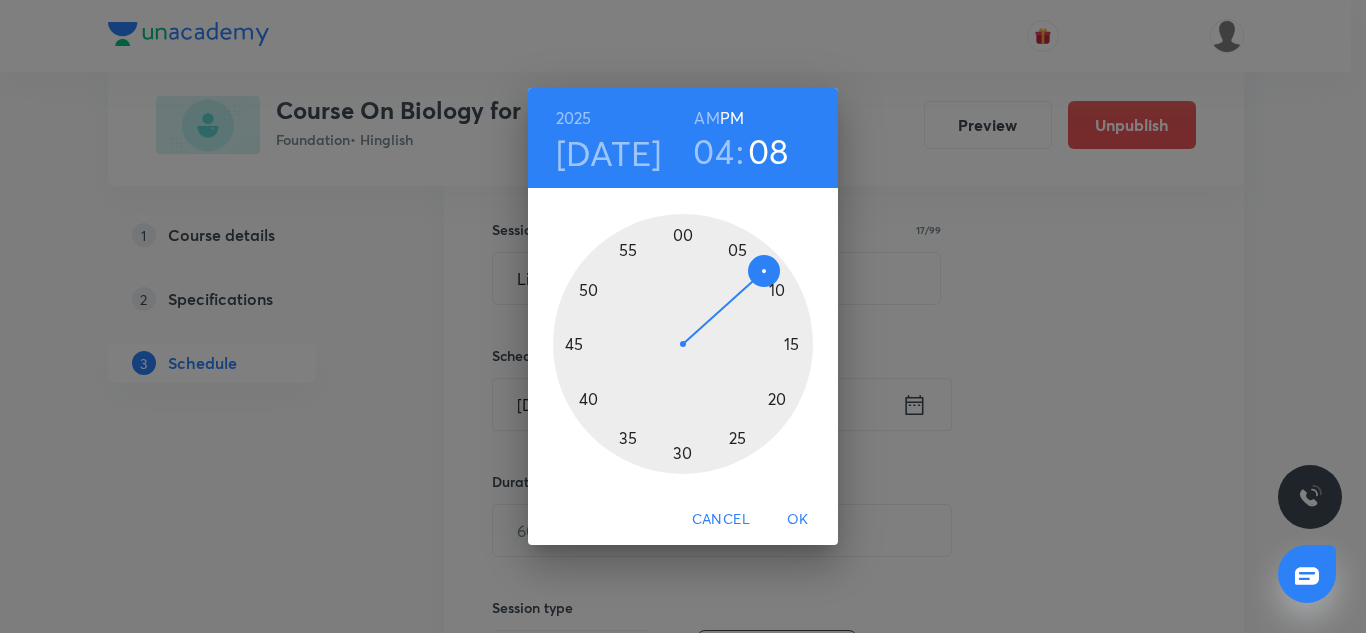 click at bounding box center [683, 344] 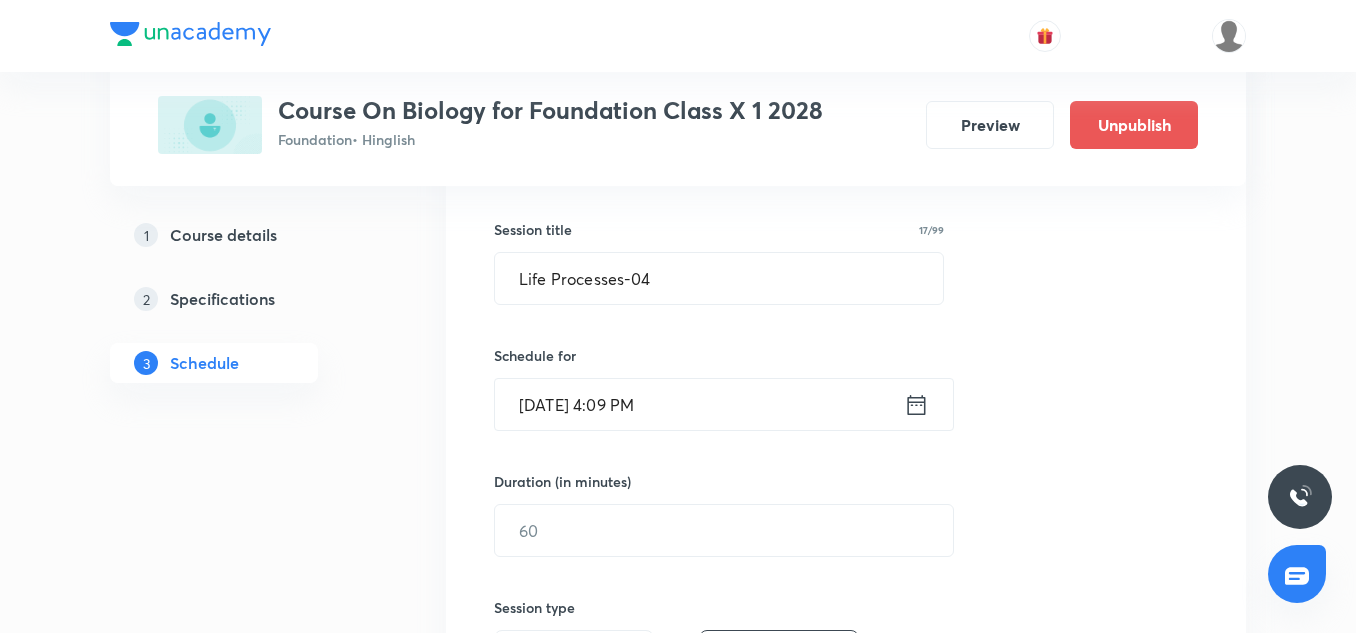 click on "[DATE] 4:09 PM" at bounding box center [699, 404] 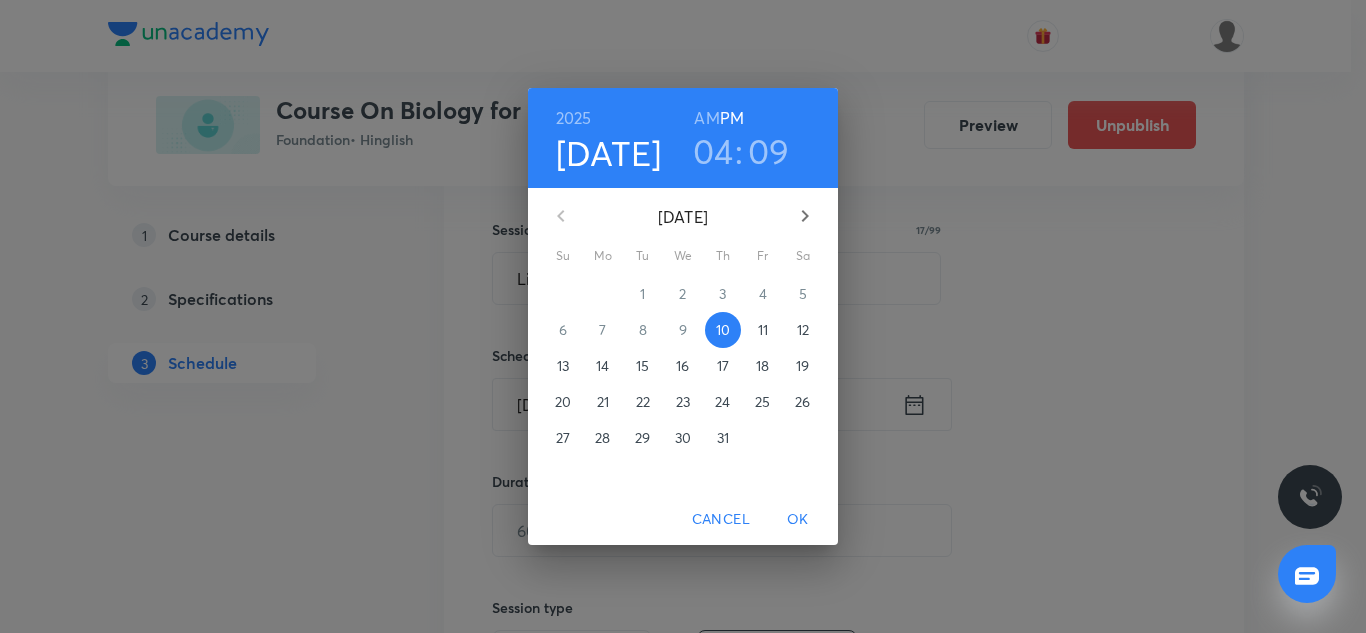 click on "09" at bounding box center [769, 151] 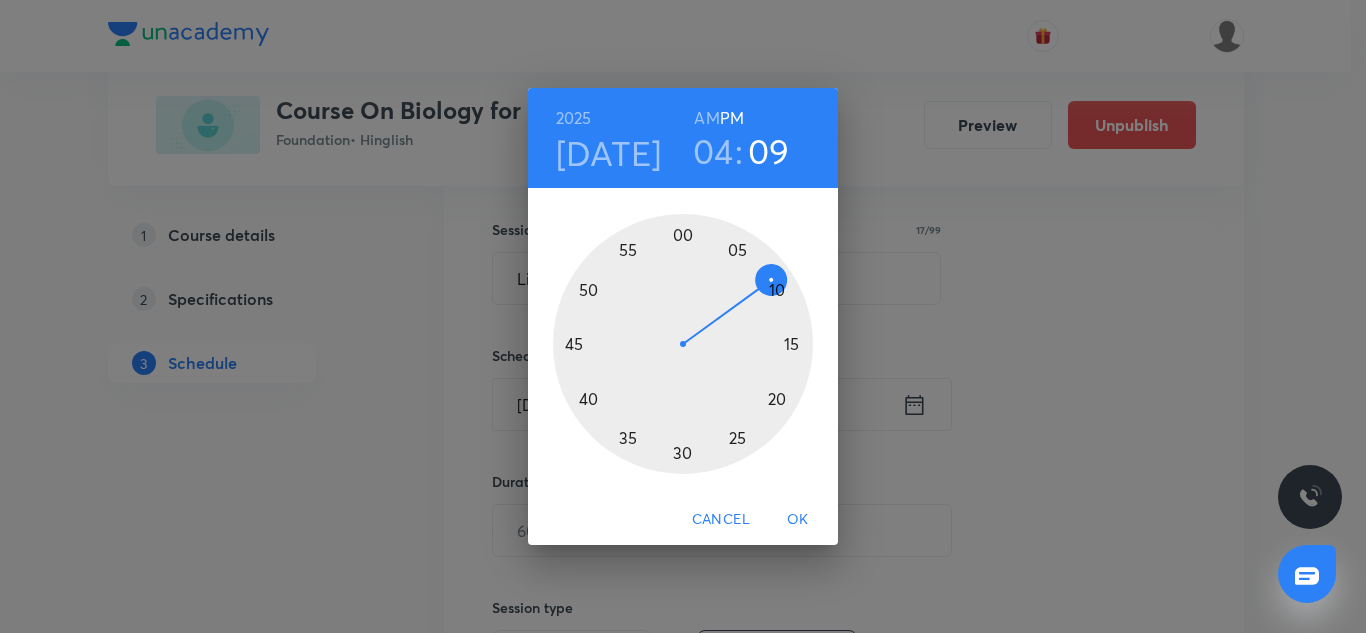 click at bounding box center (683, 344) 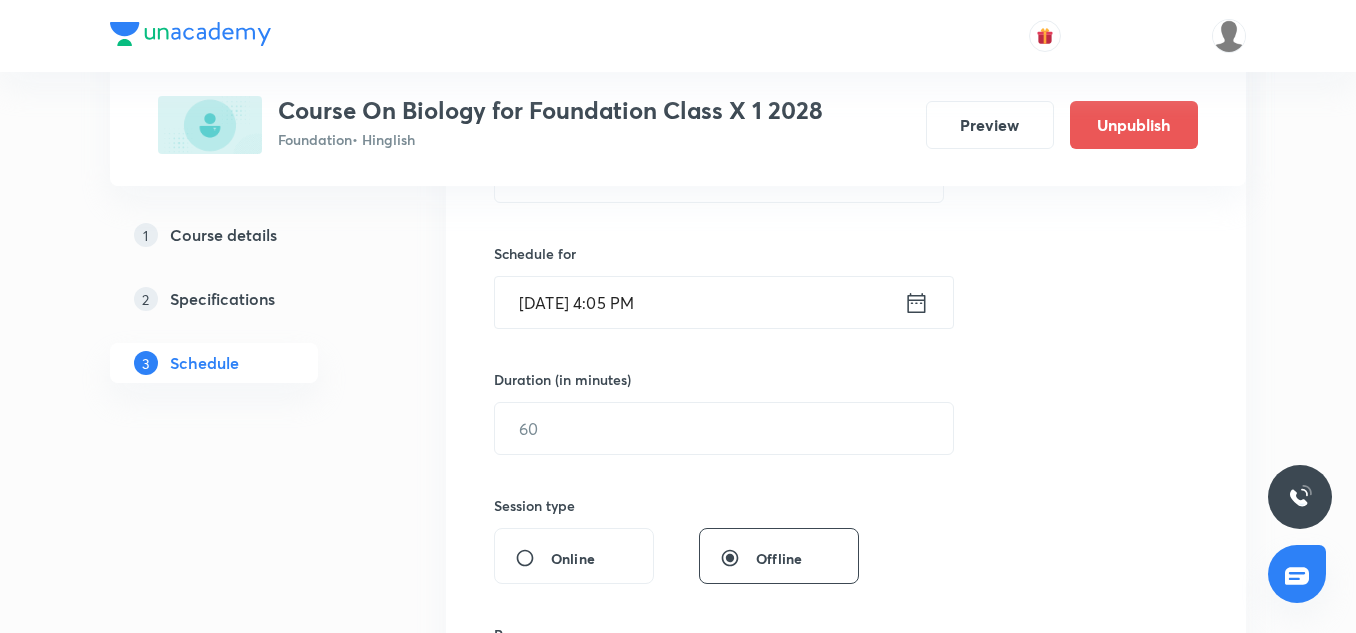 scroll, scrollTop: 452, scrollLeft: 0, axis: vertical 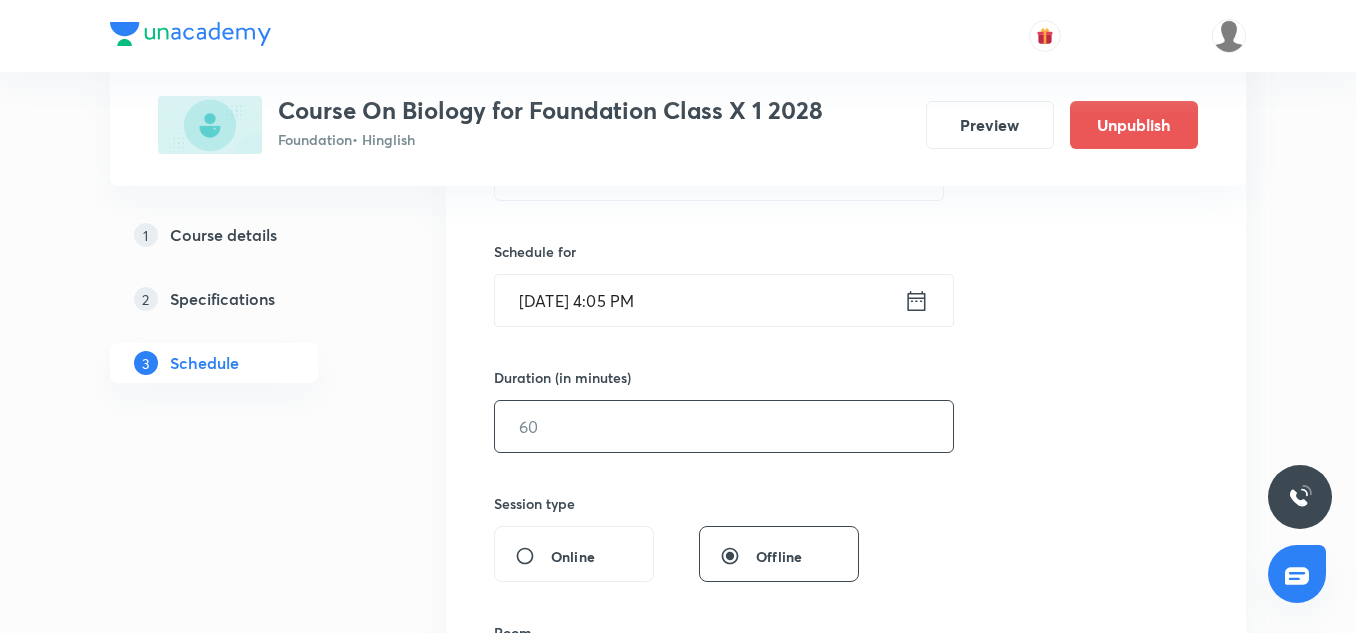 click at bounding box center [724, 426] 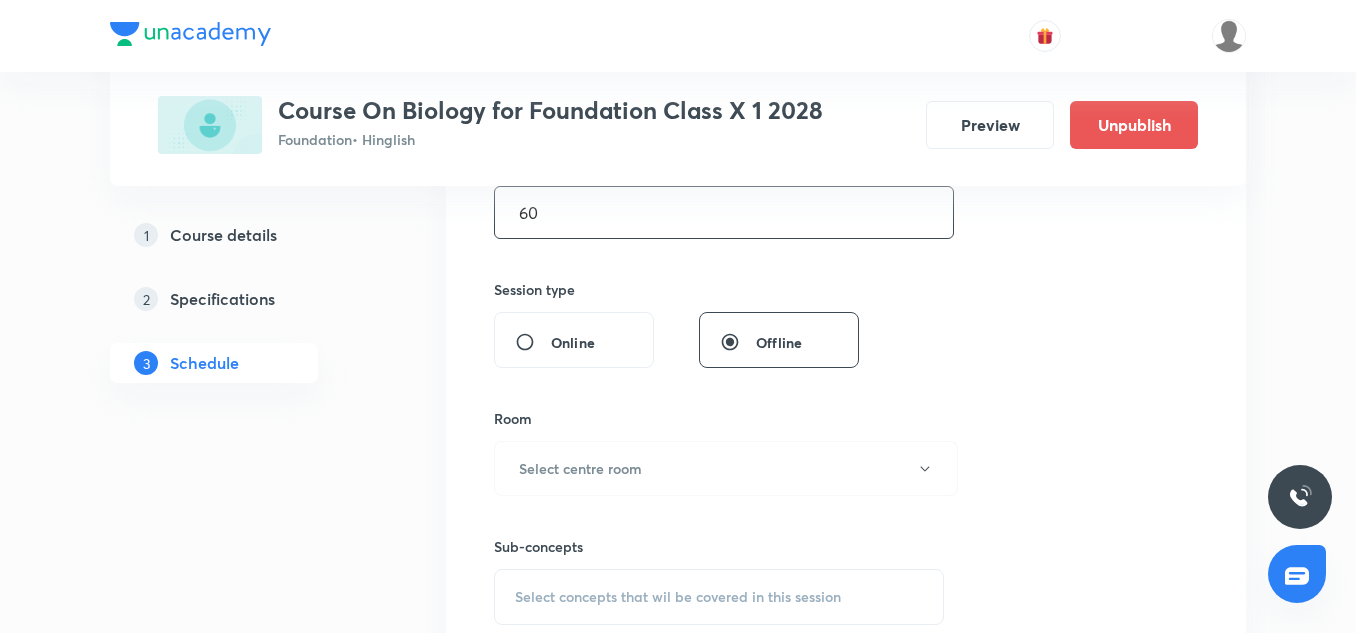 scroll, scrollTop: 675, scrollLeft: 0, axis: vertical 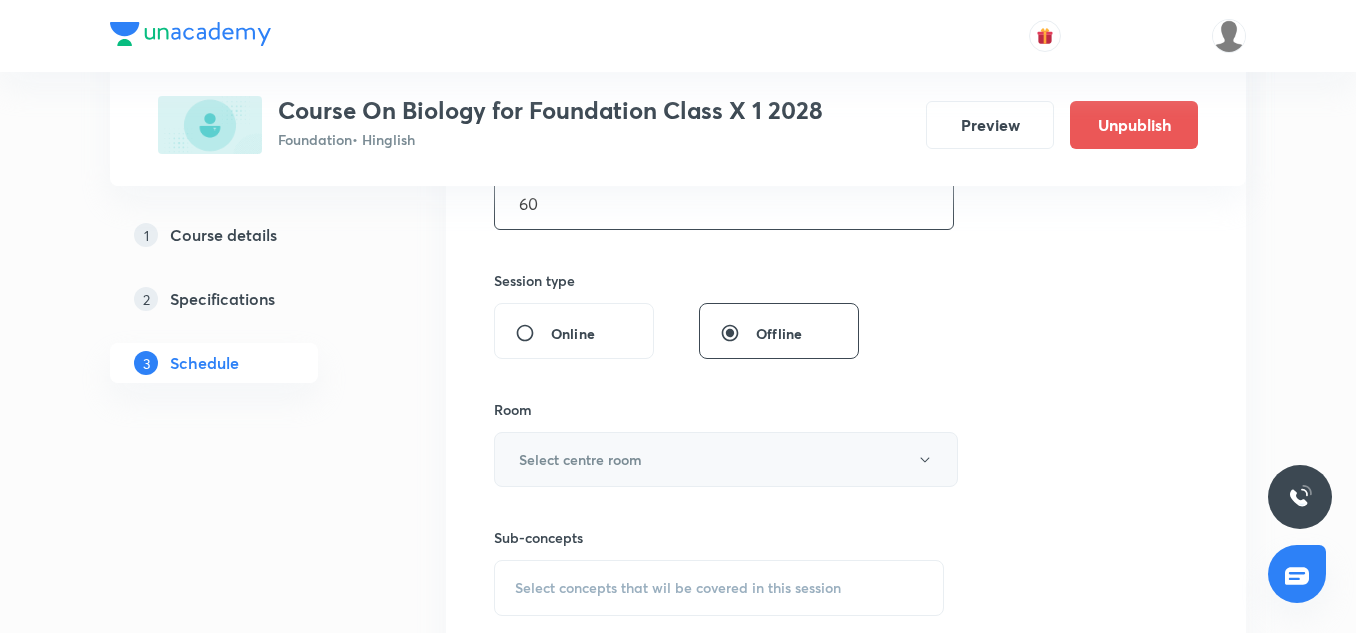 type on "60" 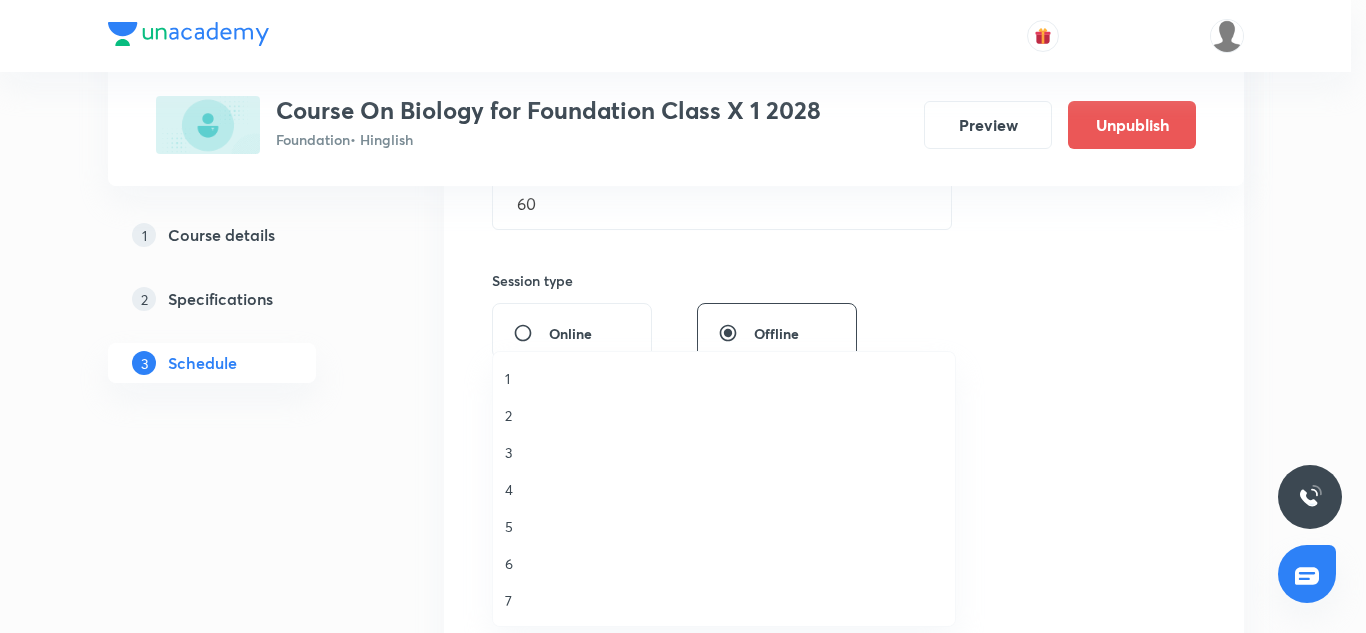 click on "5" at bounding box center (724, 526) 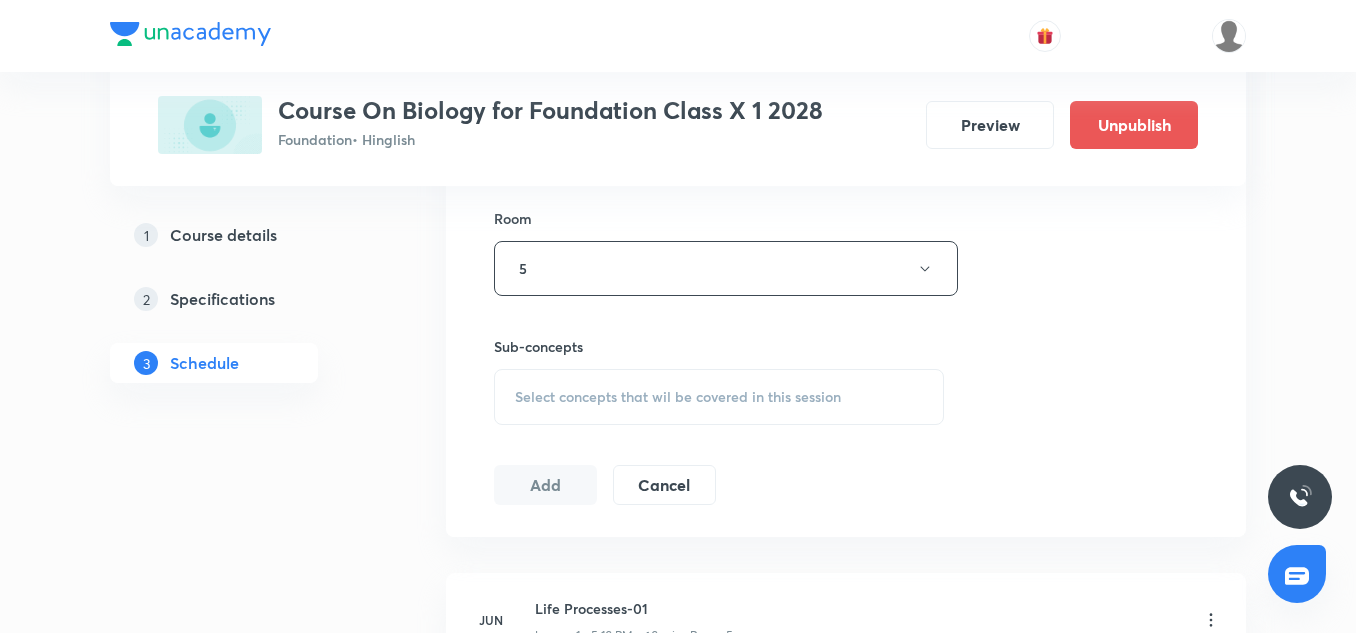 click on "Select concepts that wil be covered in this session" at bounding box center (678, 397) 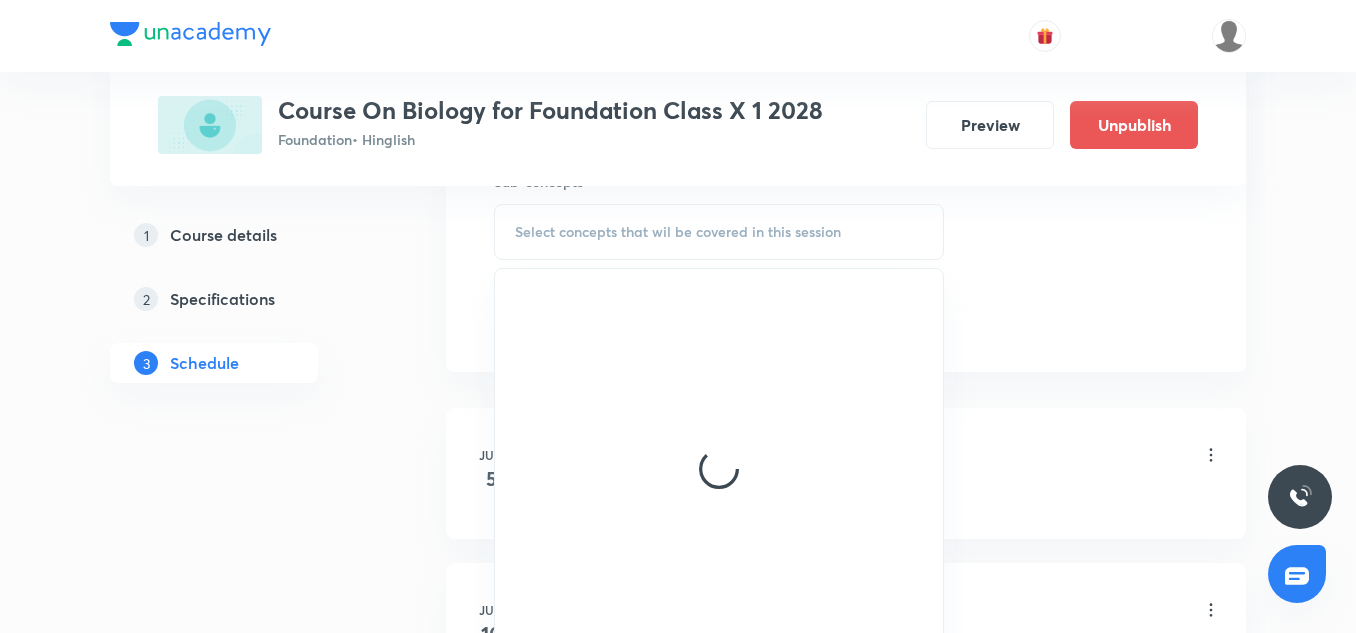 scroll, scrollTop: 1032, scrollLeft: 0, axis: vertical 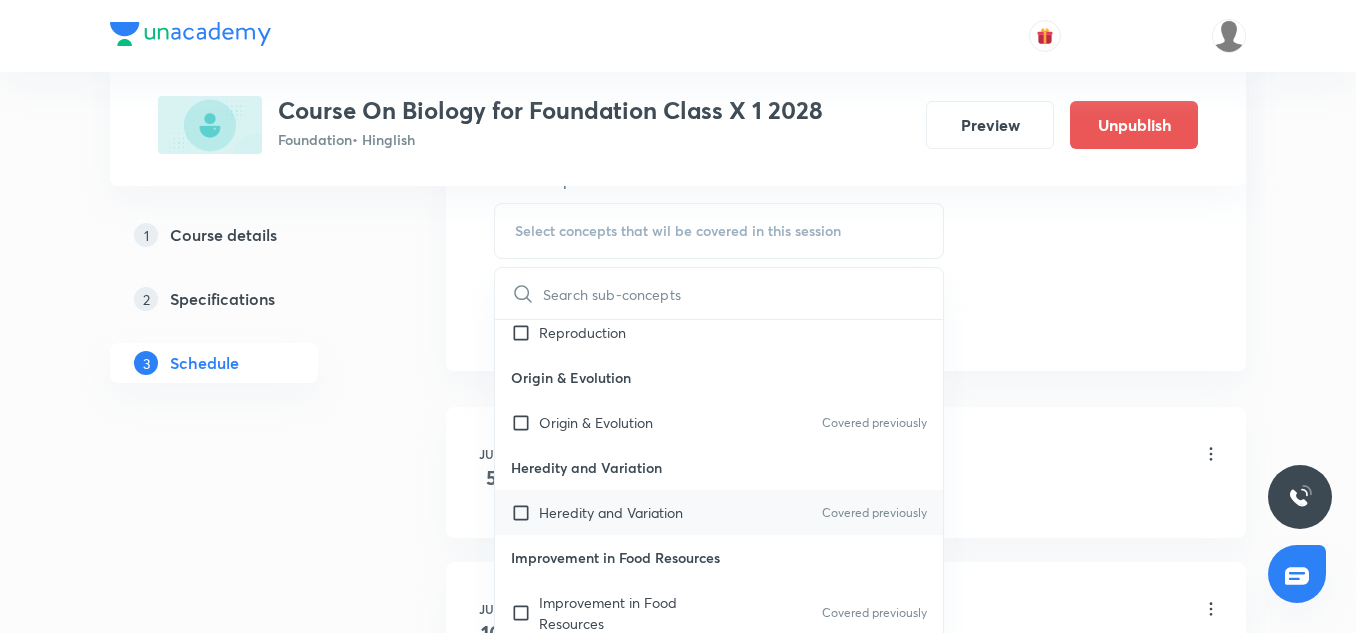 click on "Heredity and Variation" at bounding box center [611, 512] 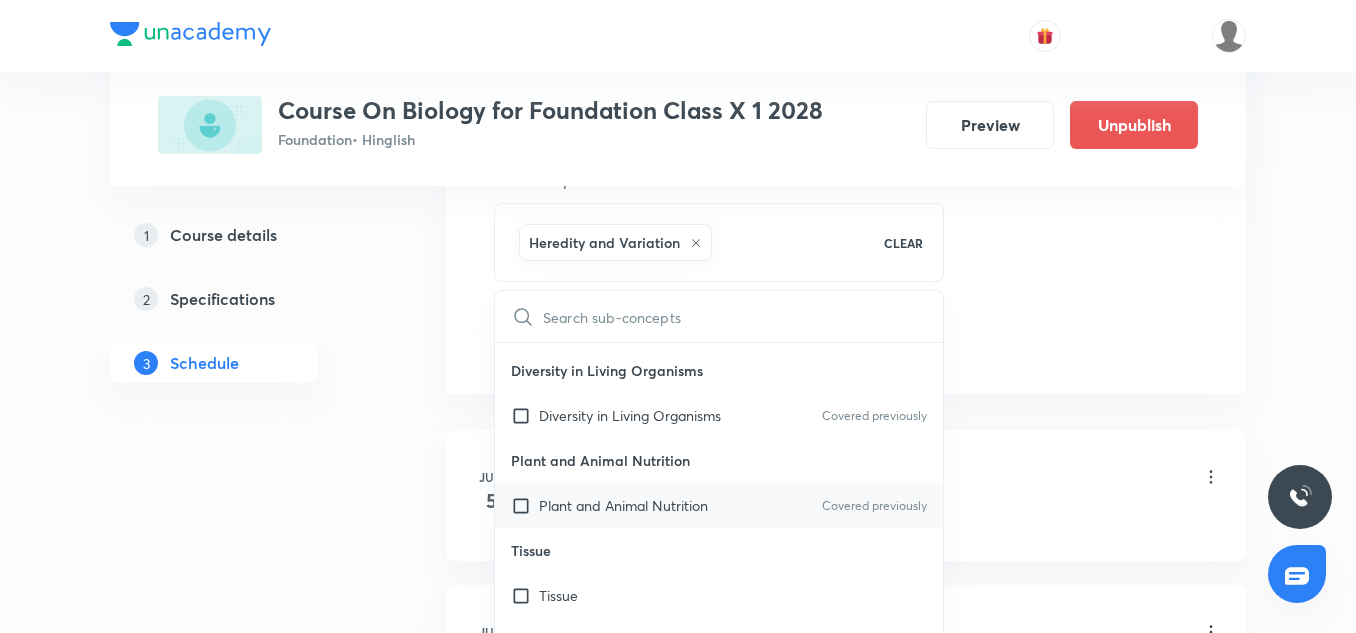 scroll, scrollTop: 557, scrollLeft: 0, axis: vertical 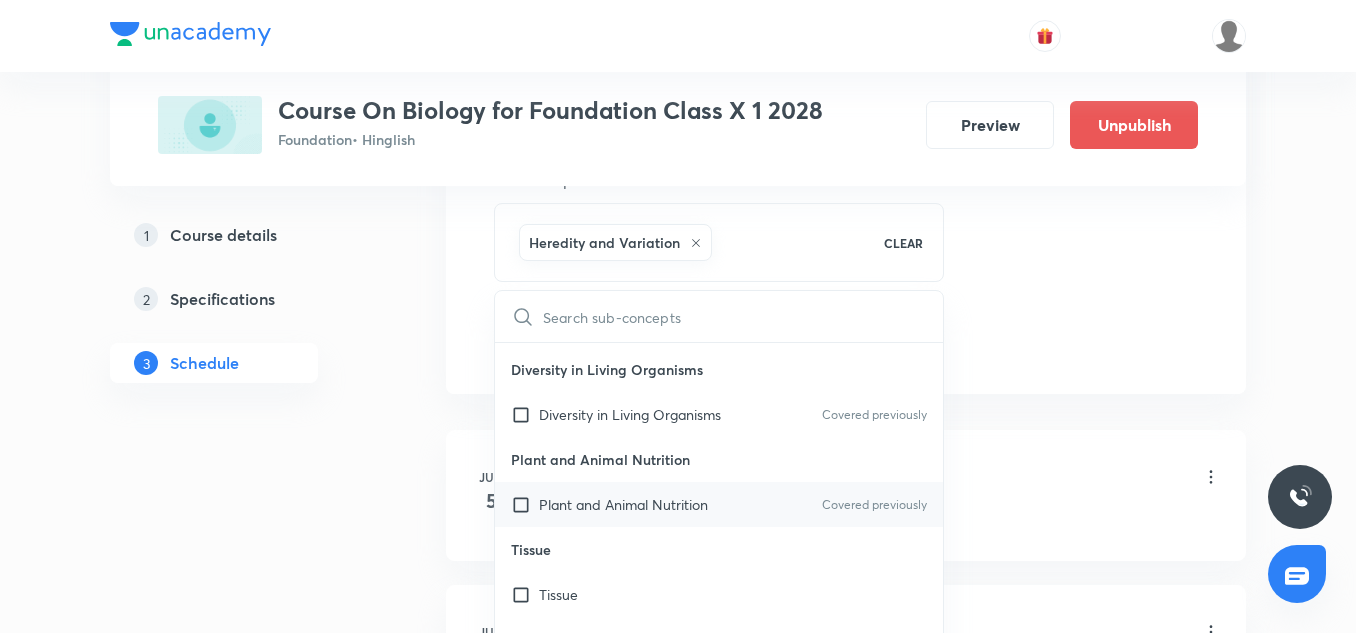 click on "Plant and Animal Nutrition Covered previously" at bounding box center (719, 504) 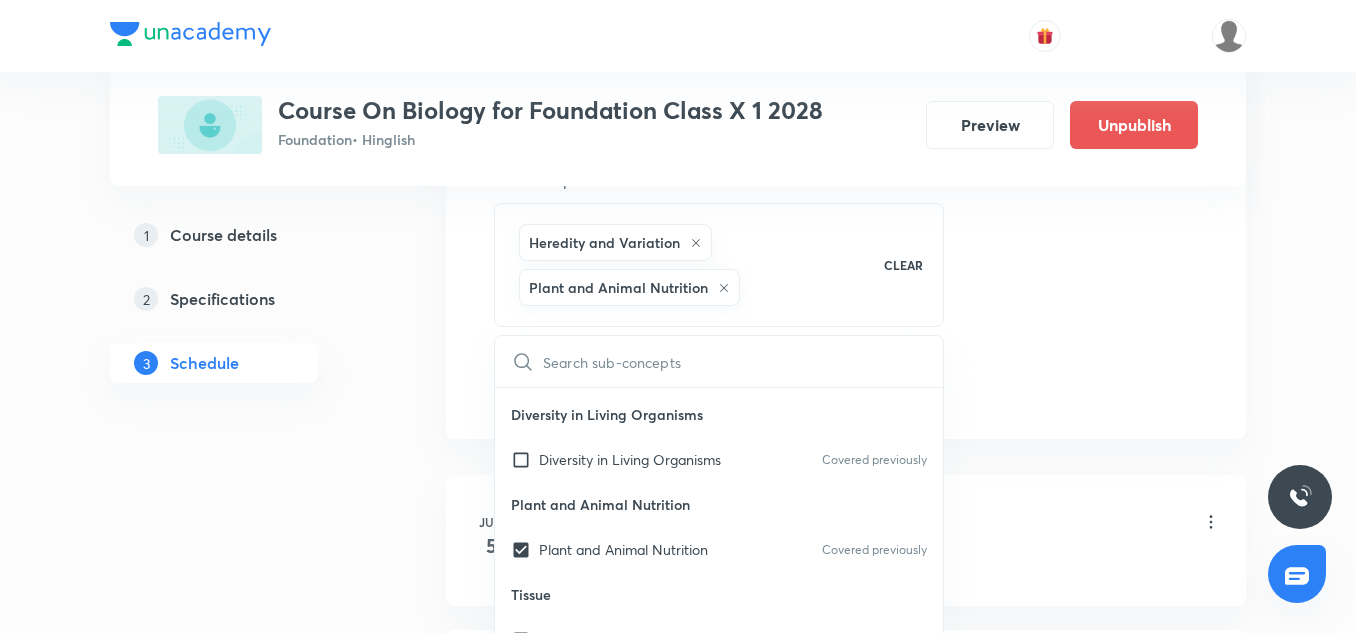 click on "Session  8 Live class Session title 17/99 Life Processes-04 ​ Schedule for [DATE] 4:05 PM ​ Duration (in minutes) 60 ​   Session type Online Offline Room 5 Sub-concepts Heredity and Variation Plant and Animal Nutrition CLEAR ​ Natural Resources & Its Management Natural Resources & Its Management Cell Cell Covered previously Reproduction Reproduction Origin & Evolution Origin & Evolution Covered previously Heredity and Variation Heredity and Variation Covered previously Improvement in Food Resources Improvement in Food Resources Covered previously Diversity in Living Organisms Diversity in Living Organisms Covered previously Plant and Animal Nutrition Plant and Animal Nutrition Covered previously Tissue Tissue Human Disease Human Disease Our Environment Our Environment Respiration Respiration Covered previously Transportation Transportation Excretion Excretion Covered previously Control and Coordination Control and Coordination Structure of Atom Structure of Atom Heat Covered previously Add" at bounding box center (846, -97) 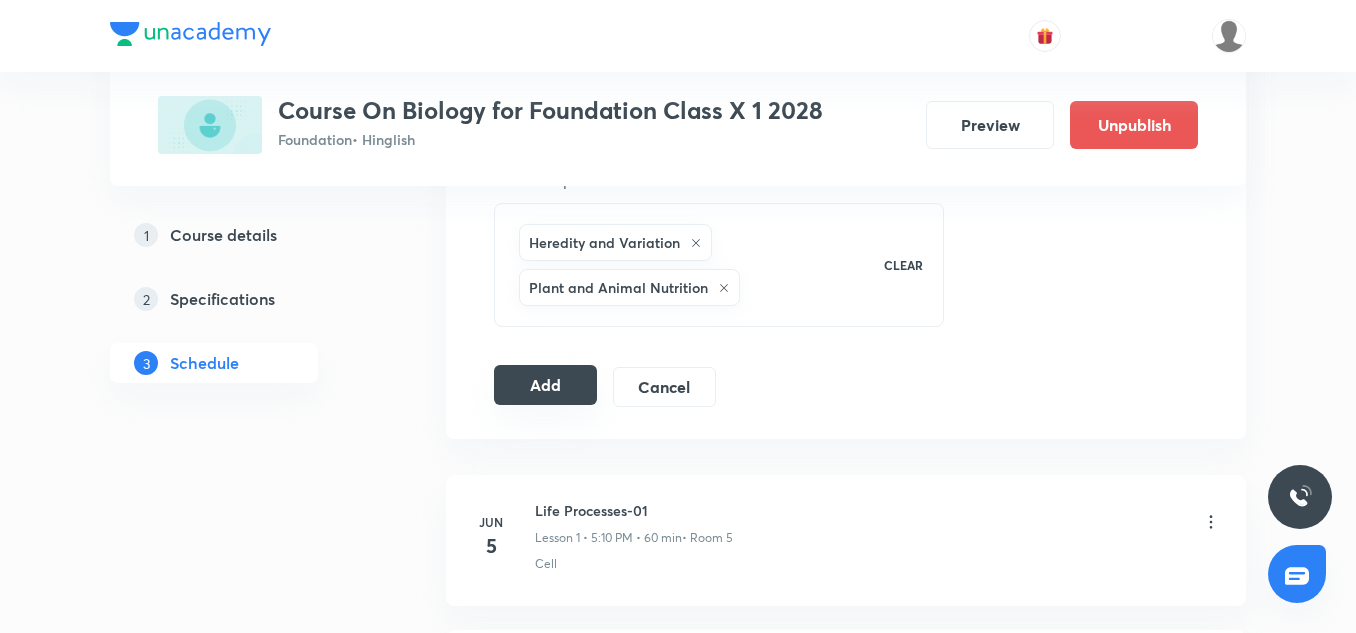 click on "Add" at bounding box center (545, 385) 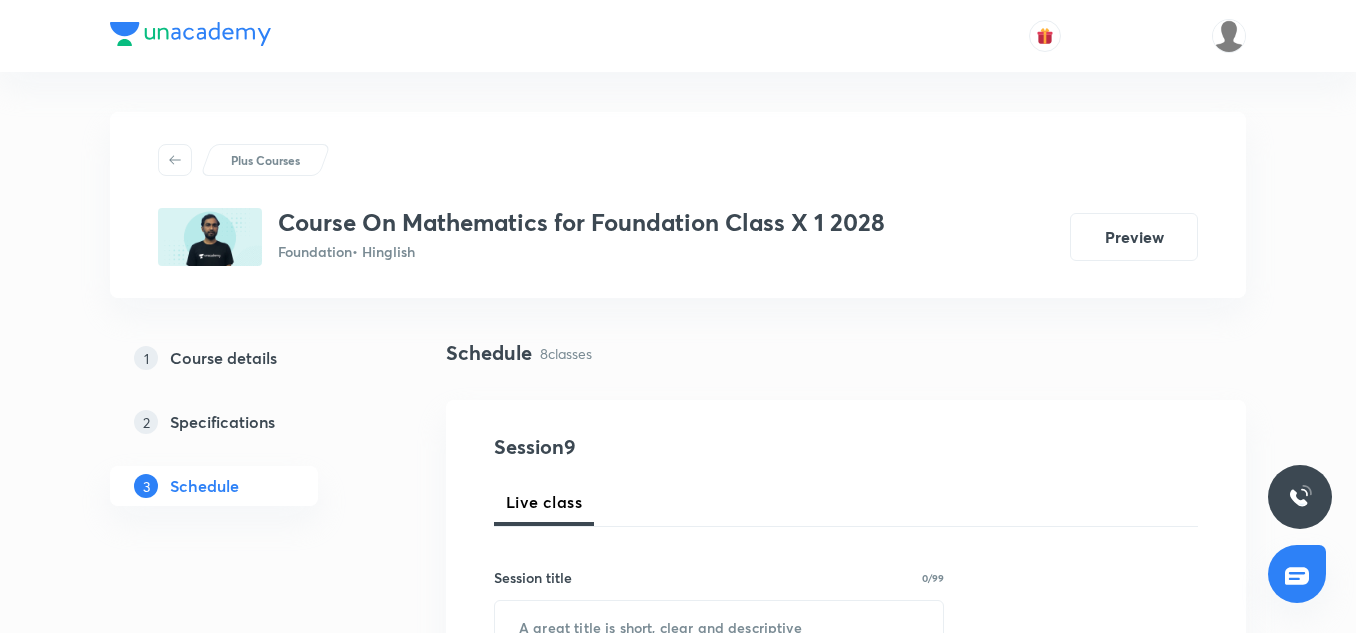 scroll, scrollTop: 2213, scrollLeft: 0, axis: vertical 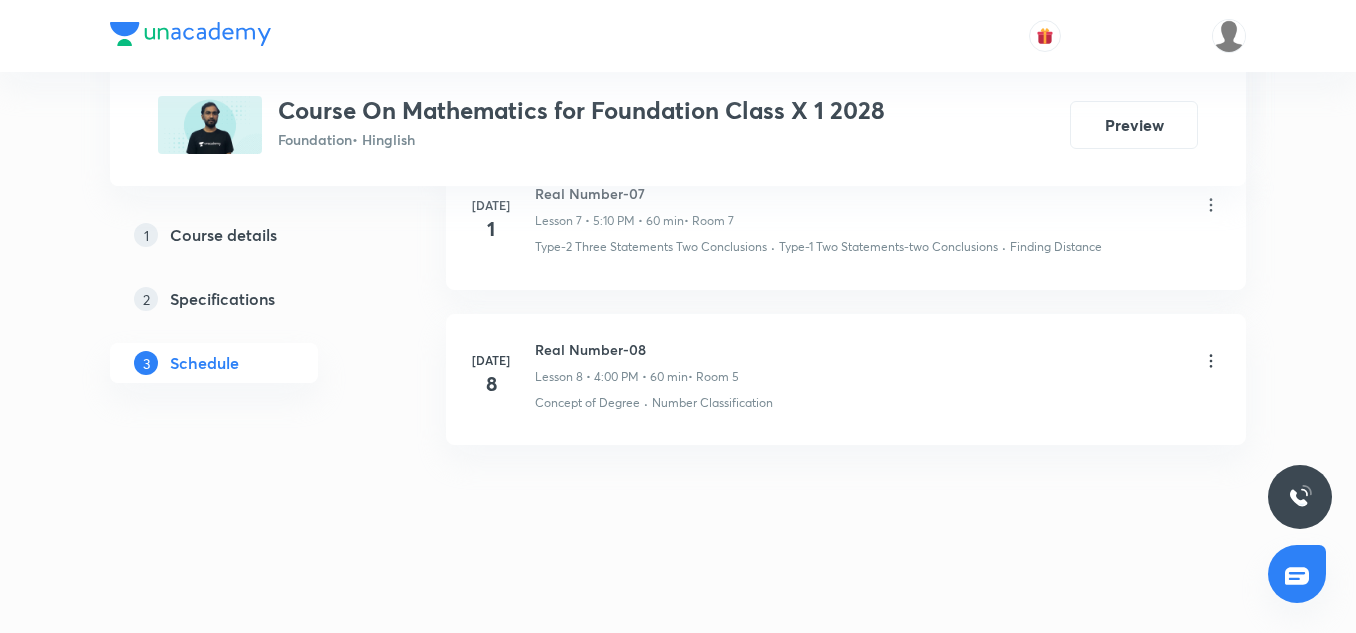 click on "Real Number-08" at bounding box center [637, 349] 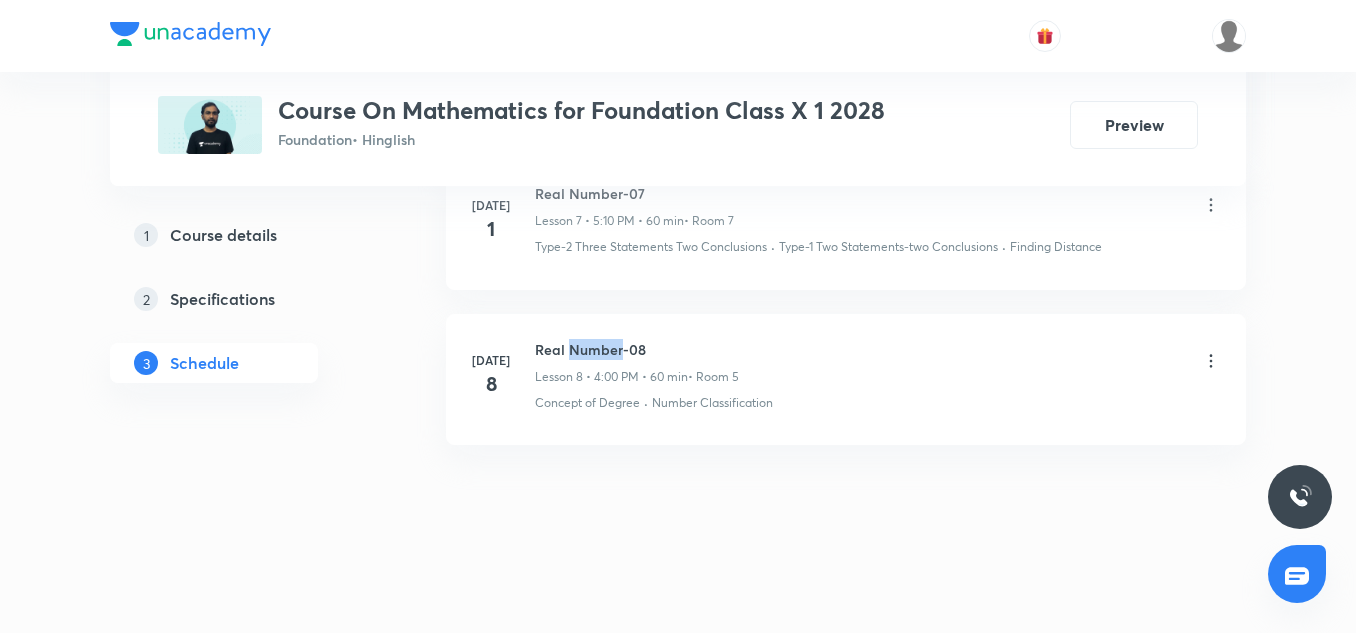 click on "Real Number-08" at bounding box center (637, 349) 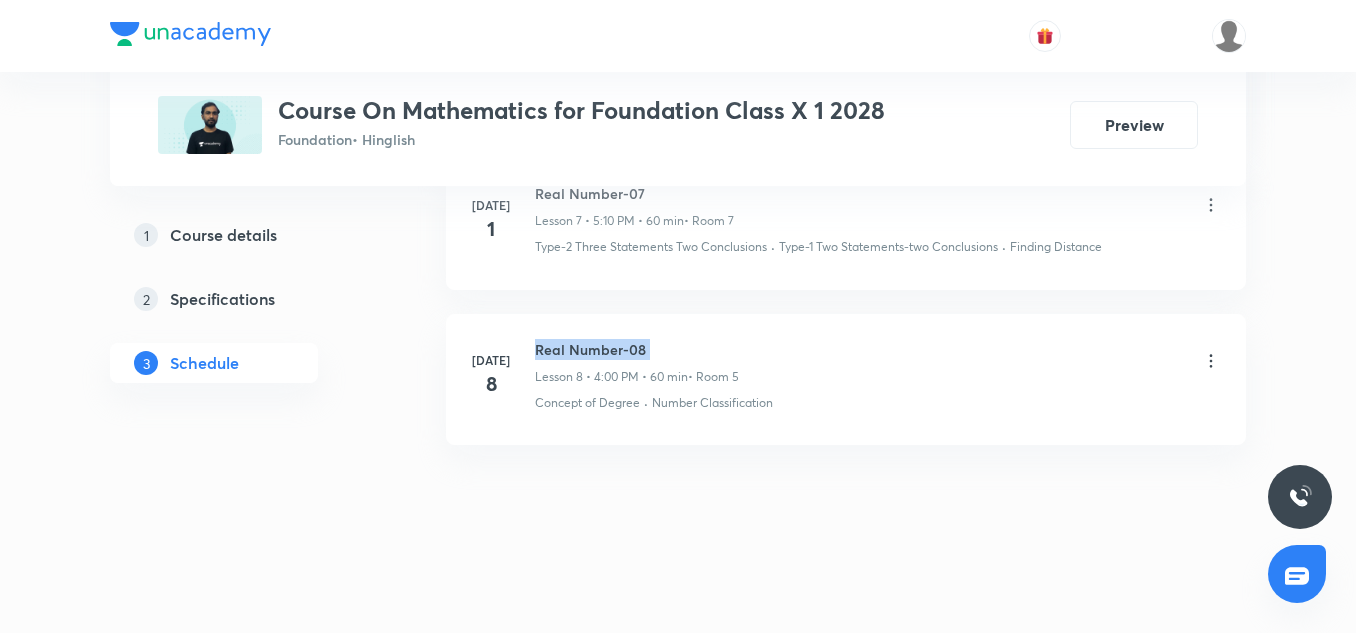 click on "Real Number-08" at bounding box center [637, 349] 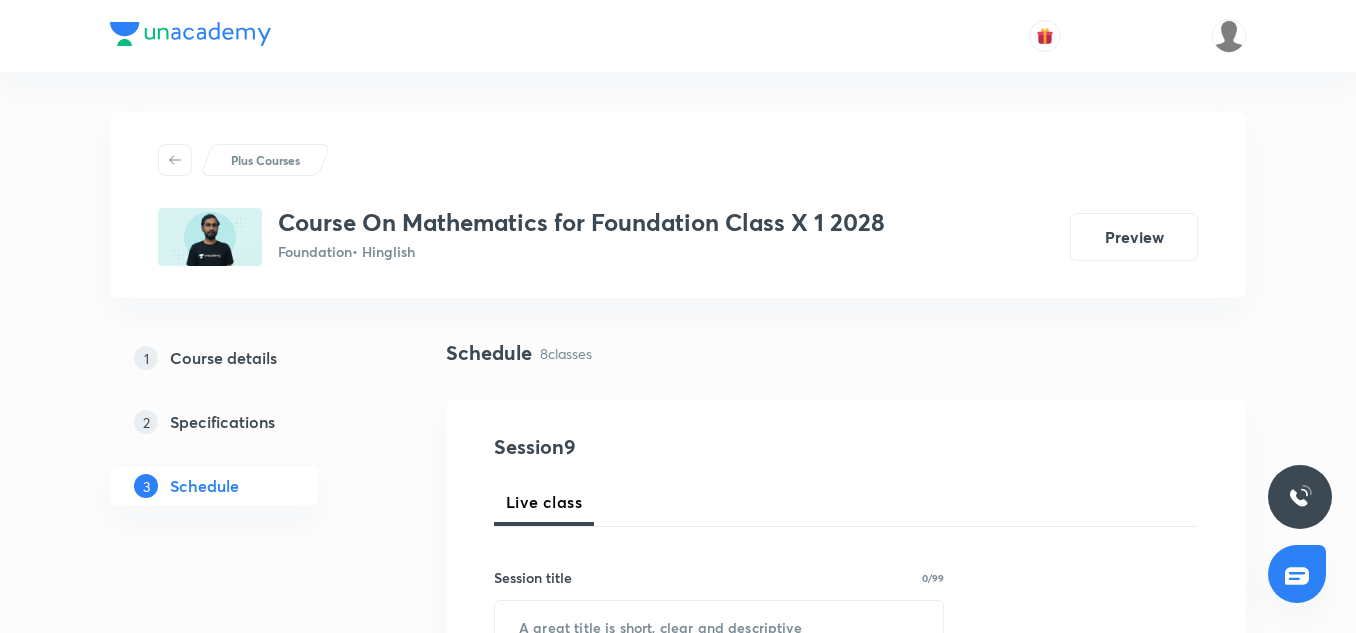 scroll, scrollTop: 211, scrollLeft: 0, axis: vertical 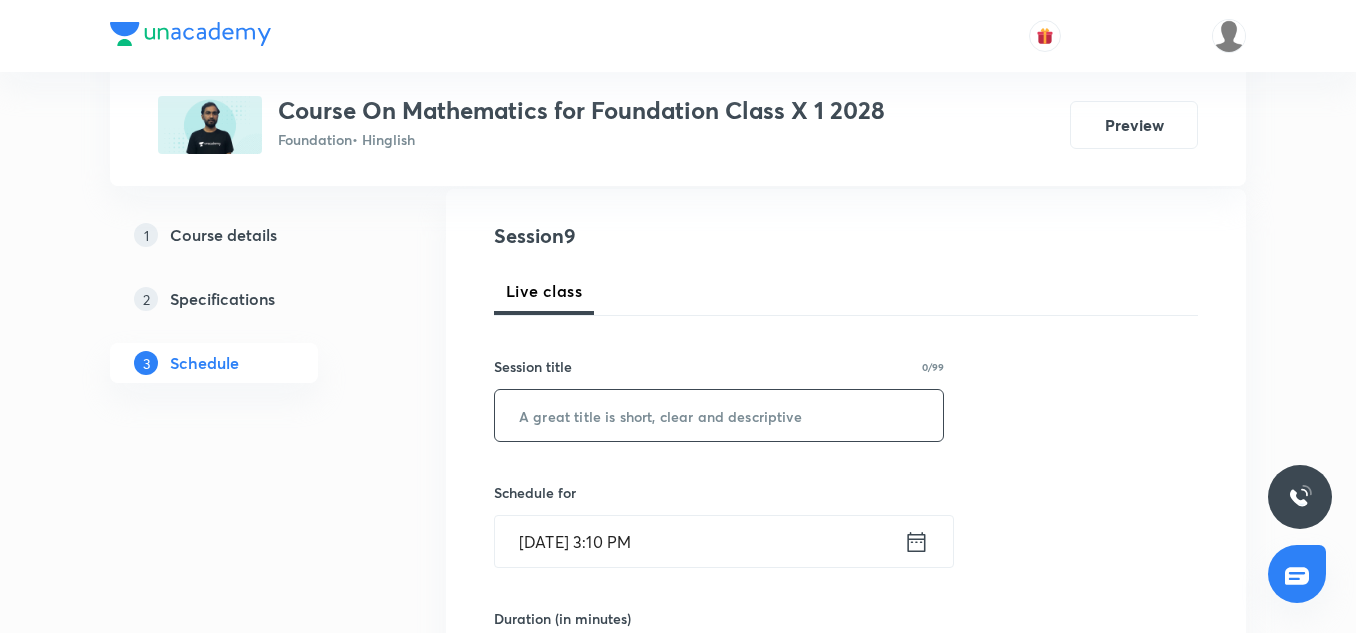click at bounding box center (719, 415) 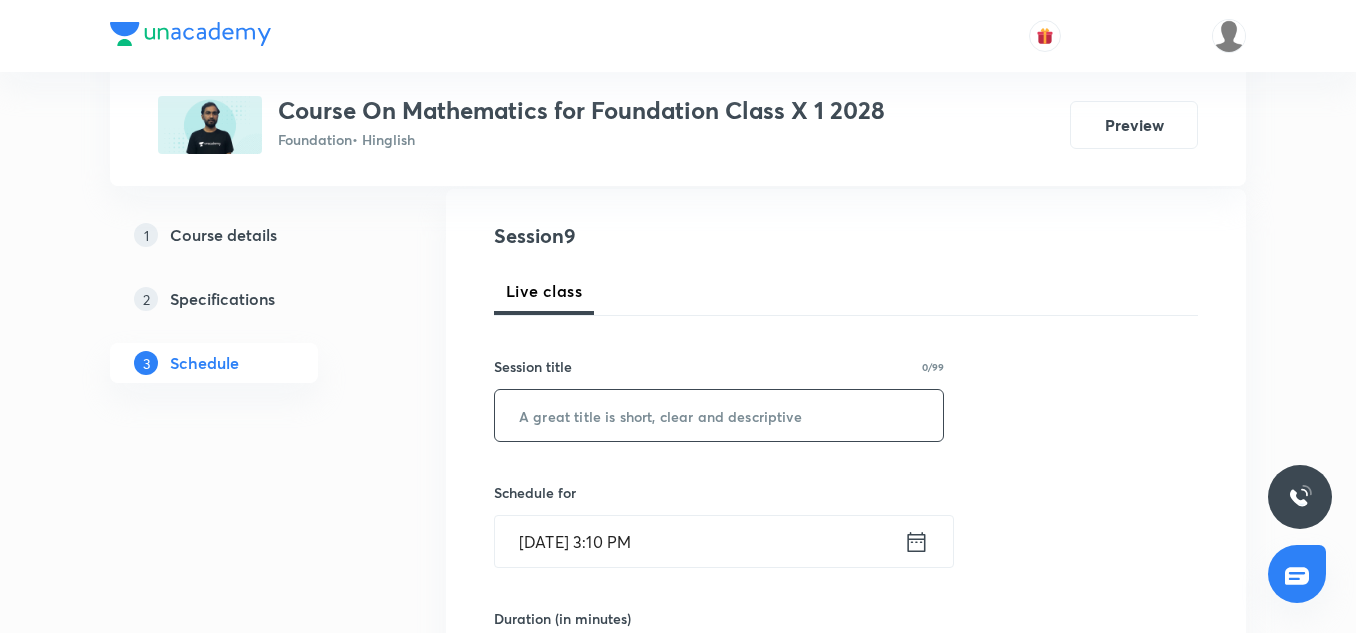 paste on "Real Number-08" 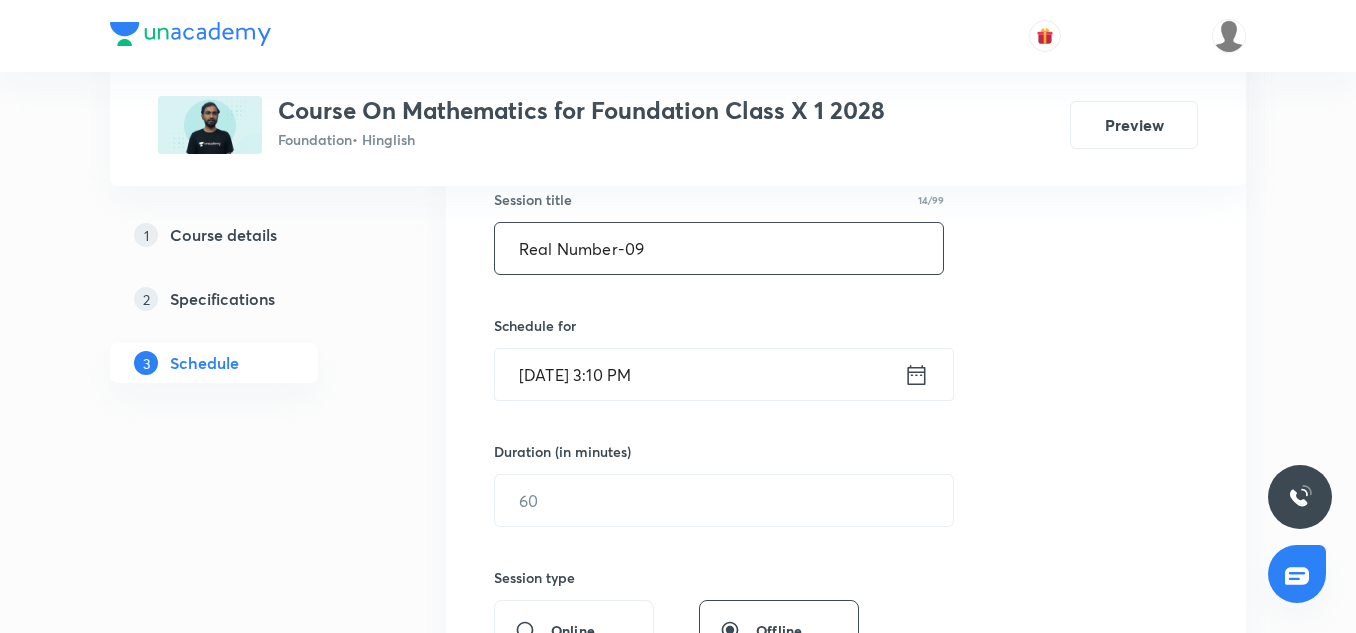 scroll, scrollTop: 381, scrollLeft: 0, axis: vertical 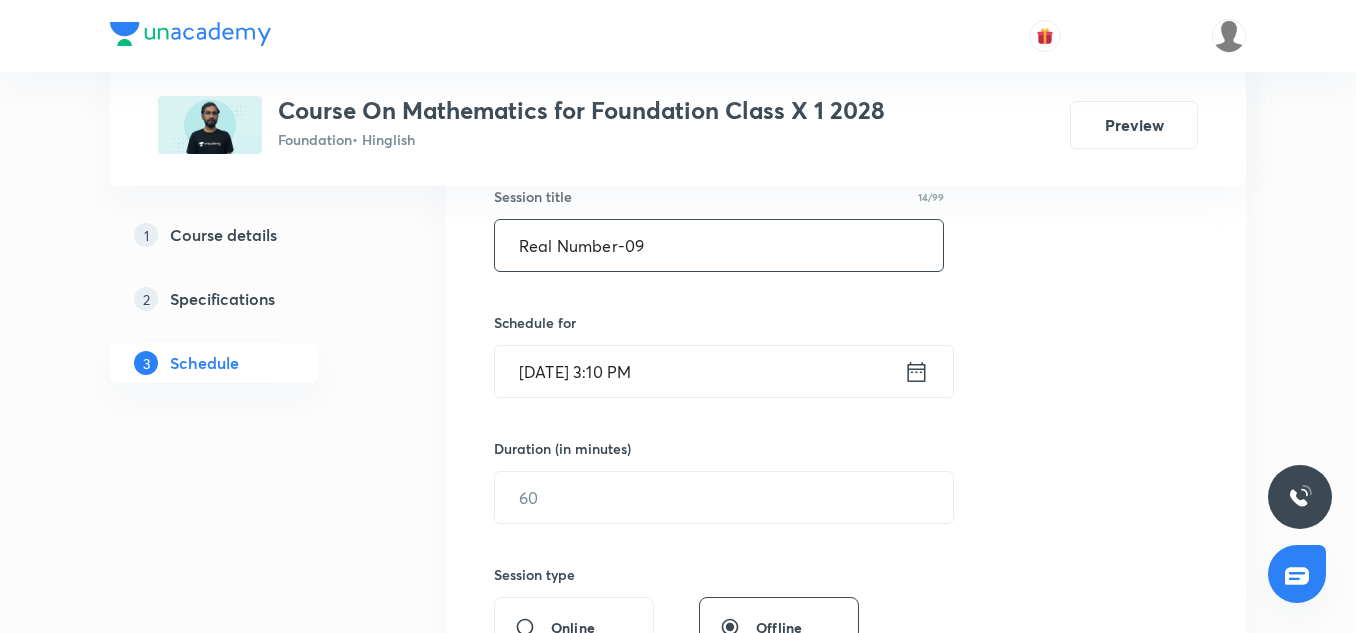 type on "Real Number-09" 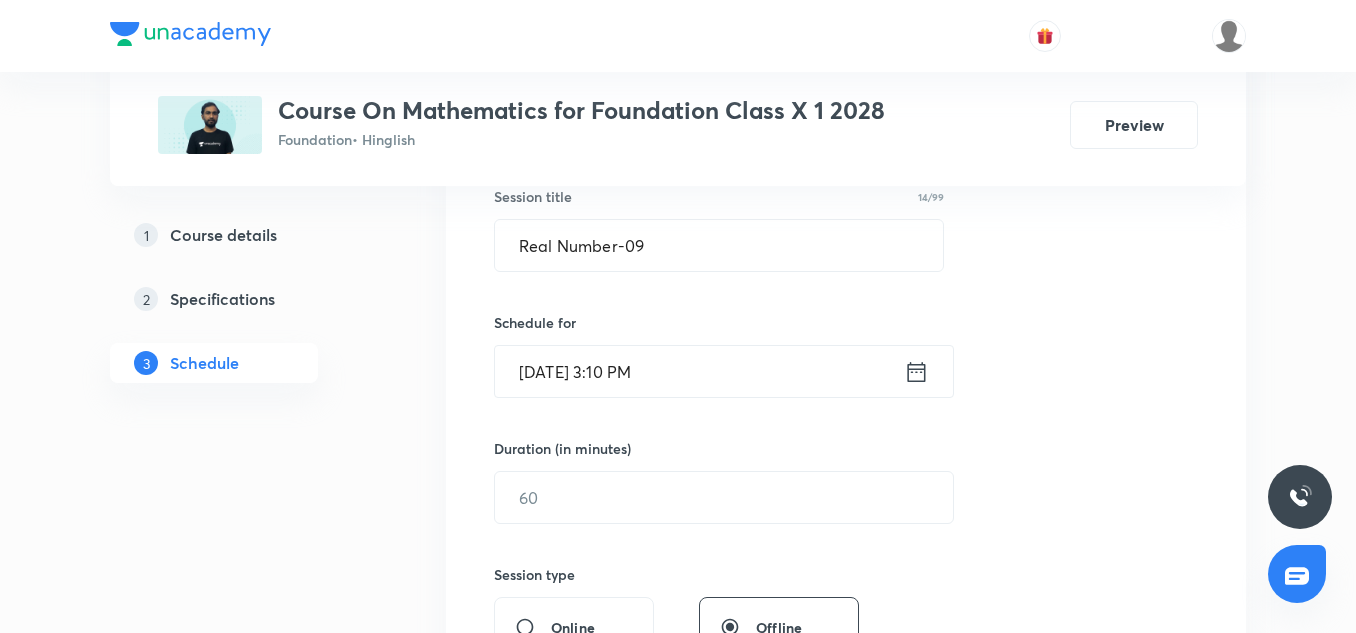click on "Jul 10, 2025, 3:10 PM" at bounding box center (699, 371) 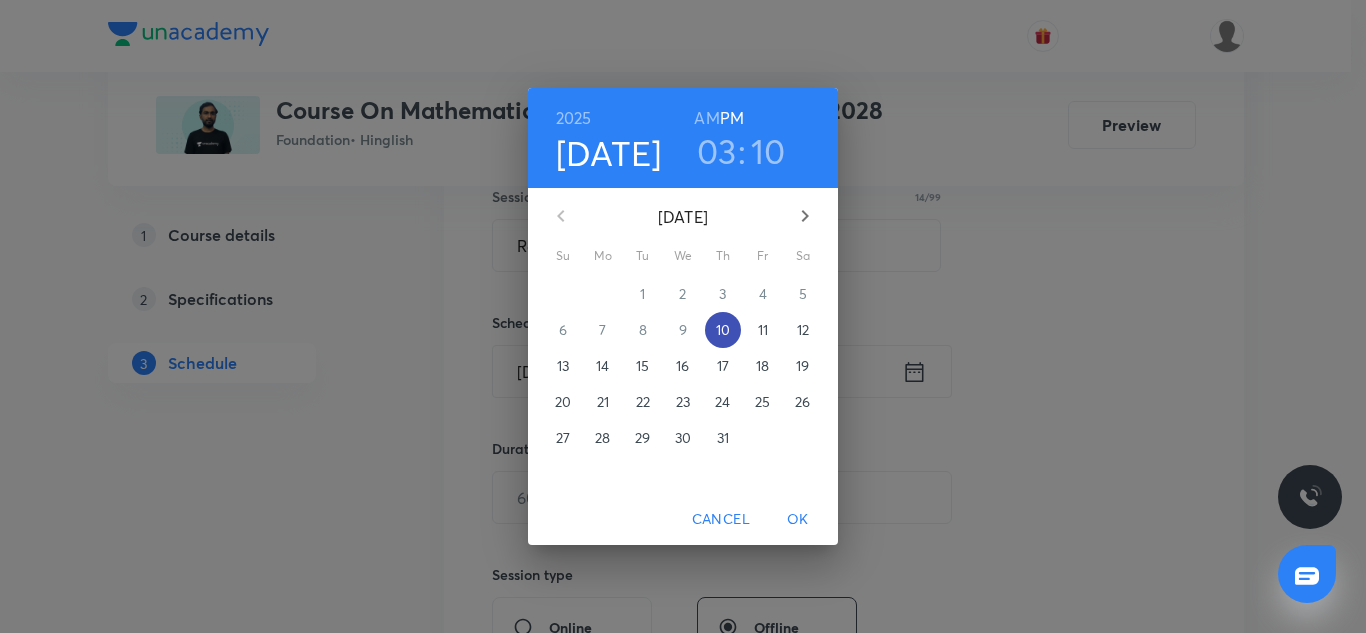 click on "10" at bounding box center (723, 330) 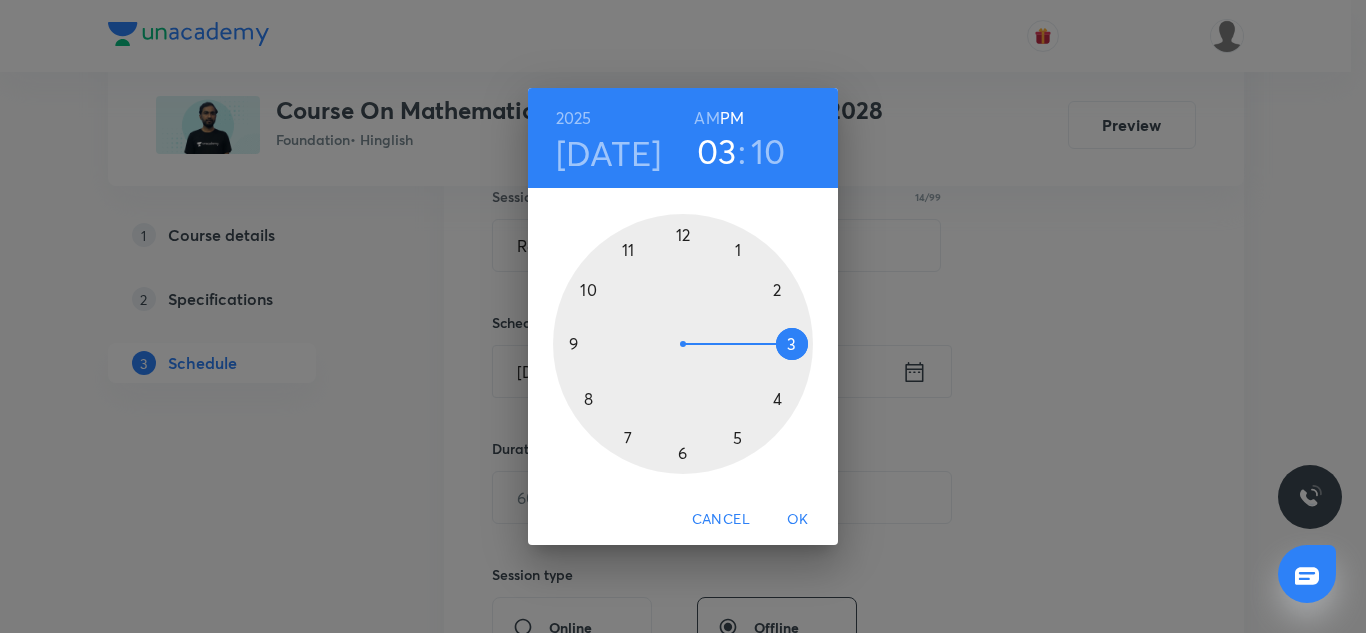 click at bounding box center (683, 344) 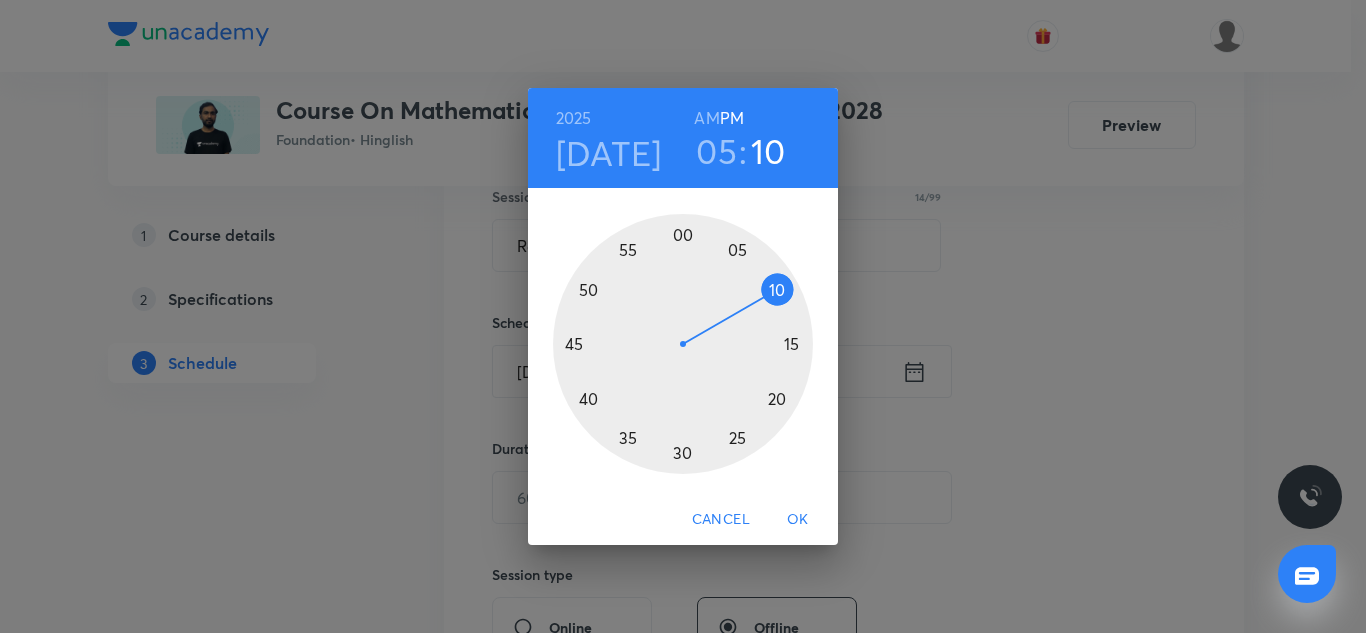 click on "OK" at bounding box center [798, 519] 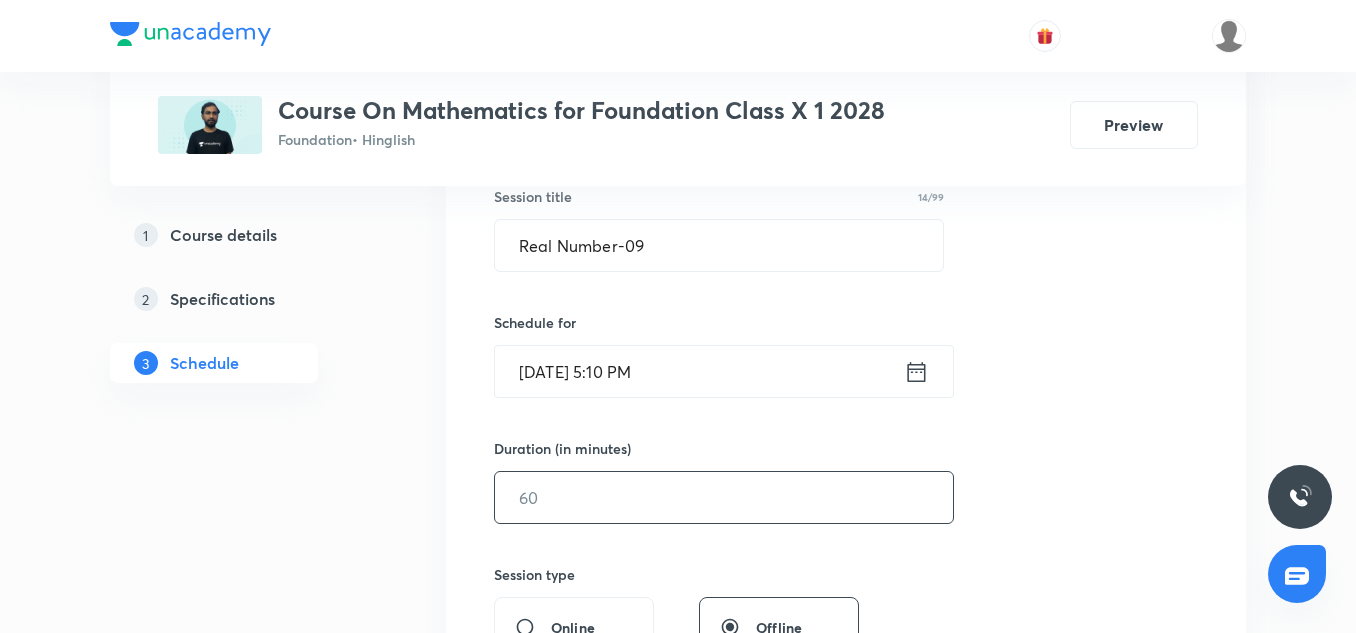 click at bounding box center [724, 497] 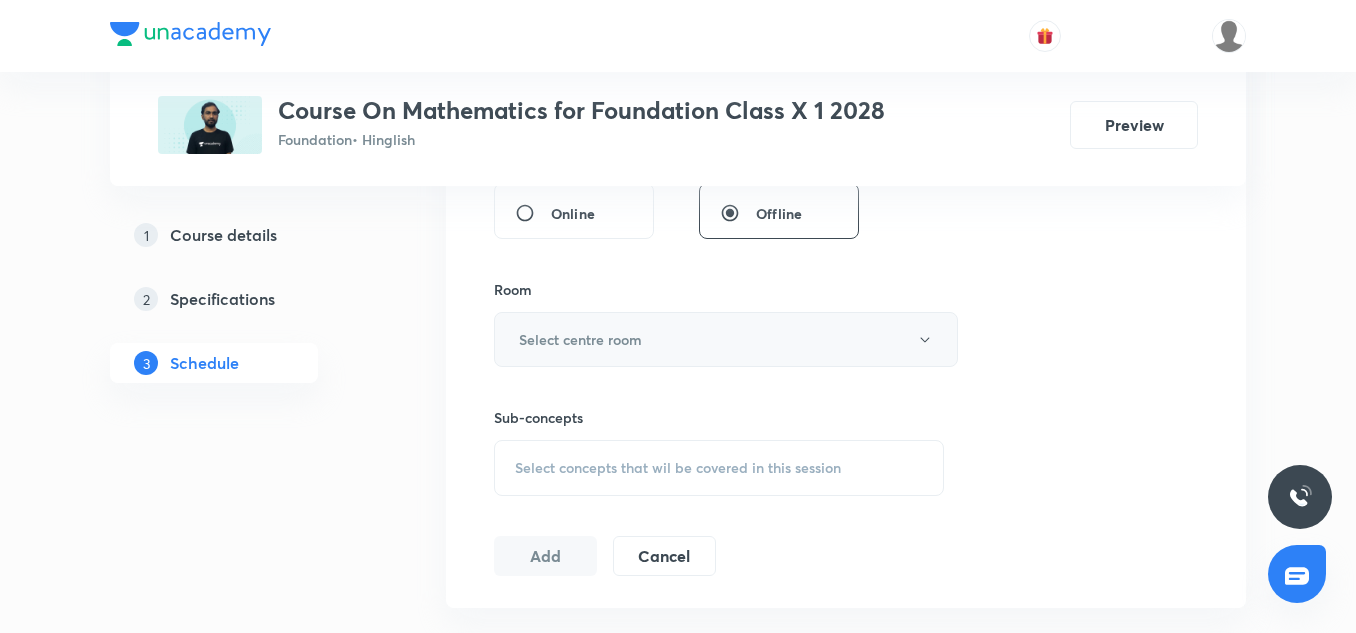 scroll, scrollTop: 796, scrollLeft: 0, axis: vertical 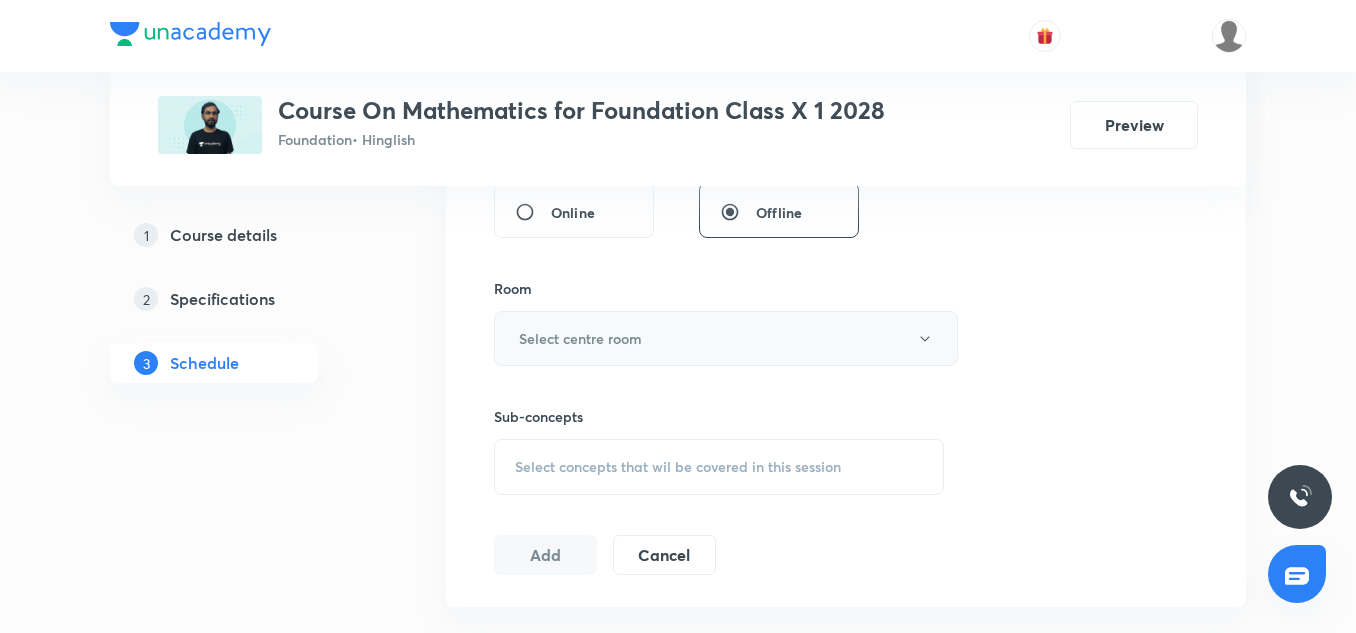 type on "60" 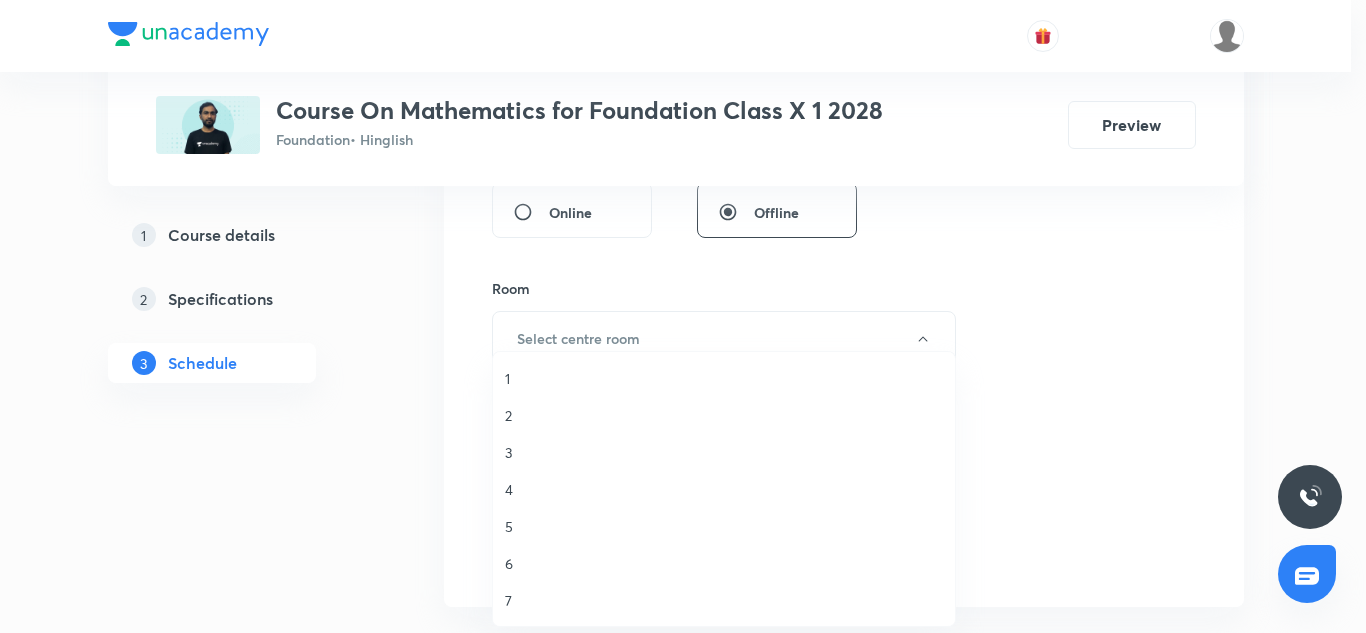 click on "4" at bounding box center [724, 489] 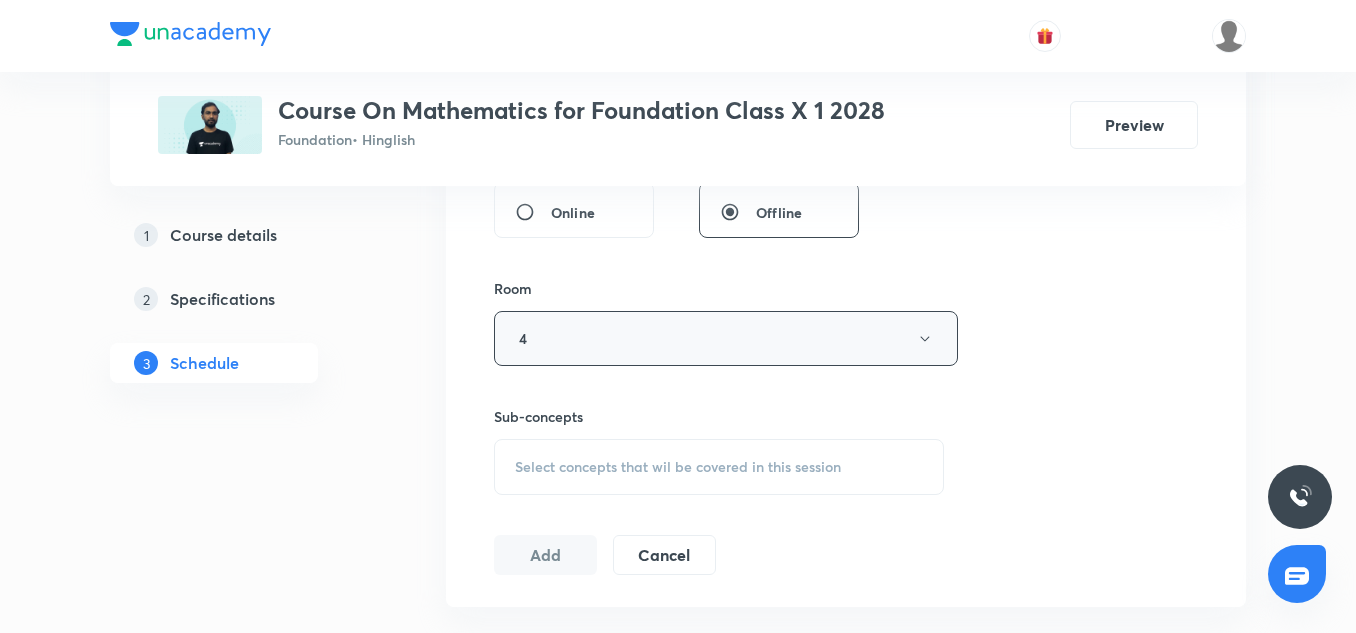 click on "4" at bounding box center [726, 338] 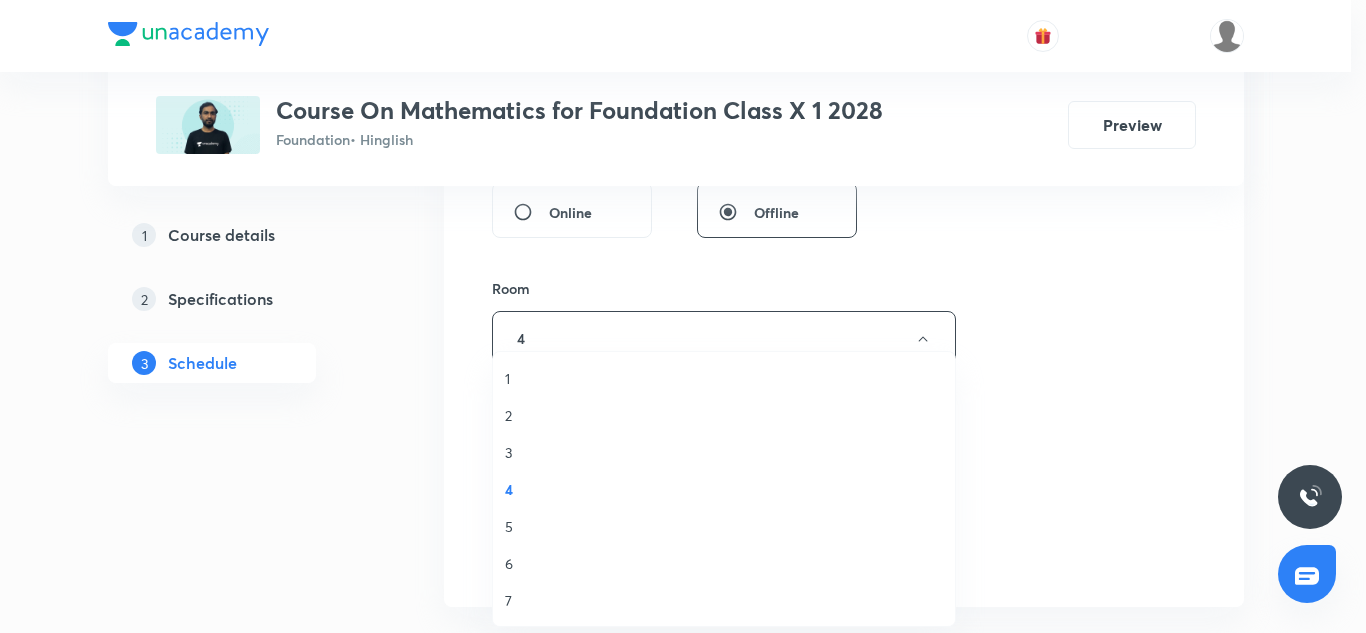 click on "5" at bounding box center [724, 526] 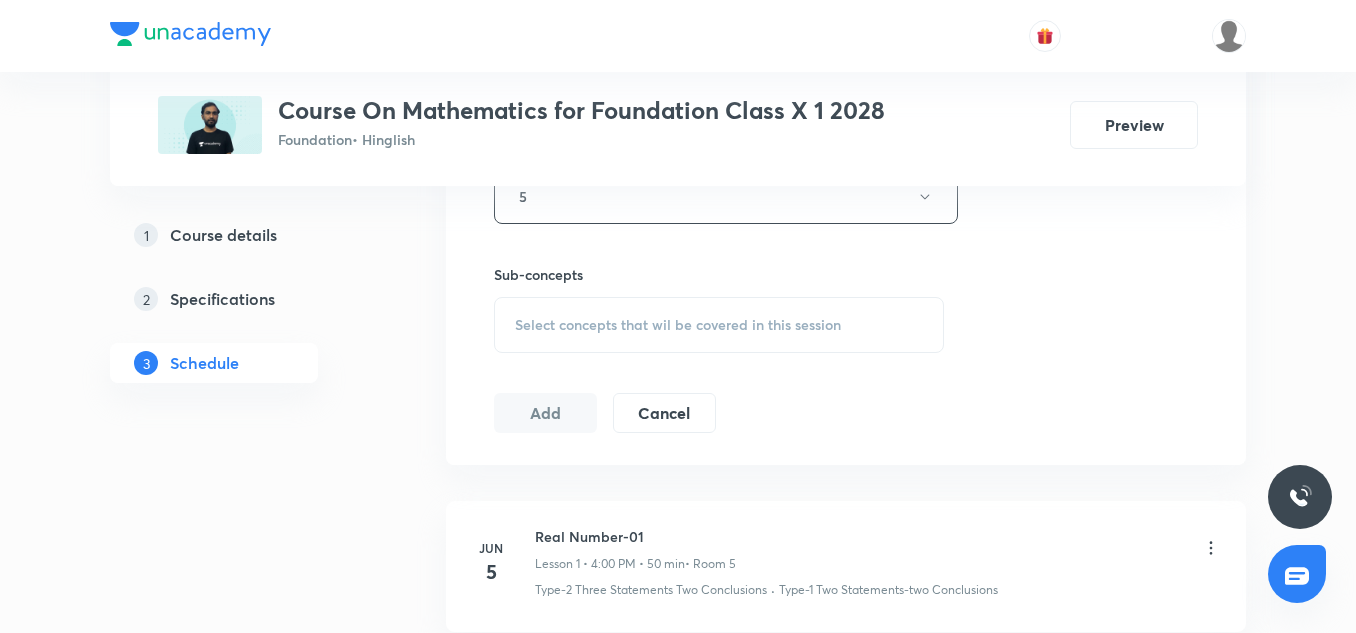 scroll, scrollTop: 942, scrollLeft: 0, axis: vertical 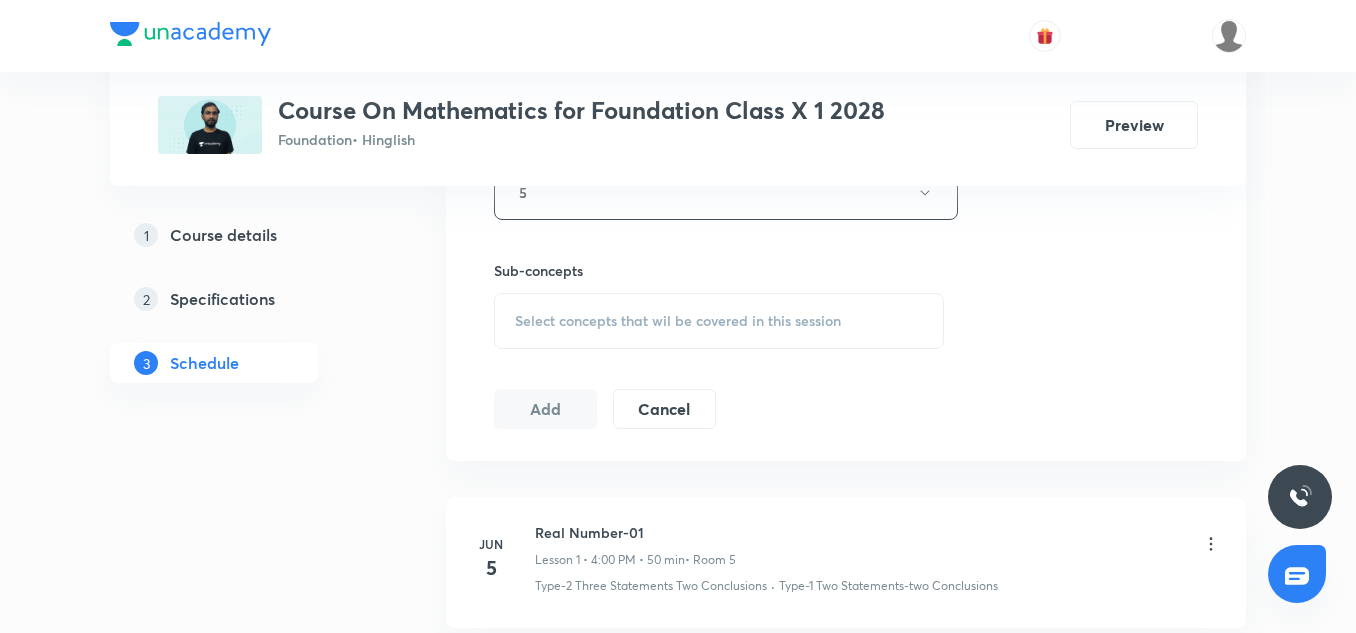click on "Session  9 Live class Session title 14/99 Real Number-09 ​ Schedule for Jul 10, 2025, 5:10 PM ​ Duration (in minutes) 60 ​   Session type Online Offline Room 5 Sub-concepts Select concepts that wil be covered in this session Add Cancel" at bounding box center (846, -41) 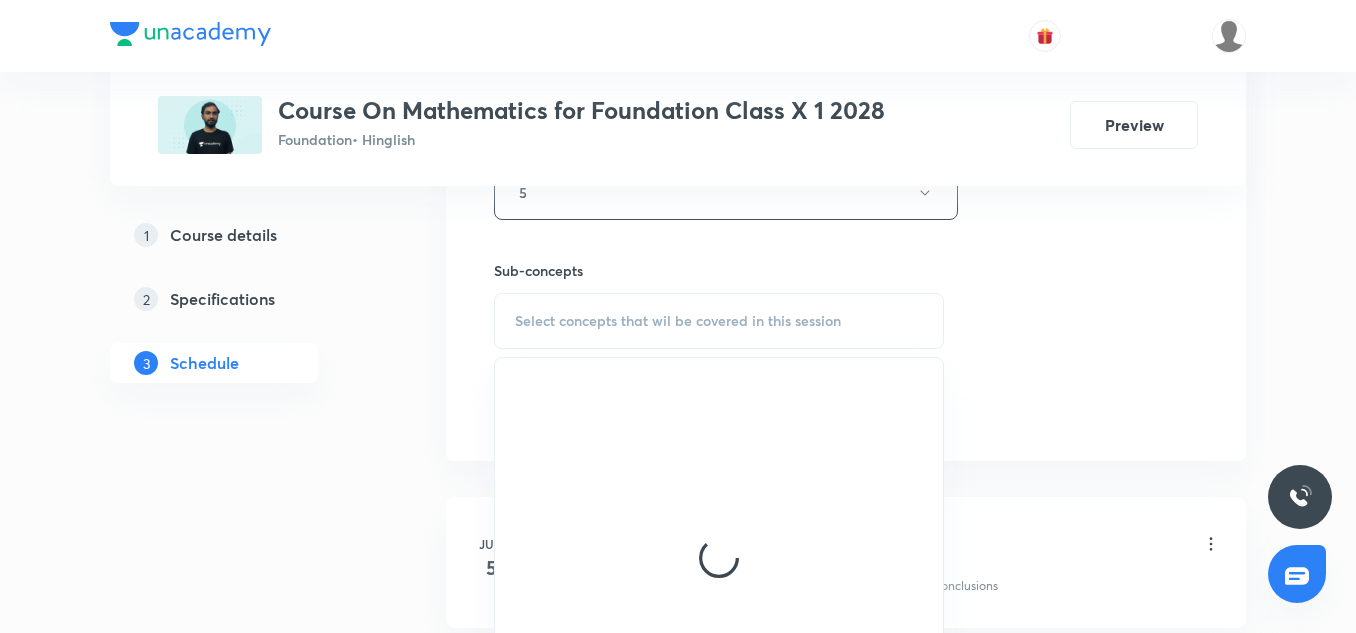 scroll, scrollTop: 1015, scrollLeft: 0, axis: vertical 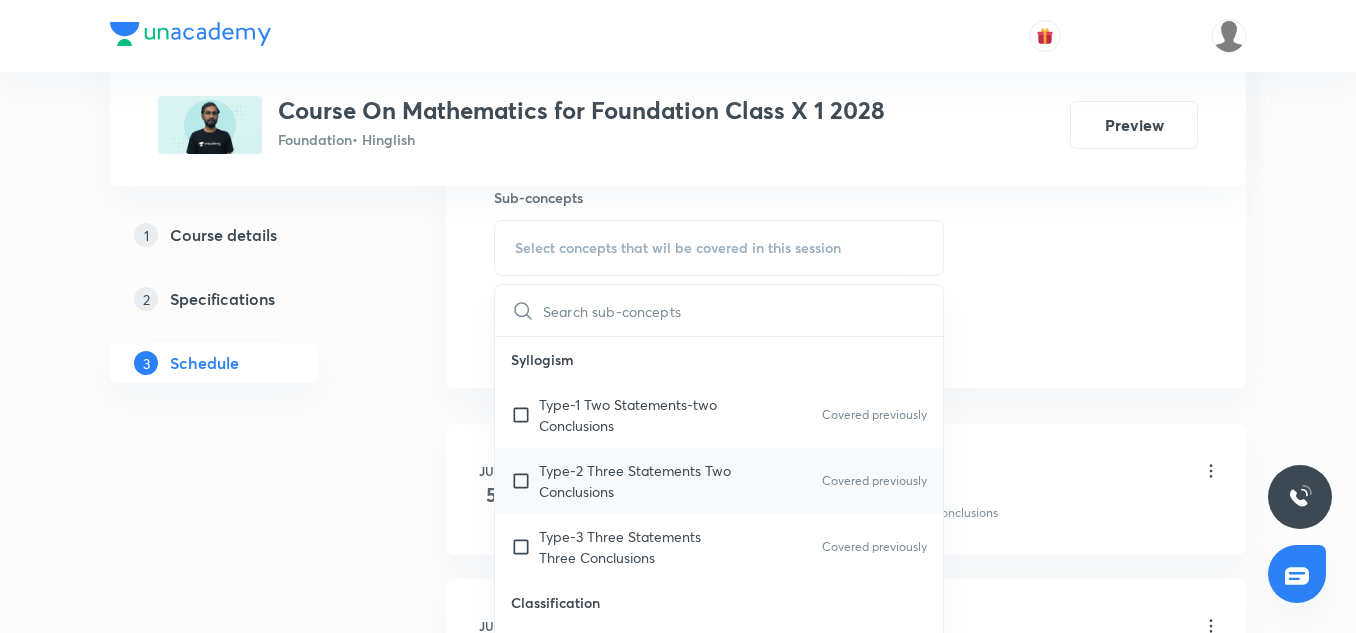 click on "Type-2 Three Statements Two Conclusions" at bounding box center (640, 481) 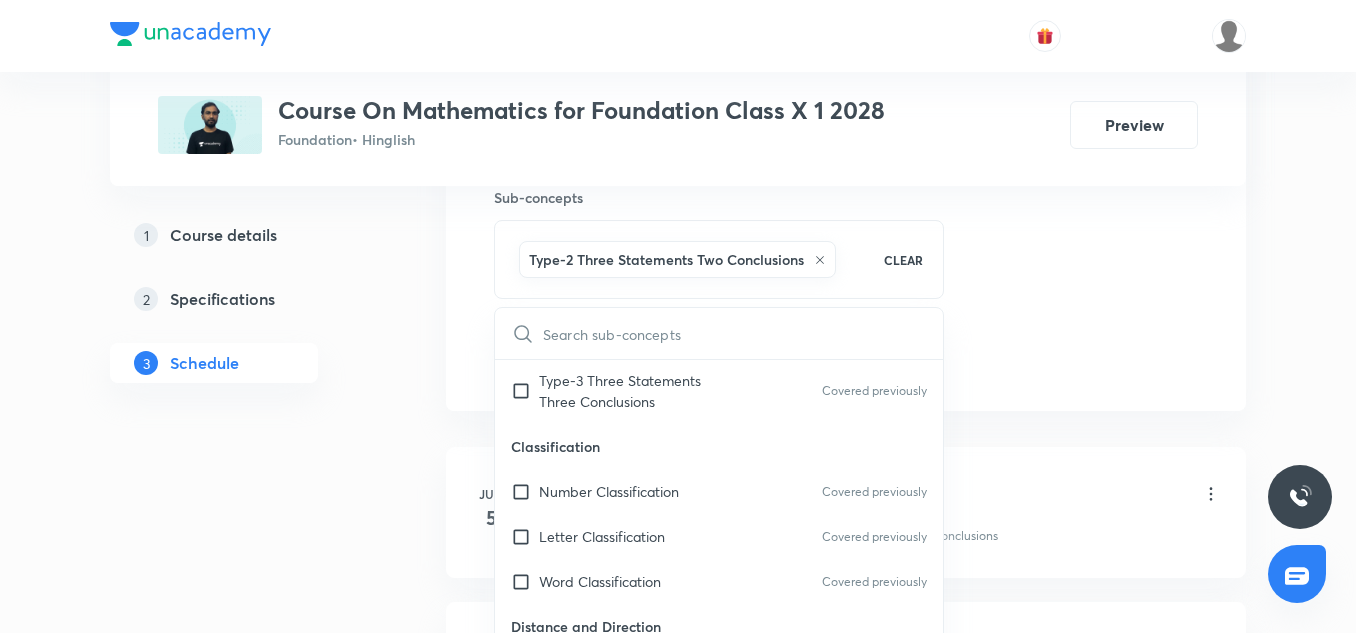 scroll, scrollTop: 185, scrollLeft: 0, axis: vertical 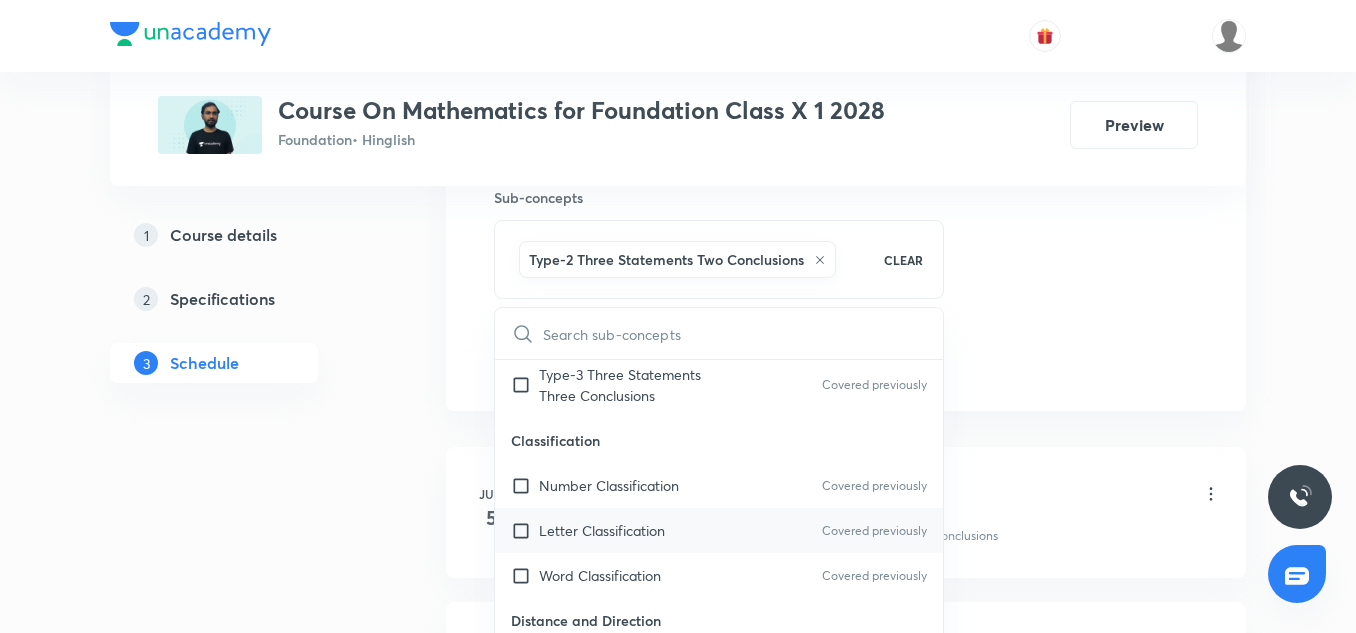 click on "Letter Classification" at bounding box center (602, 530) 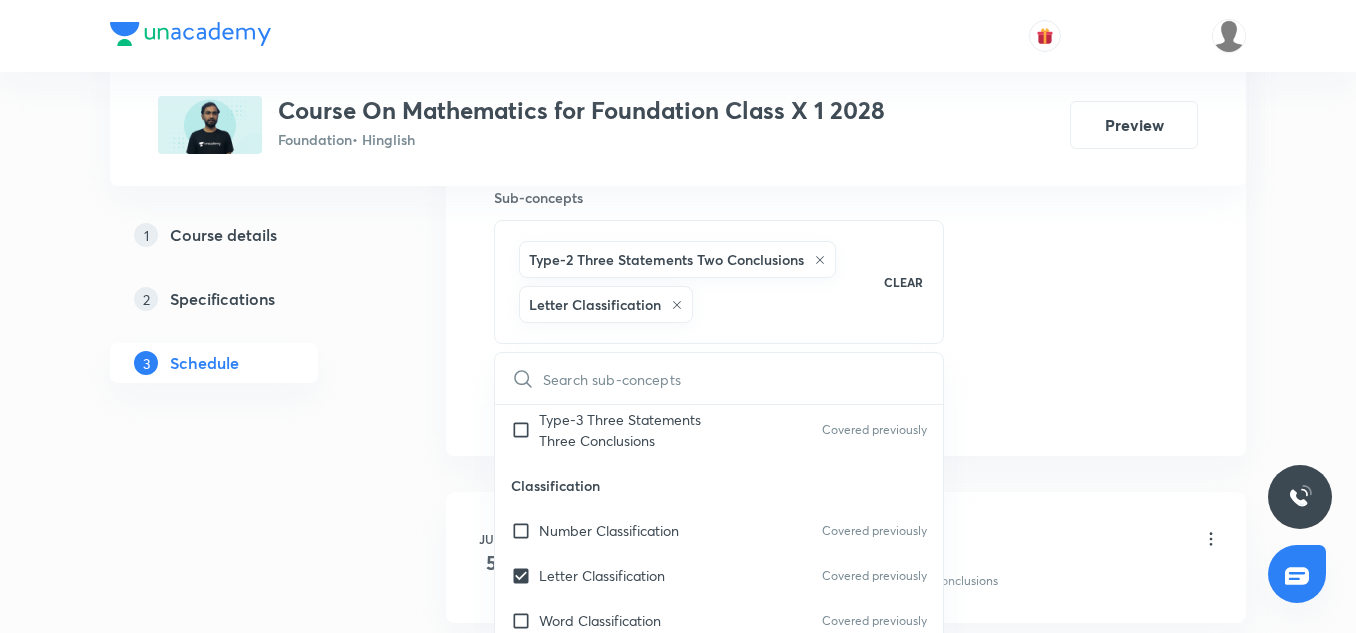 click on "Session  9 Live class Session title 14/99 Real Number-09 ​ Schedule for Jul 10, 2025, 5:10 PM ​ Duration (in minutes) 60 ​   Session type Online Offline Room 5 Sub-concepts Type-2 Three Statements Two Conclusions Letter Classification CLEAR ​ Syllogism Type-1 Two Statements-two Conclusions Covered previously Type-2 Three Statements Two Conclusions Covered previously Type-3 Three Statements Three Conclusions Covered previously Classification Number Classification Covered previously Letter Classification Covered previously Word Classification Covered previously Distance and Direction Finding Distance Covered previously Finding Direction Covered previously Concept of Degree Covered previously Alphabet and Number Test Word Formation Arrangement of Words in Alphabetical Order General and Random Alphabetical Series Letter Gap Problems Covered previously Venn Diagrams Venn Diagrams Clock 90,180 and 0 Degree Angle Between Both Hands Slow and Fast Concept Cube and Cuboids Three Face Colored Cubes and Cuboids" at bounding box center [846, -80] 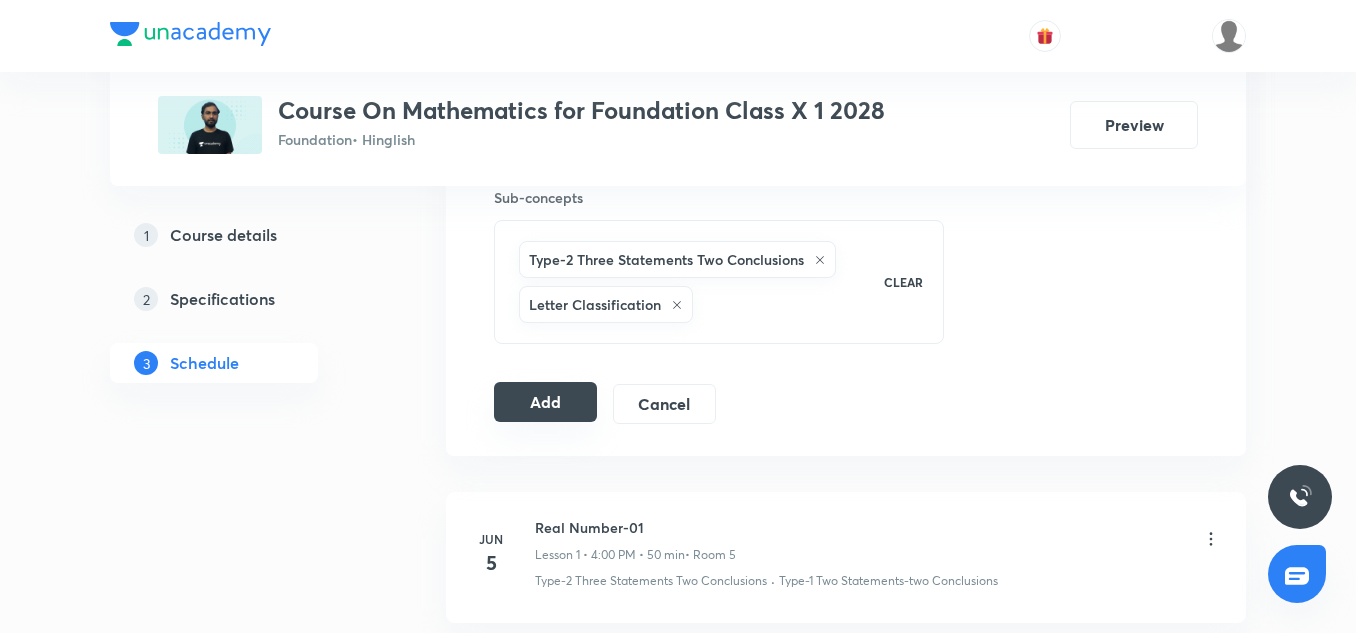 click on "Add" at bounding box center [545, 402] 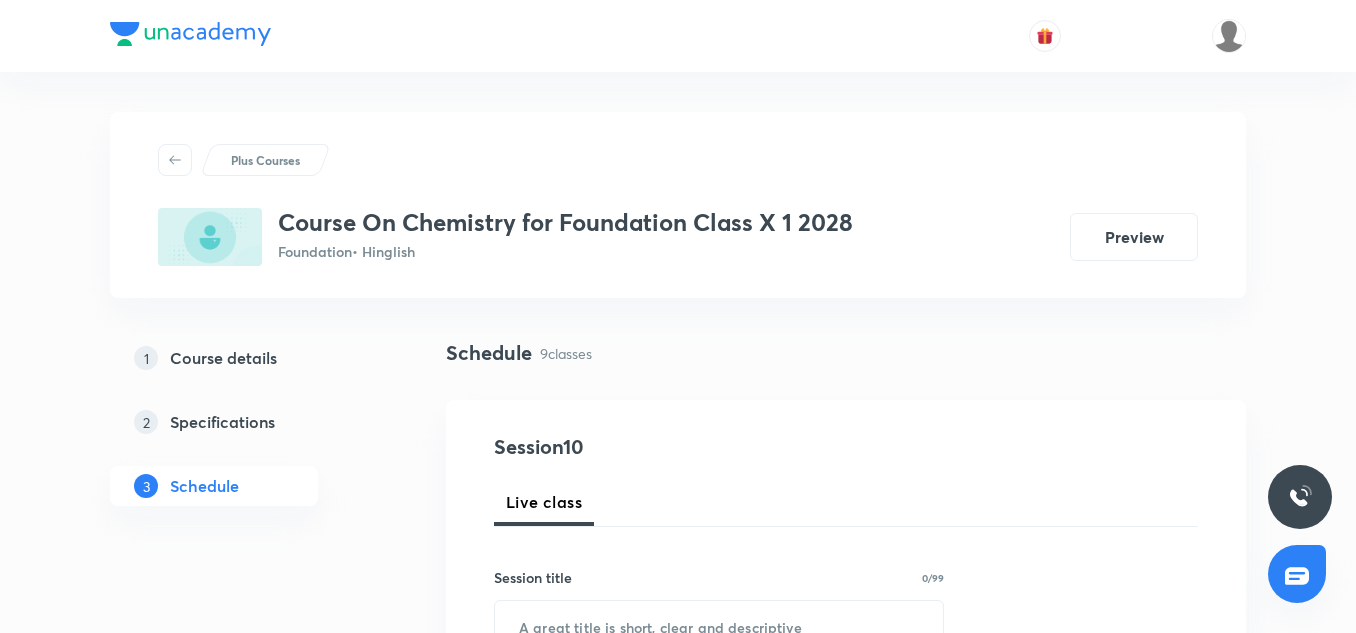 scroll, scrollTop: 0, scrollLeft: 0, axis: both 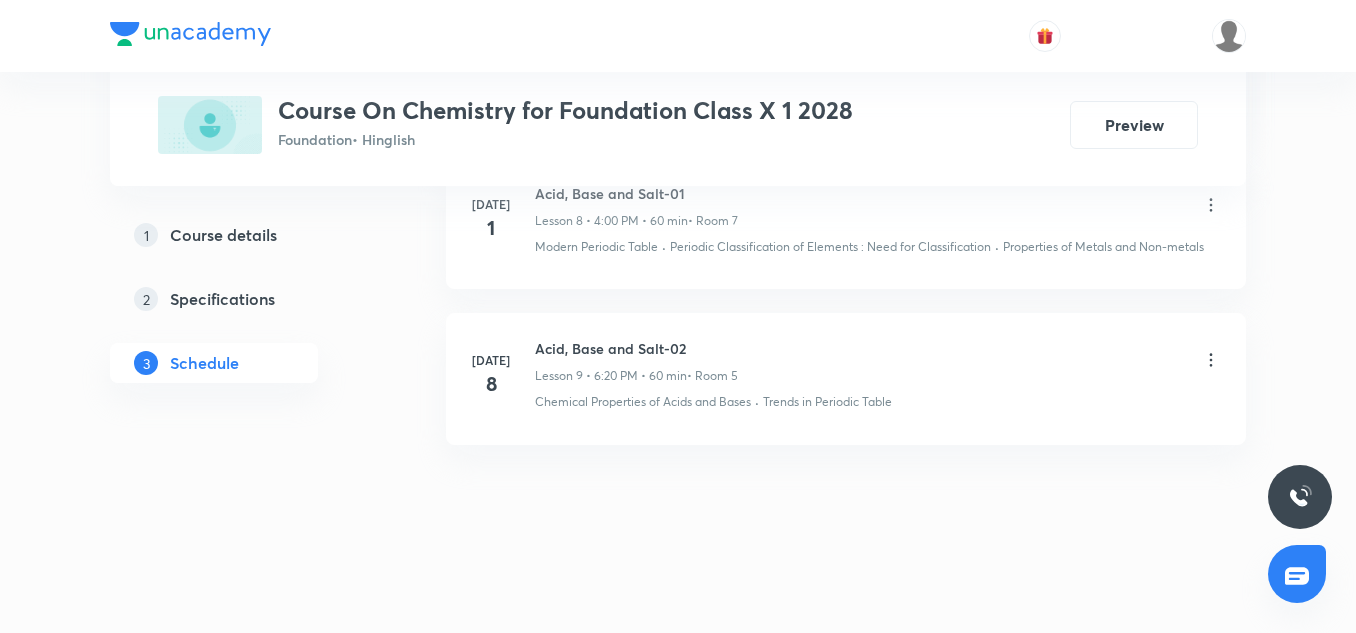 click on "Acid, Base and Salt-02" at bounding box center [636, 348] 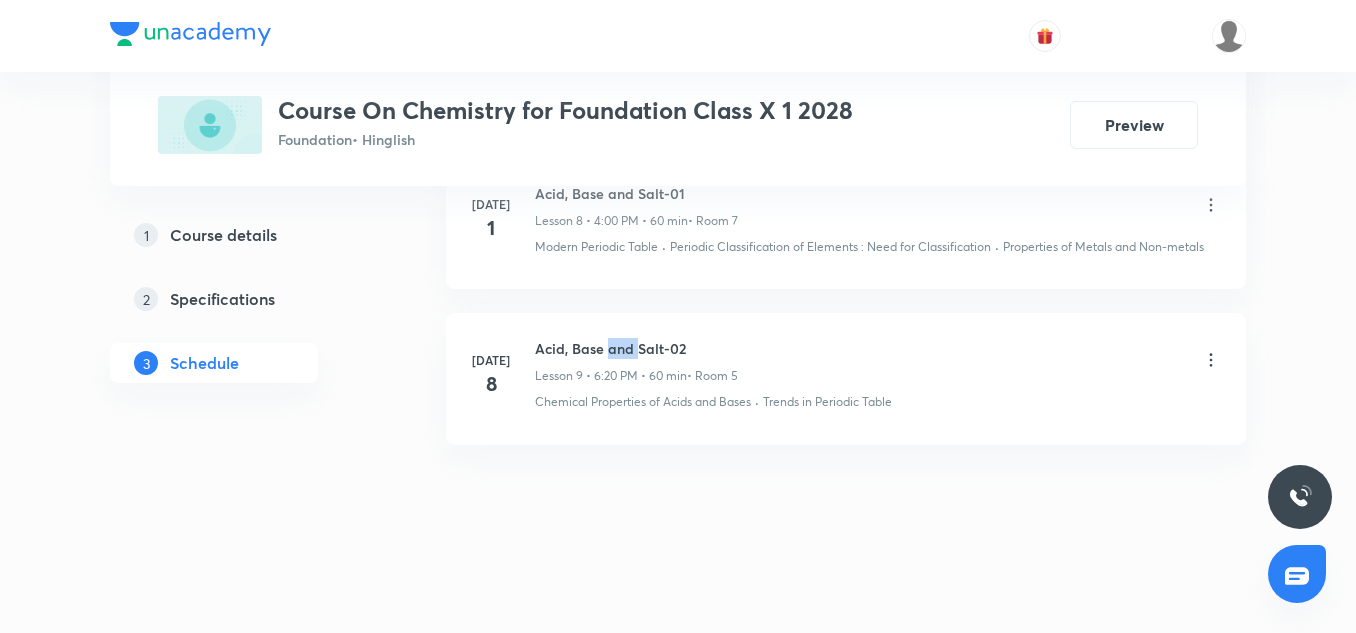 click on "Acid, Base and Salt-02" at bounding box center (636, 348) 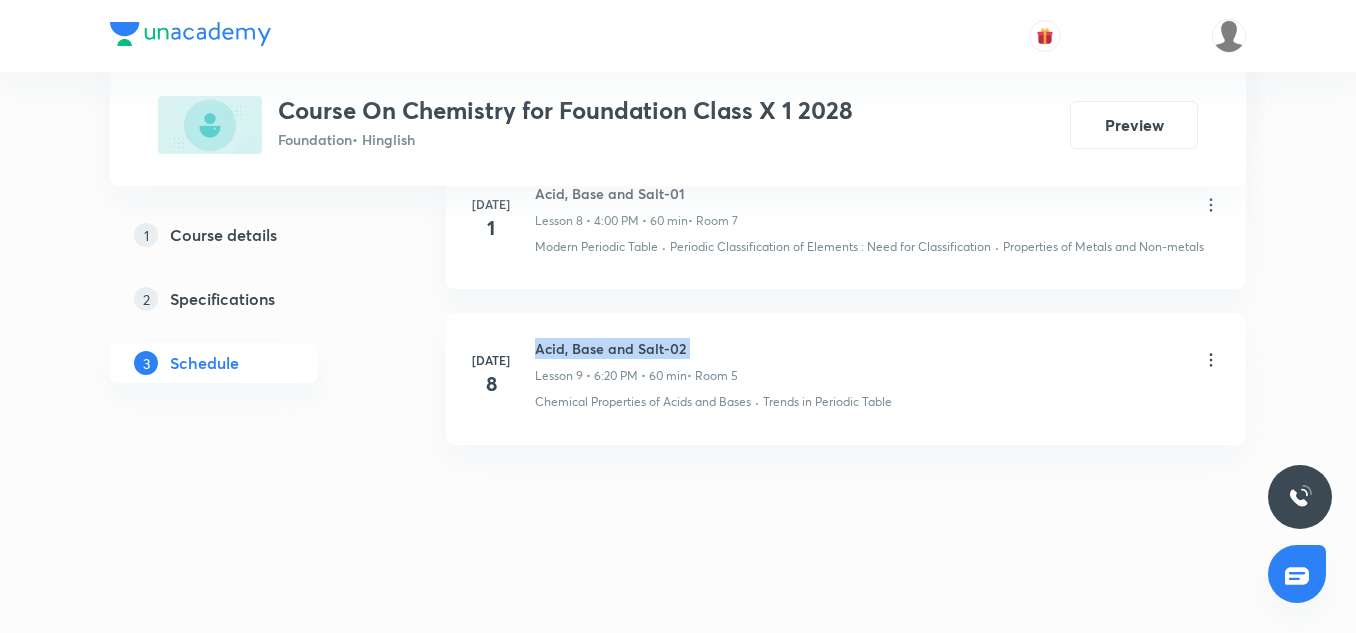 click on "Acid, Base and Salt-02" at bounding box center (636, 348) 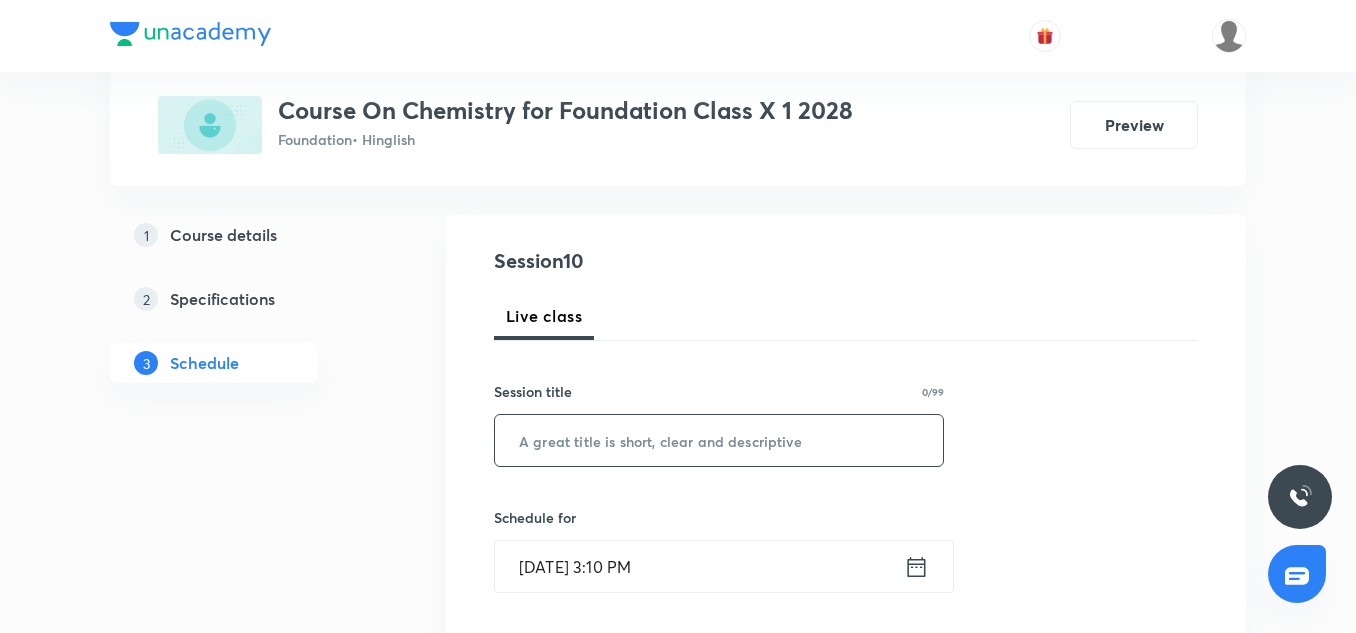 scroll, scrollTop: 187, scrollLeft: 0, axis: vertical 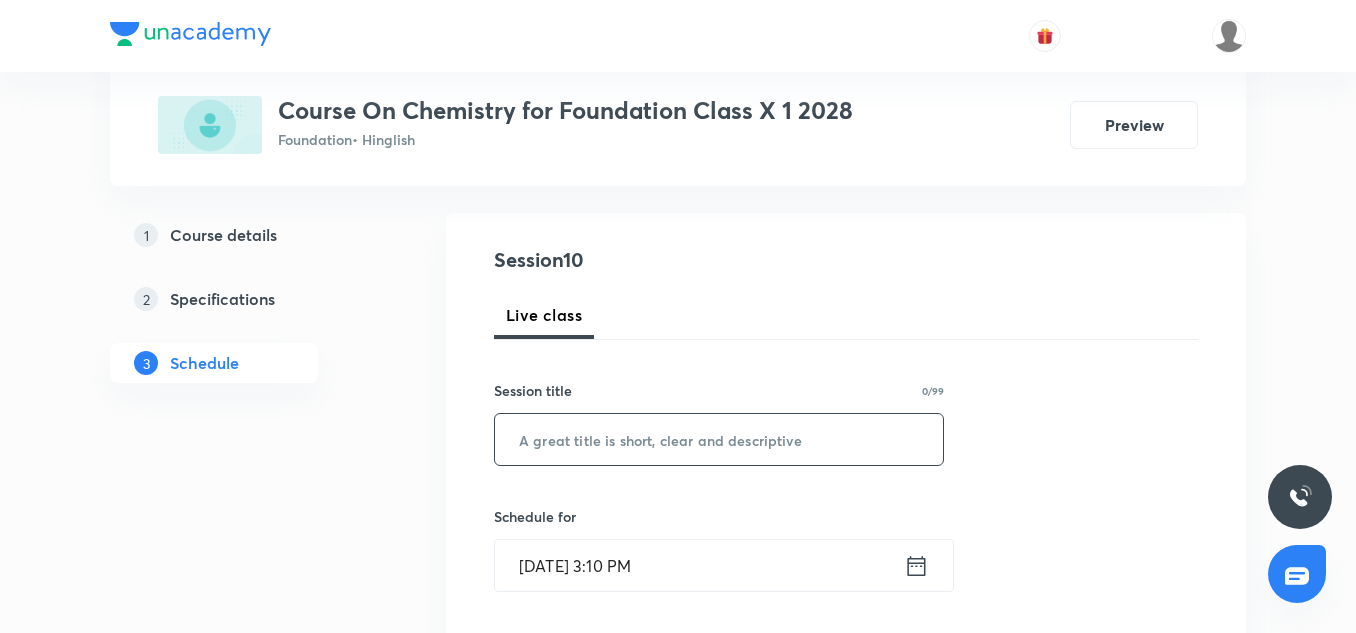 click at bounding box center (719, 439) 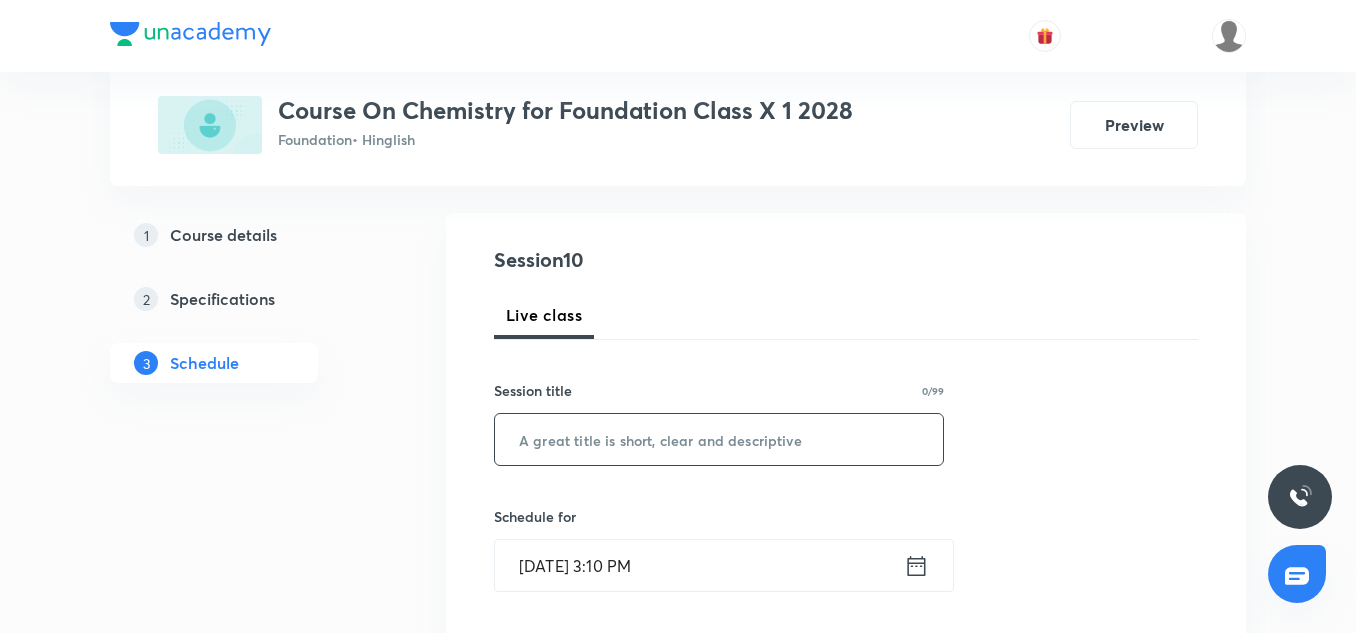 paste on "Acid, Base and Salt-02" 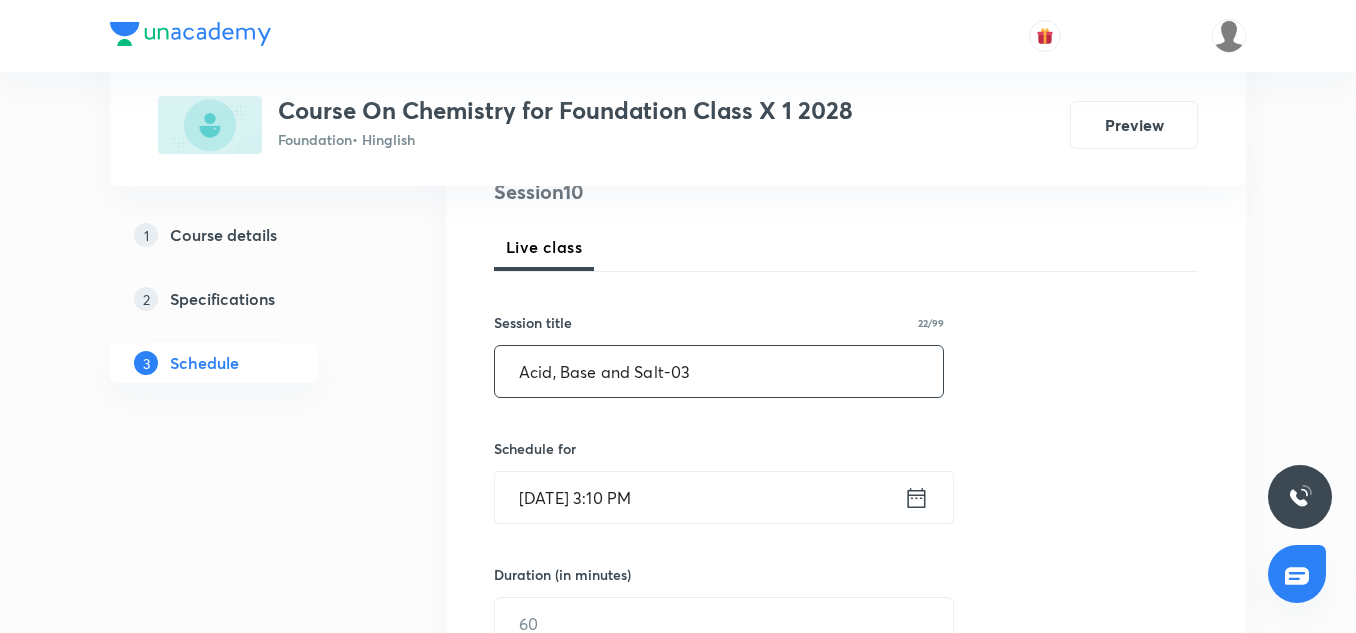 scroll, scrollTop: 256, scrollLeft: 0, axis: vertical 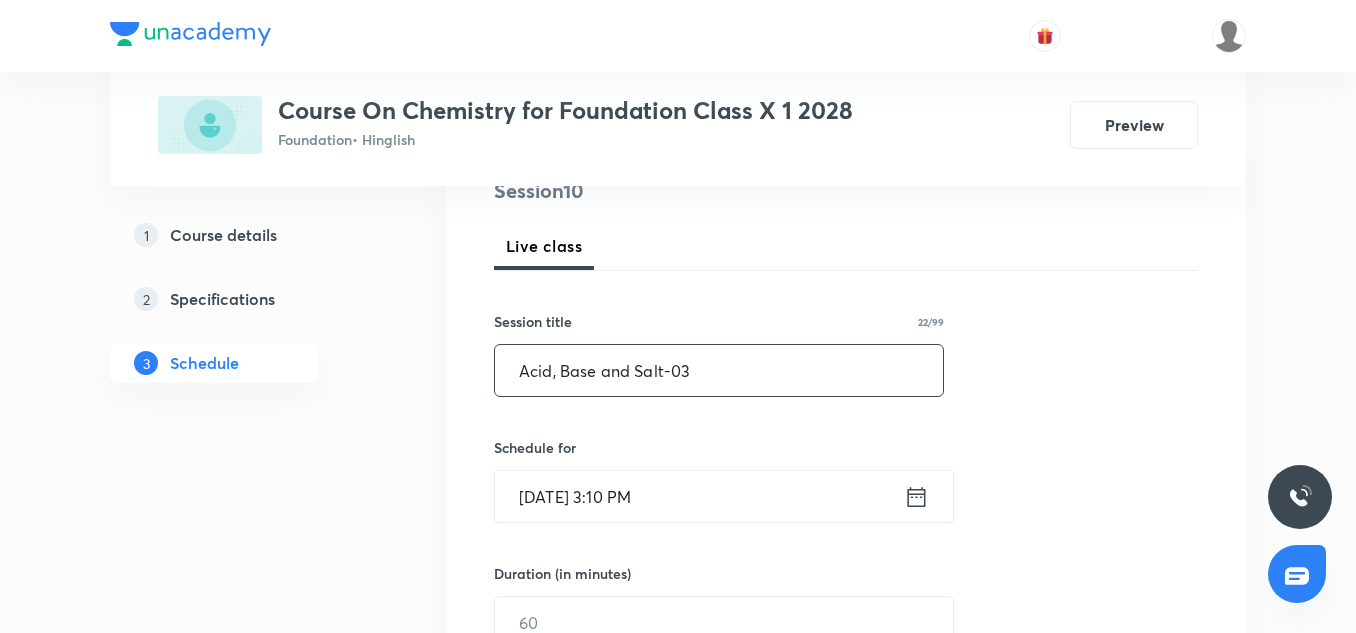 type on "Acid, Base and Salt-03" 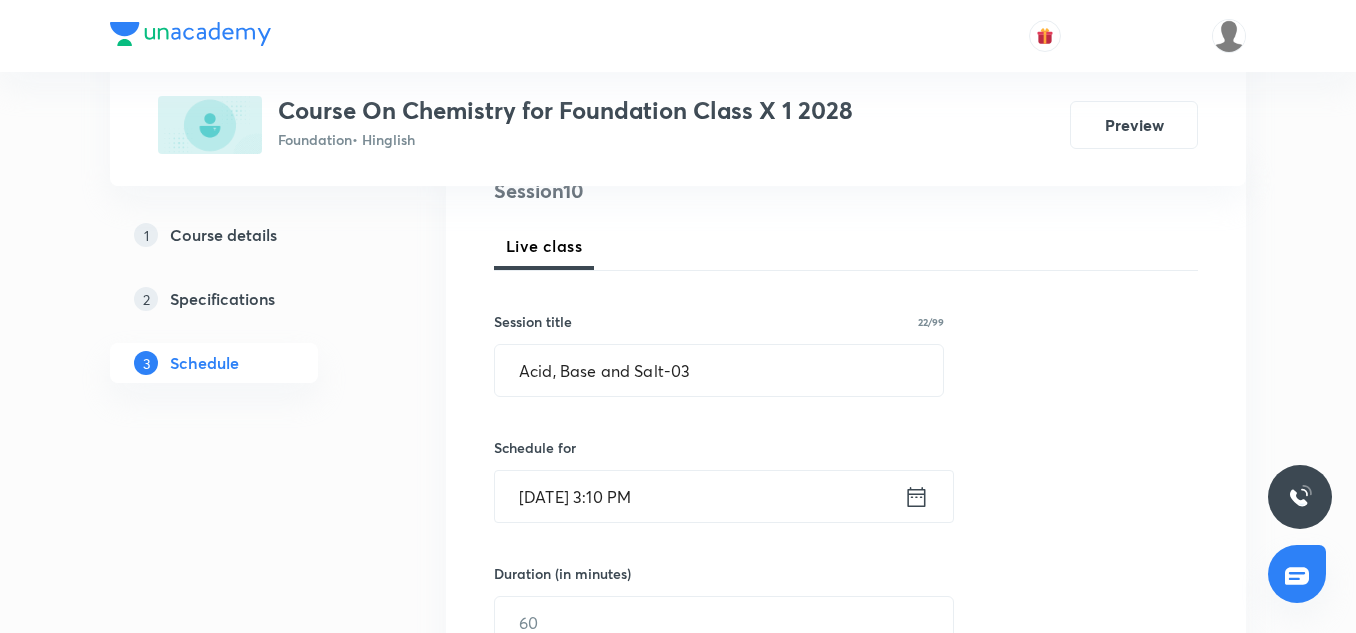click on "[DATE] 3:10 PM" at bounding box center (699, 496) 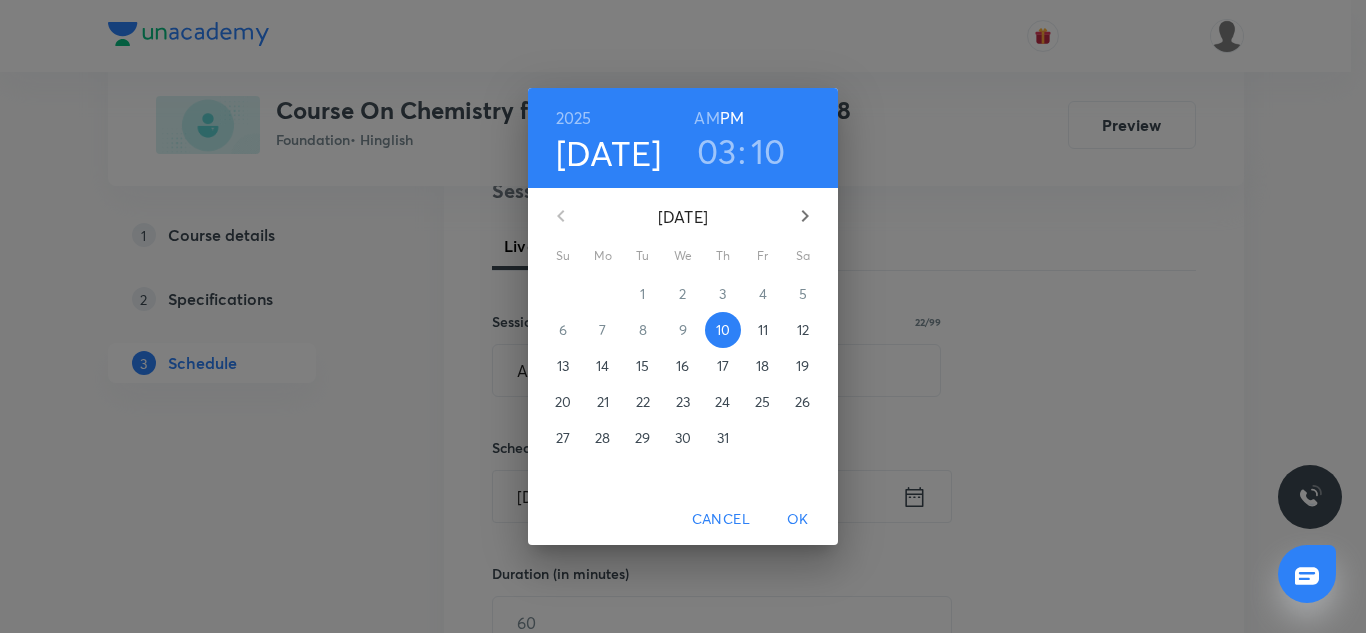 click on "03" at bounding box center [717, 151] 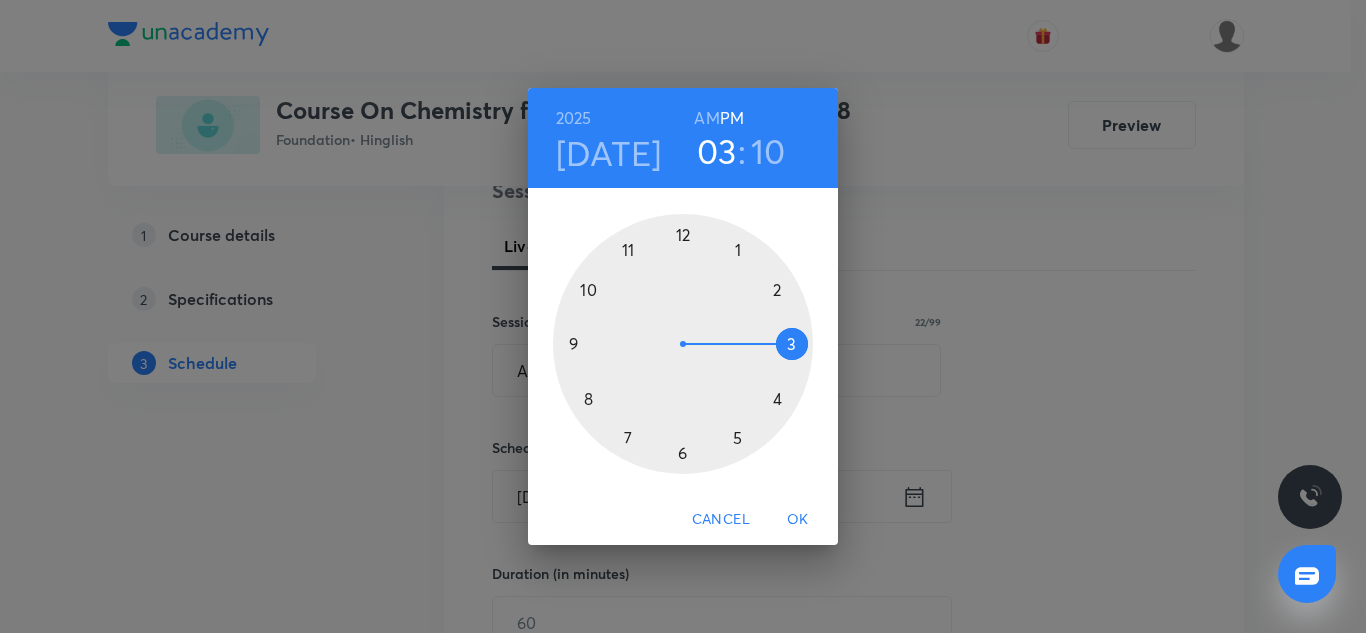 click at bounding box center [683, 344] 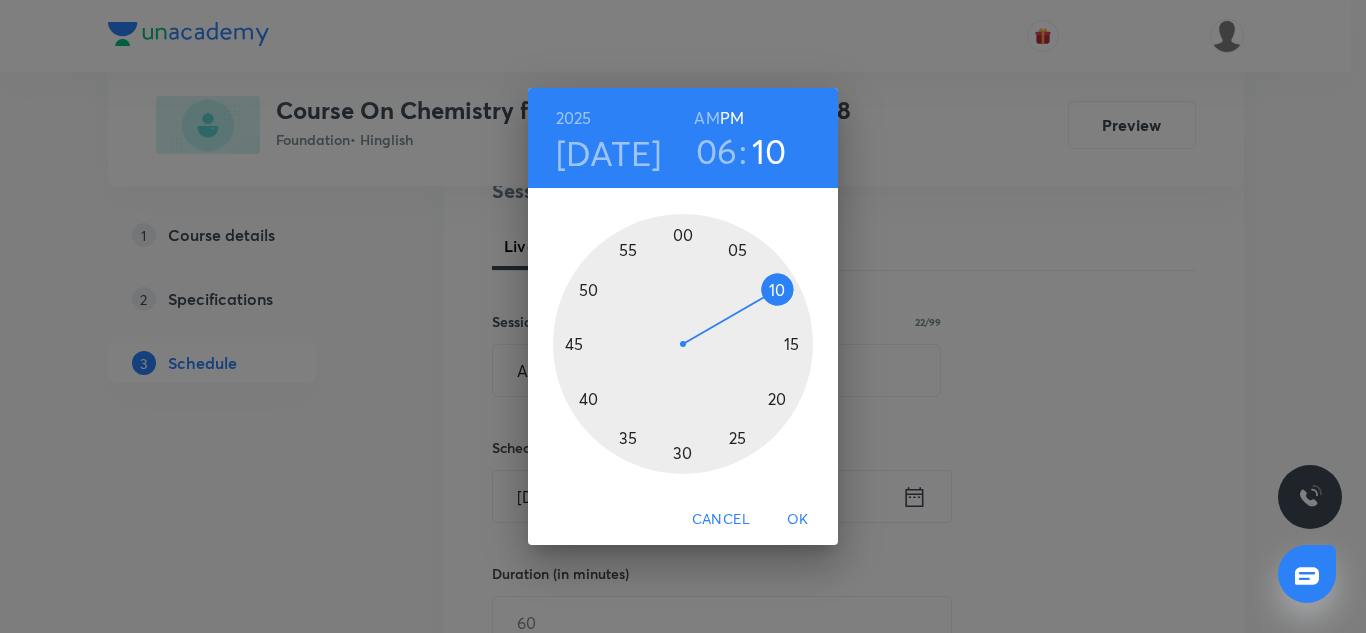 click at bounding box center (683, 344) 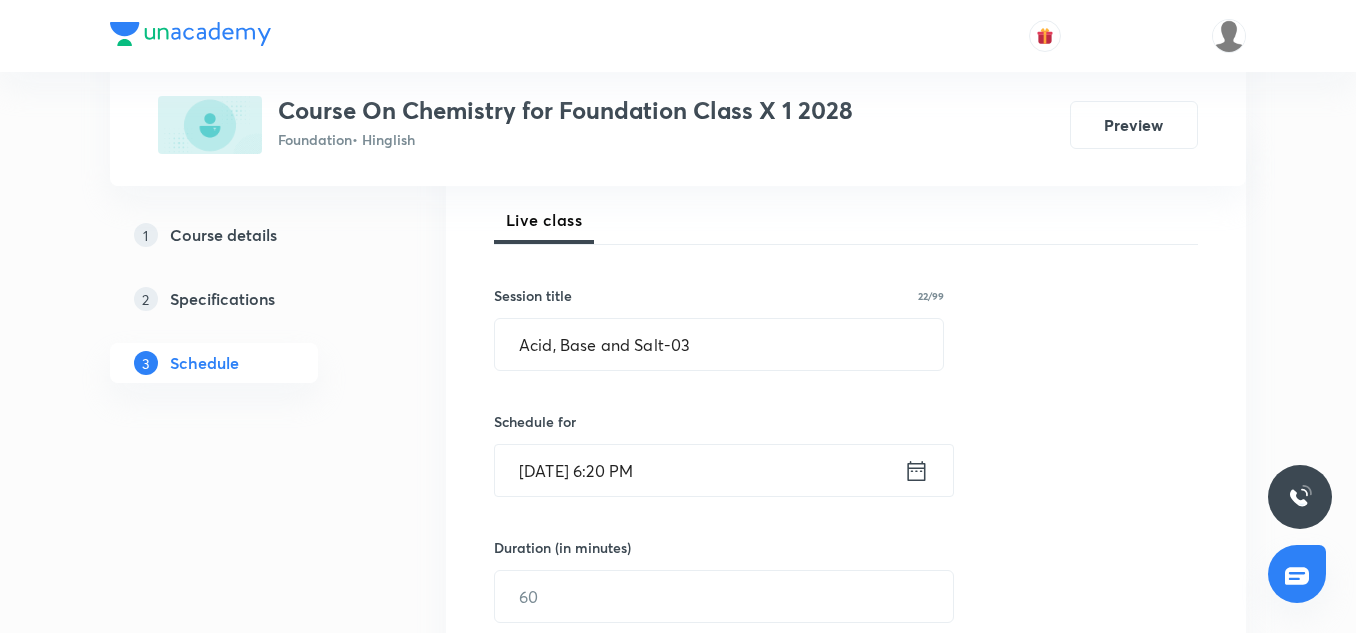 scroll, scrollTop: 283, scrollLeft: 0, axis: vertical 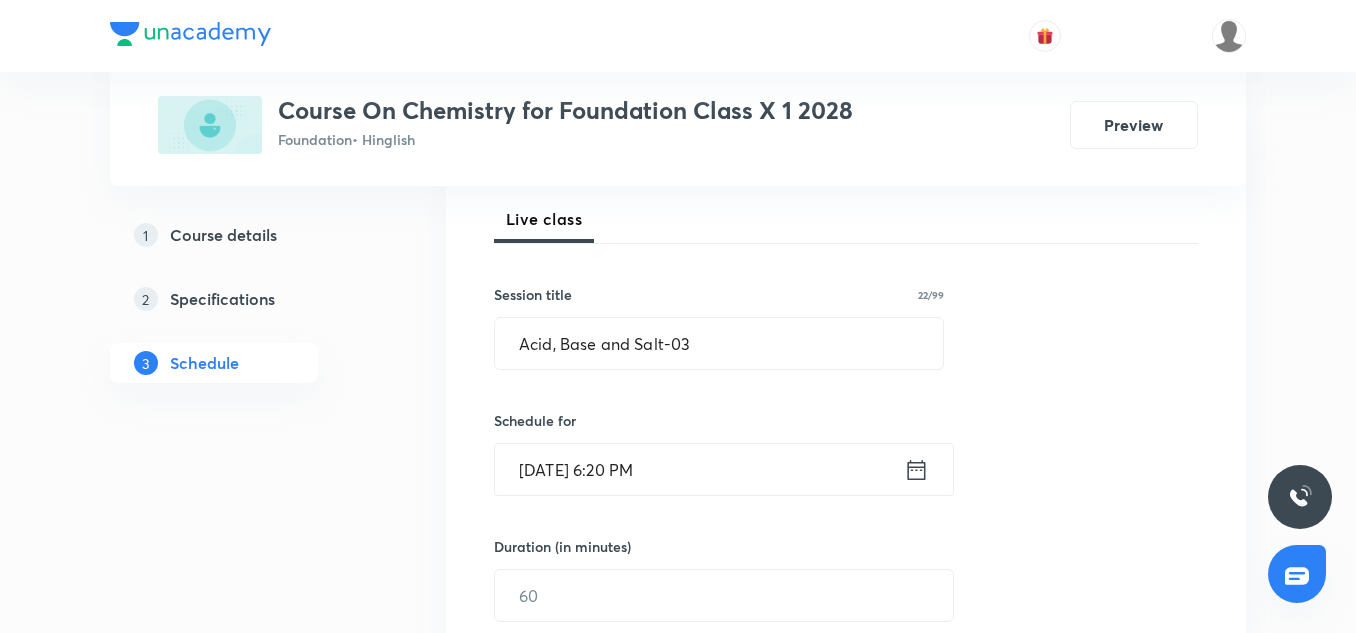 click on "Duration (in minutes) ​" at bounding box center [676, 579] 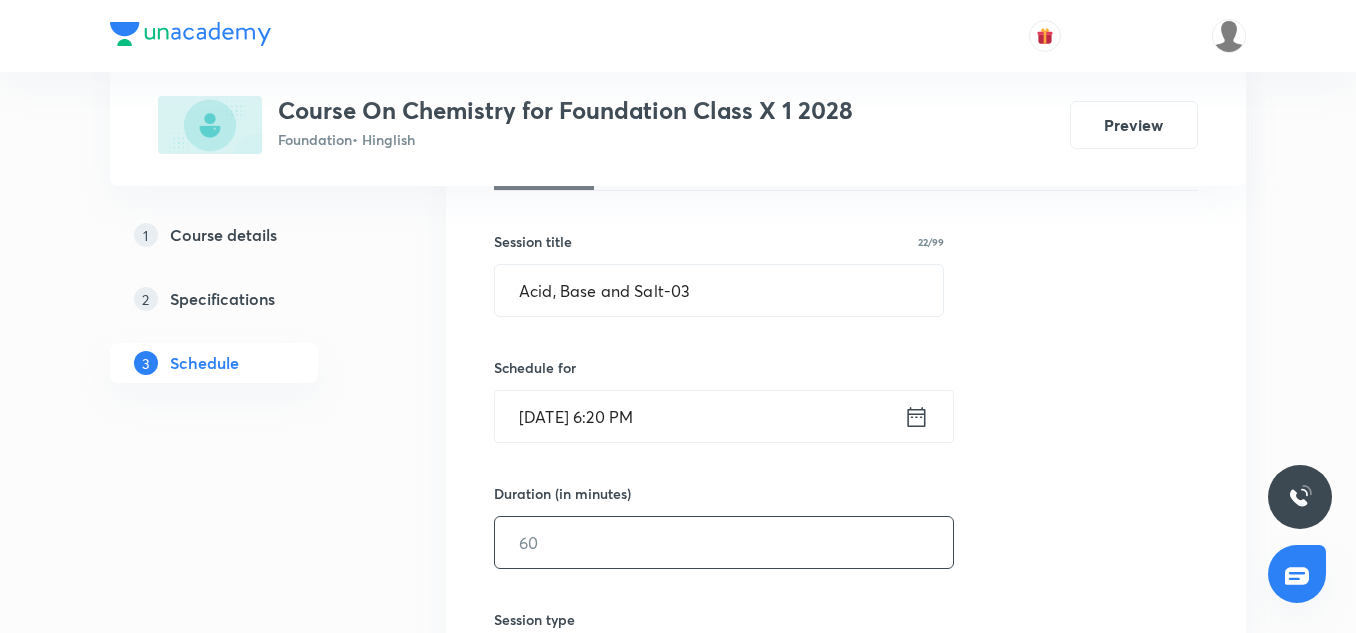 scroll, scrollTop: 337, scrollLeft: 0, axis: vertical 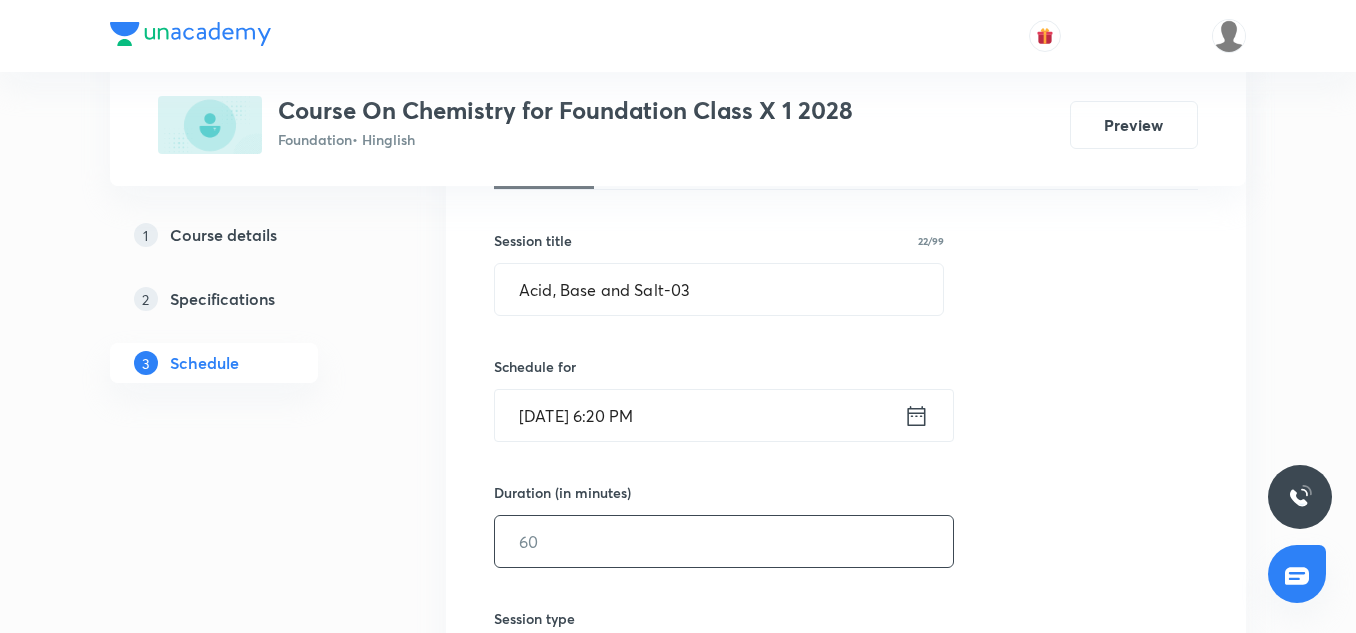 click at bounding box center [724, 541] 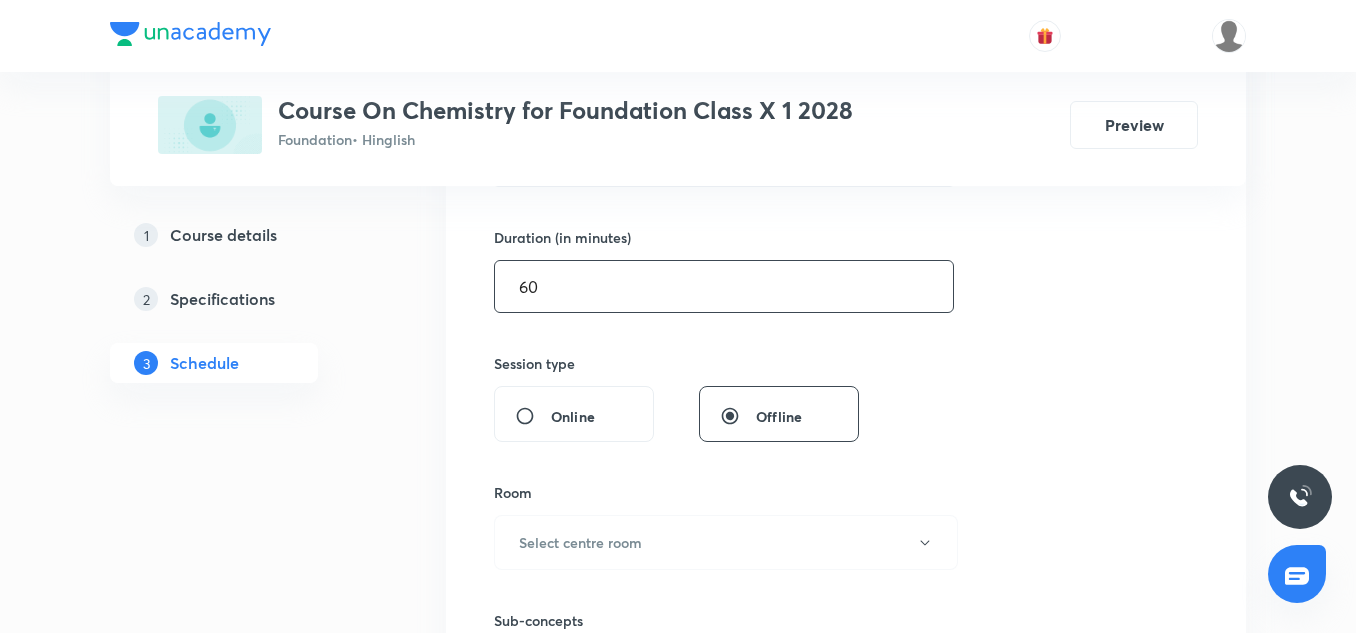 scroll, scrollTop: 593, scrollLeft: 0, axis: vertical 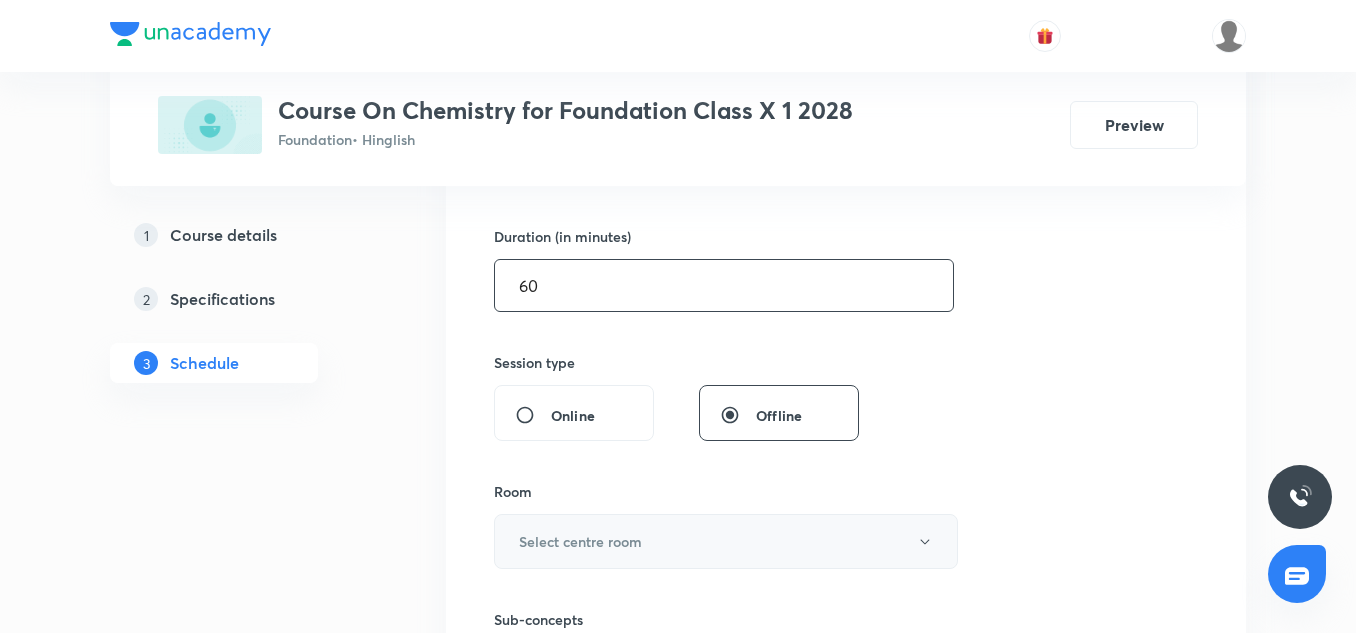 type on "60" 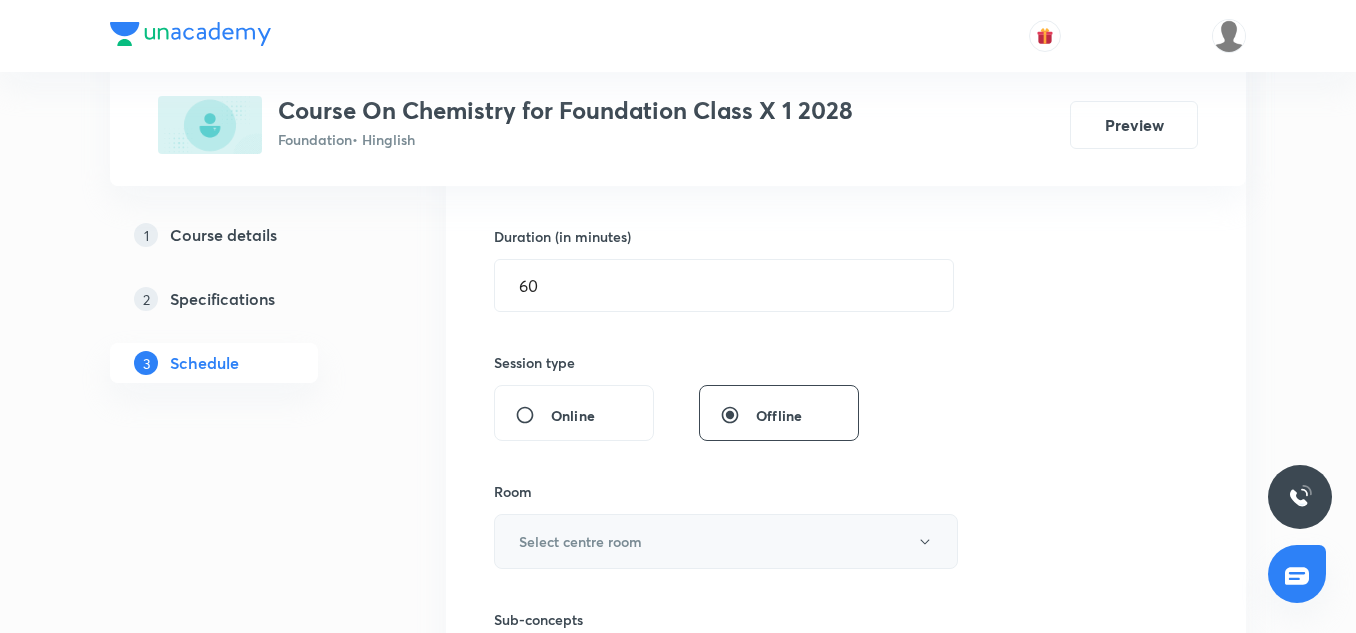 click on "Select centre room" at bounding box center (580, 541) 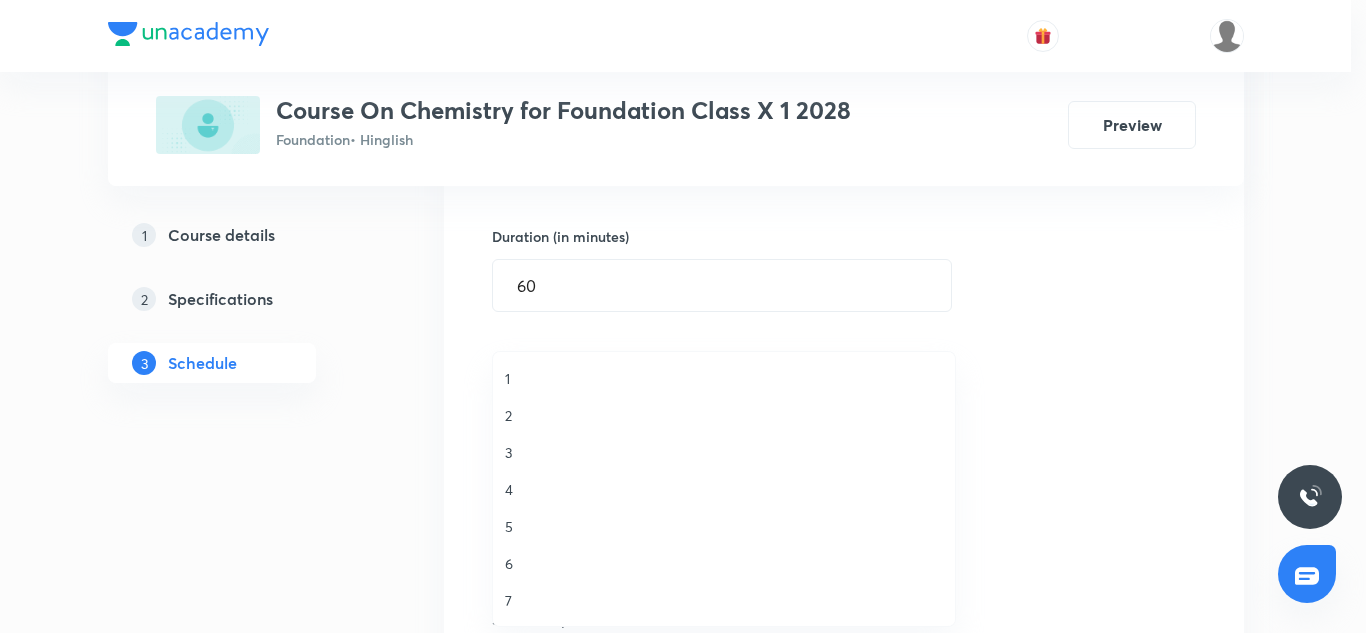 click on "5" at bounding box center (724, 526) 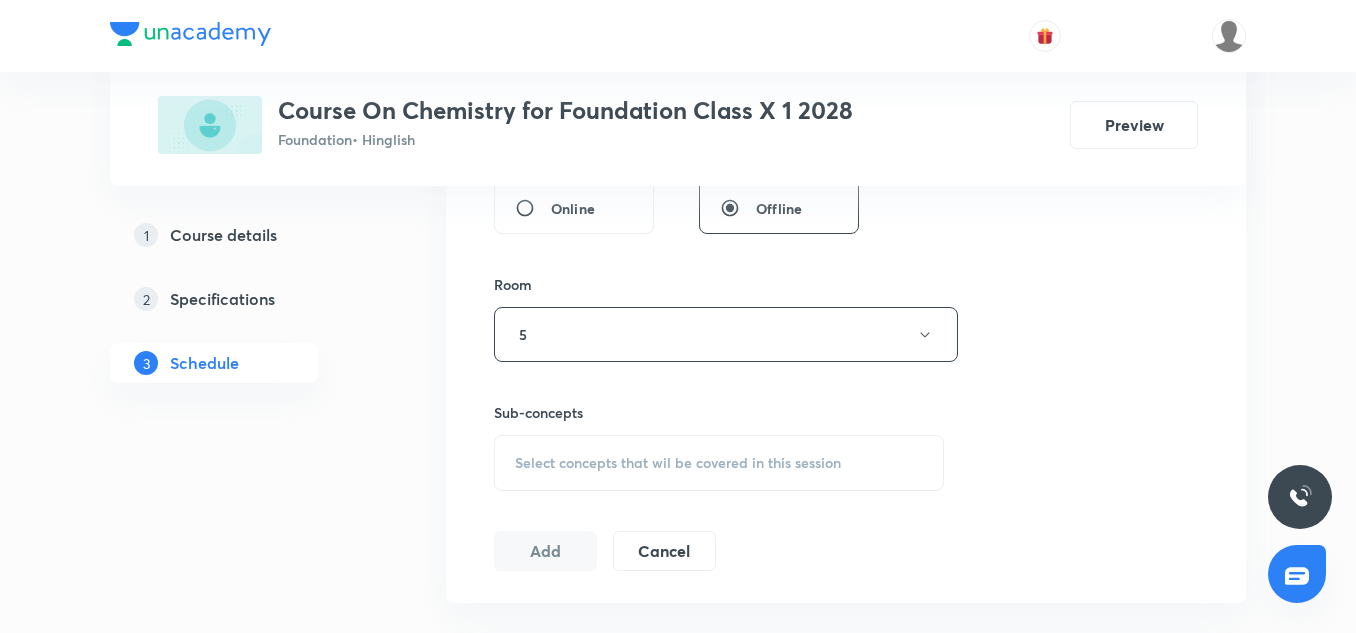 scroll, scrollTop: 801, scrollLeft: 0, axis: vertical 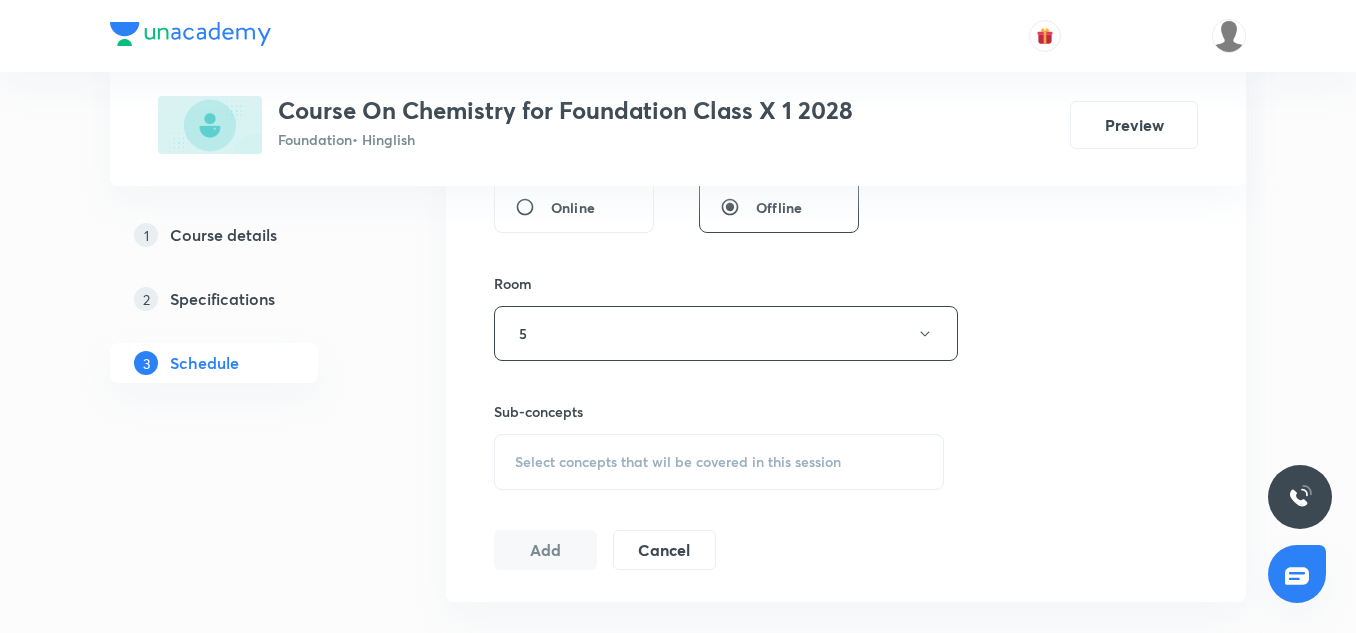 click on "Select concepts that wil be covered in this session" at bounding box center (678, 462) 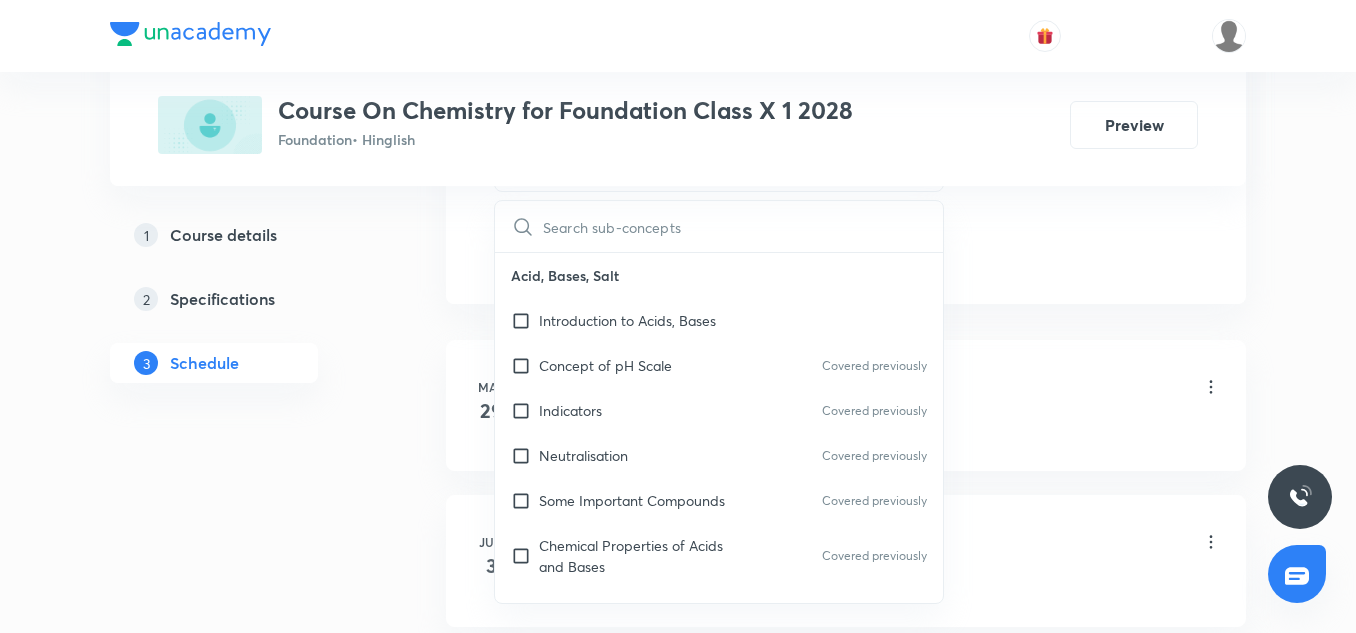 scroll, scrollTop: 1103, scrollLeft: 0, axis: vertical 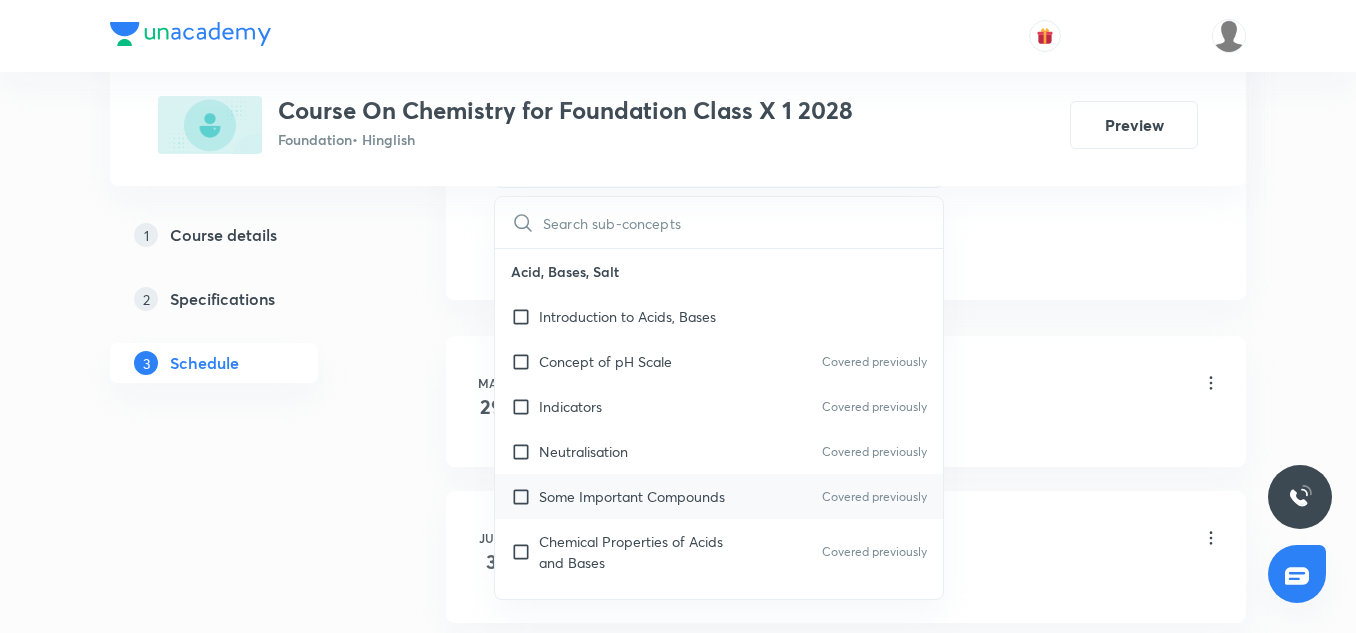 click on "Some Important Compounds Covered previously" at bounding box center (719, 496) 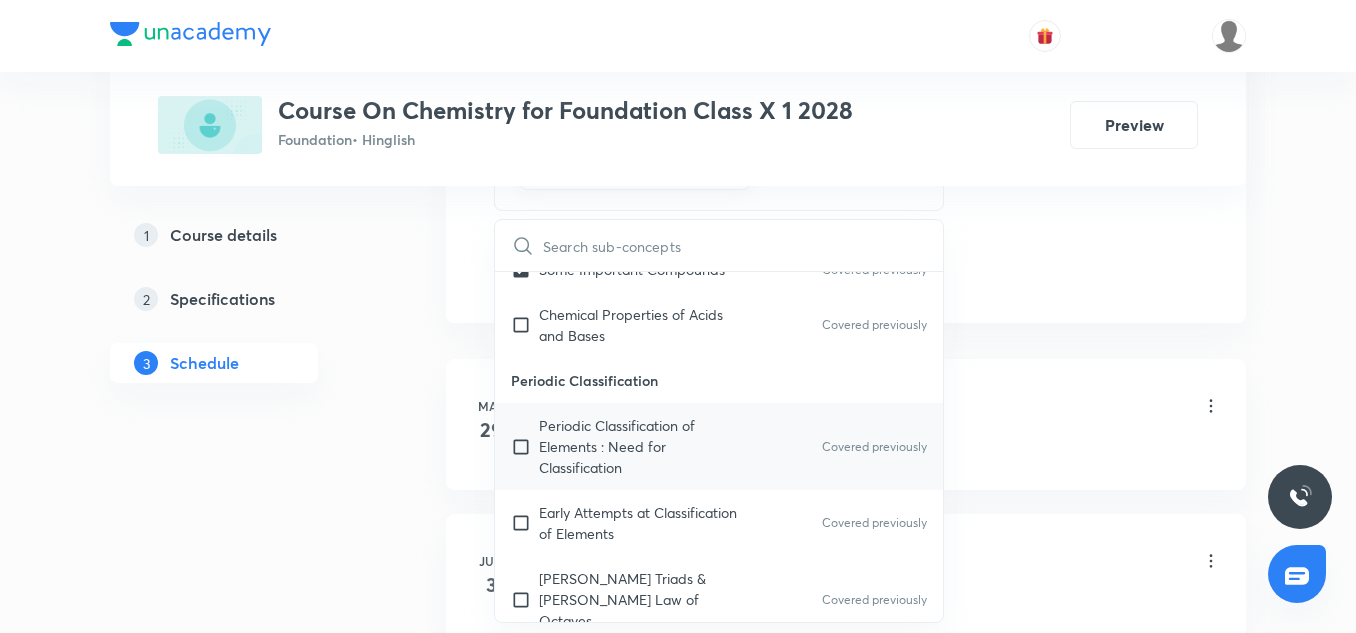 scroll, scrollTop: 258, scrollLeft: 0, axis: vertical 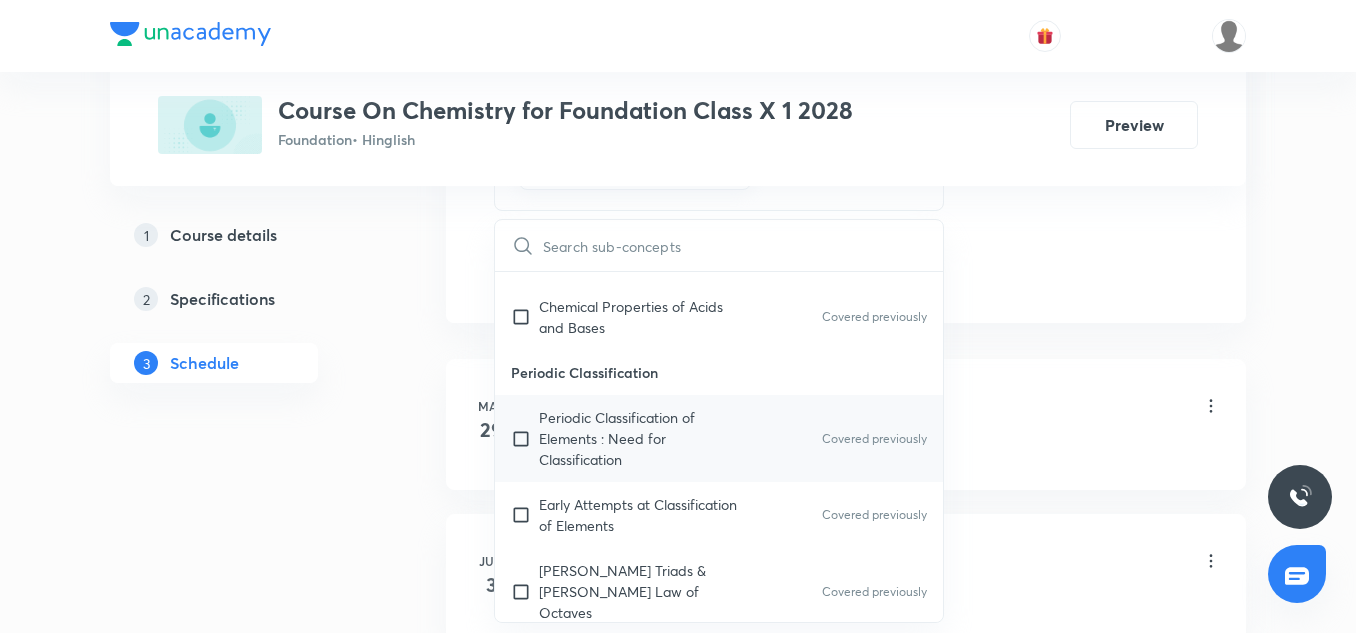 click on "Periodic Classification of Elements : Need for Classification" at bounding box center (640, 438) 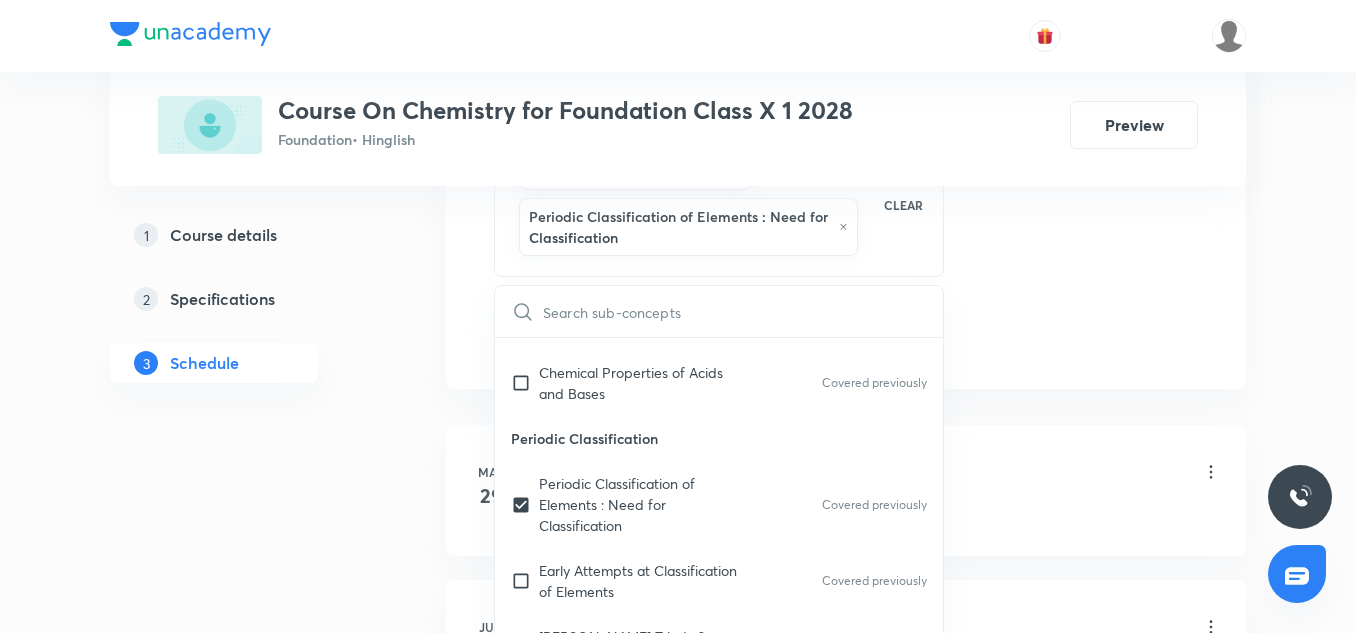 click on "May 29 Basic Chemistry-01 Lesson 1 • 9:00 AM • 60 min  • Room 3 Neutralisation · Indicators" at bounding box center (846, 490) 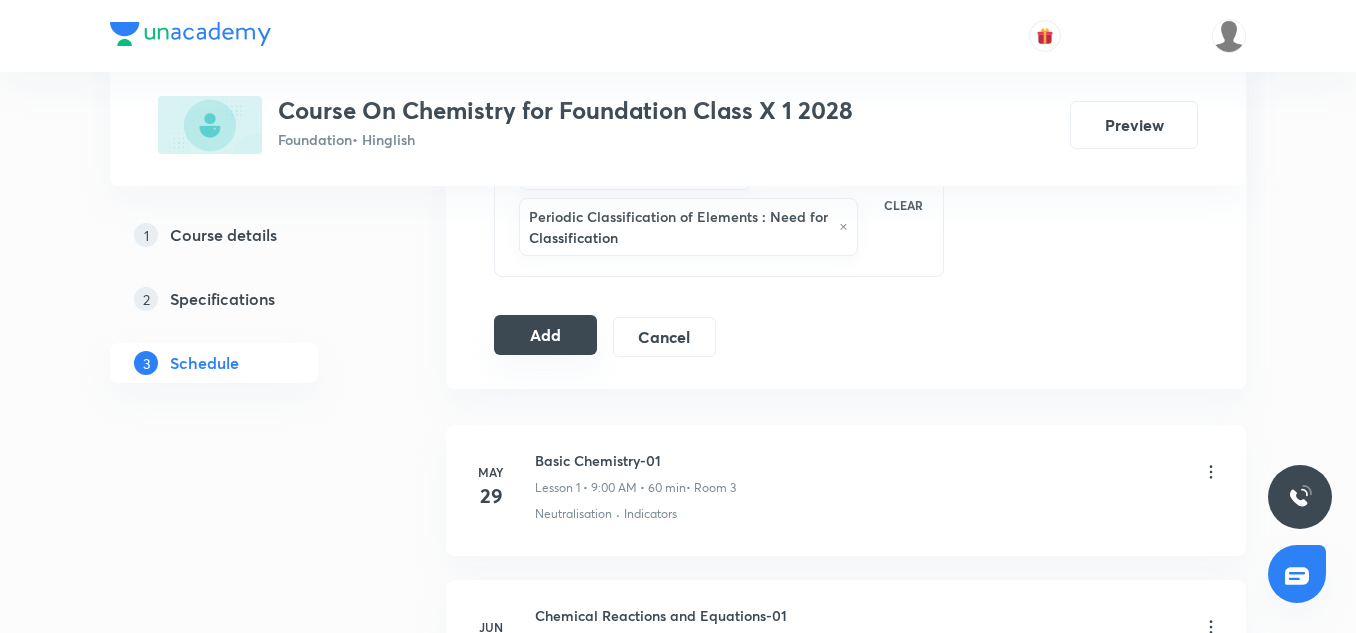 click on "Add" at bounding box center [545, 335] 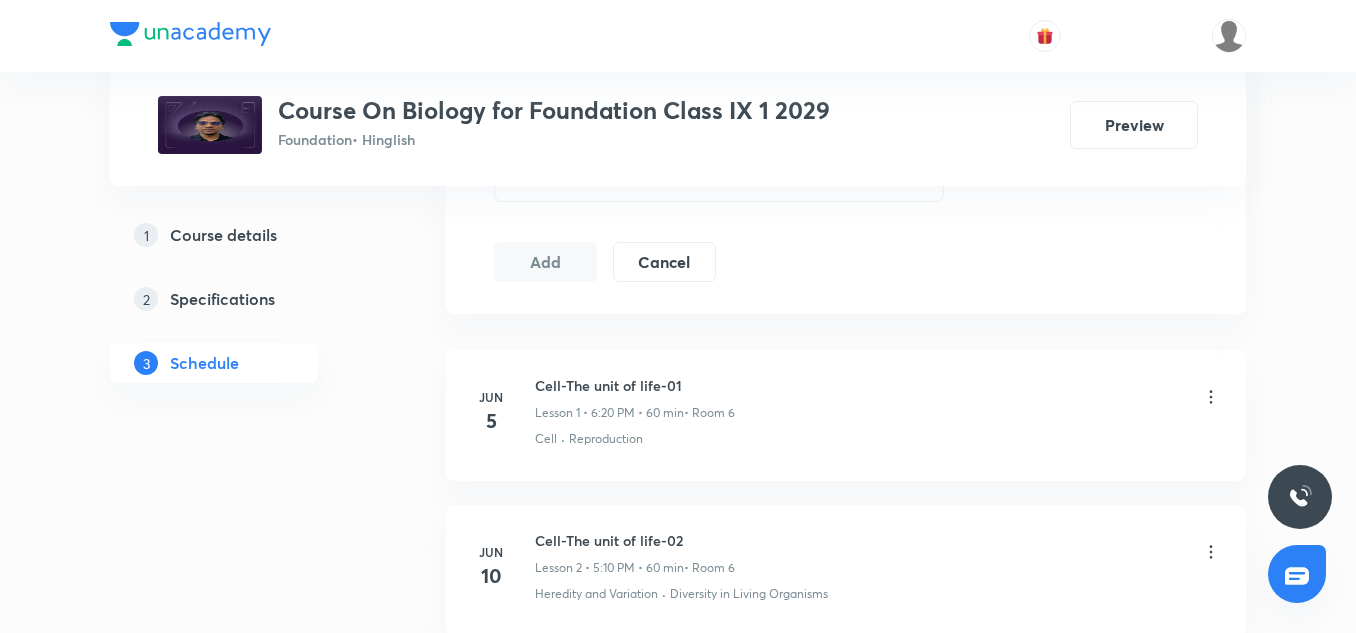 scroll, scrollTop: 0, scrollLeft: 0, axis: both 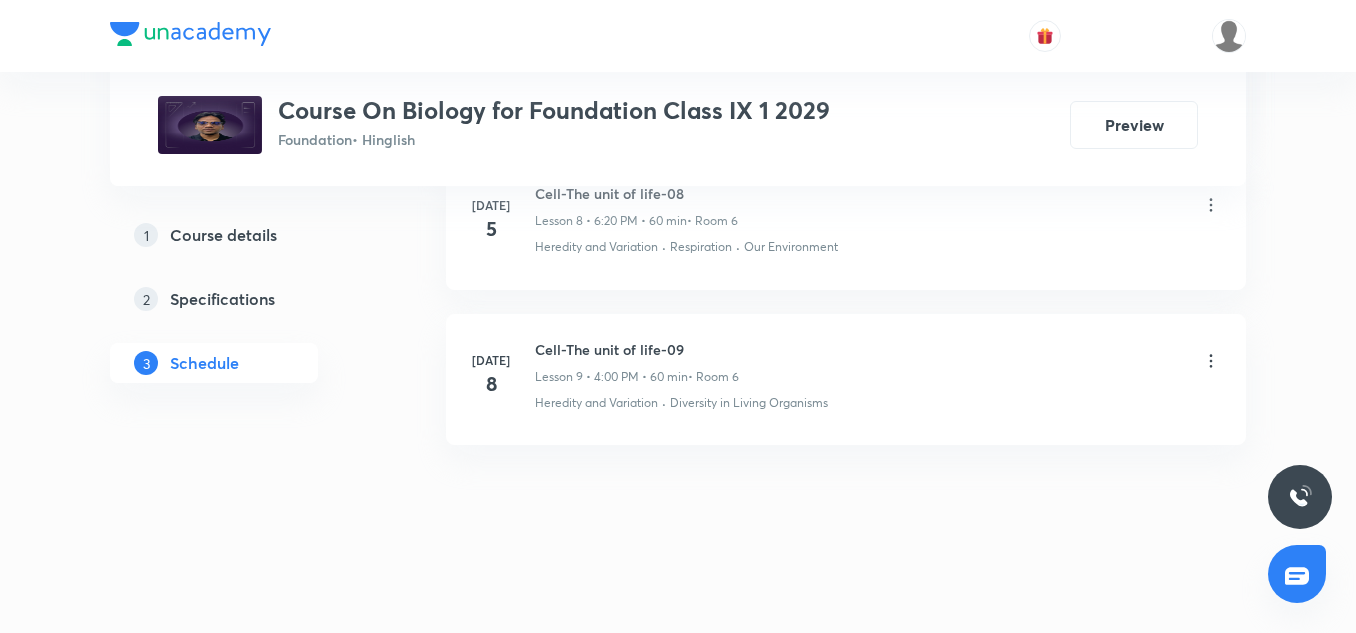 click on "Cell-The unit of life-09 Lesson 9 • 4:00 PM • 60 min  • Room 6" at bounding box center (637, 362) 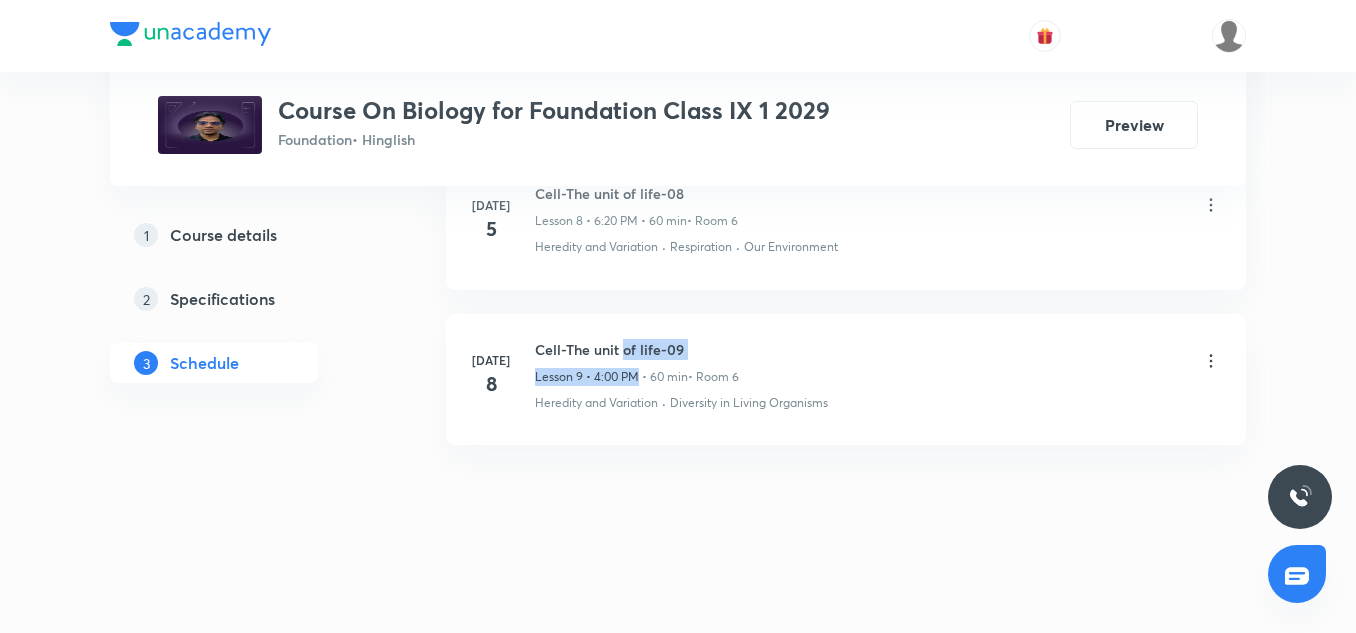 drag, startPoint x: 630, startPoint y: 360, endPoint x: 628, endPoint y: 348, distance: 12.165525 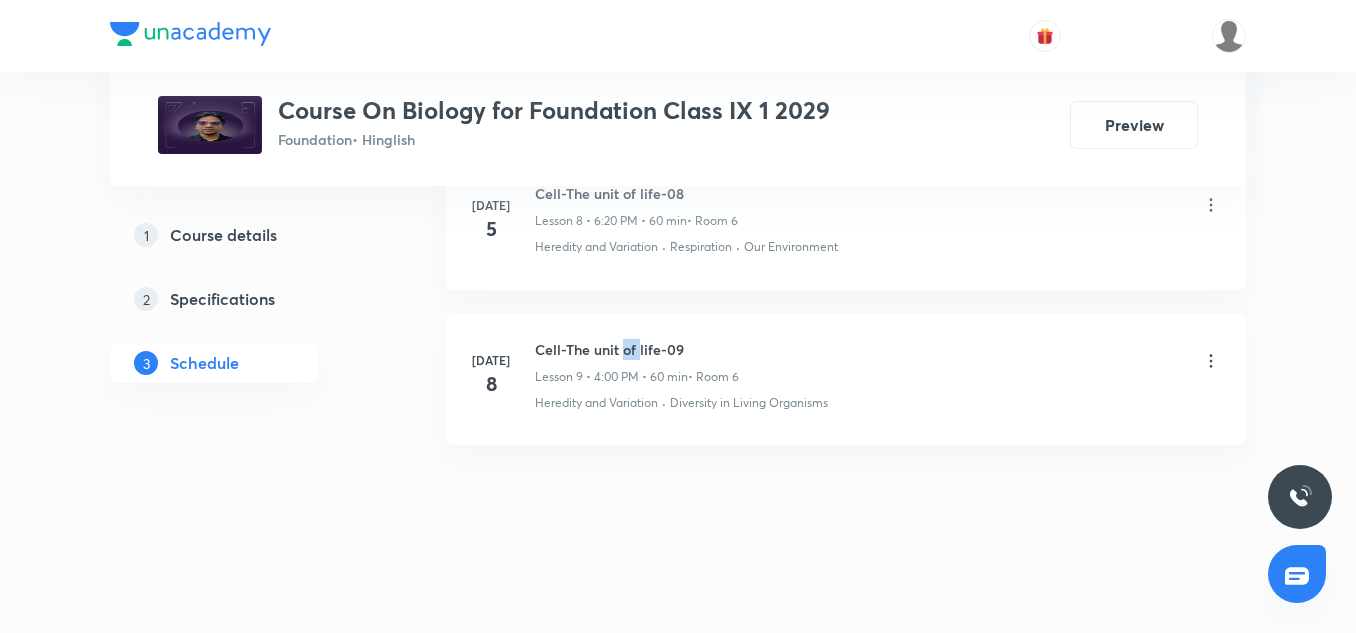click on "Cell-The unit of life-09" at bounding box center (637, 349) 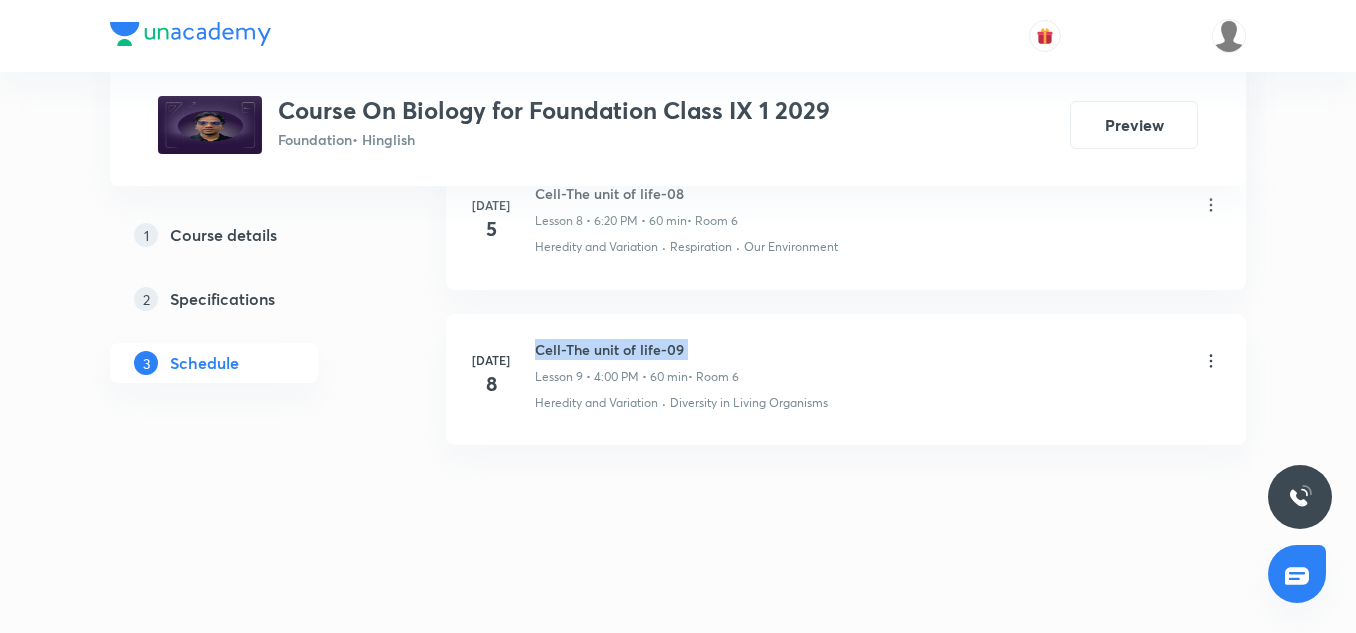 click on "Cell-The unit of life-09" at bounding box center [637, 349] 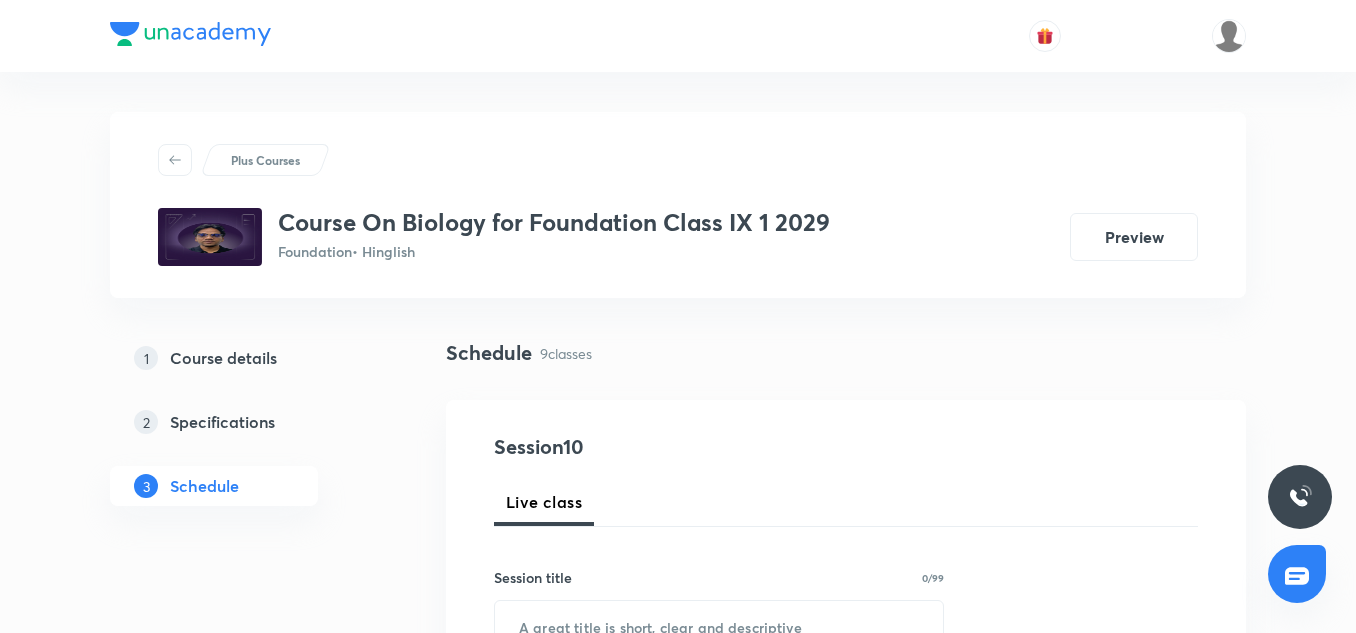 scroll, scrollTop: 193, scrollLeft: 0, axis: vertical 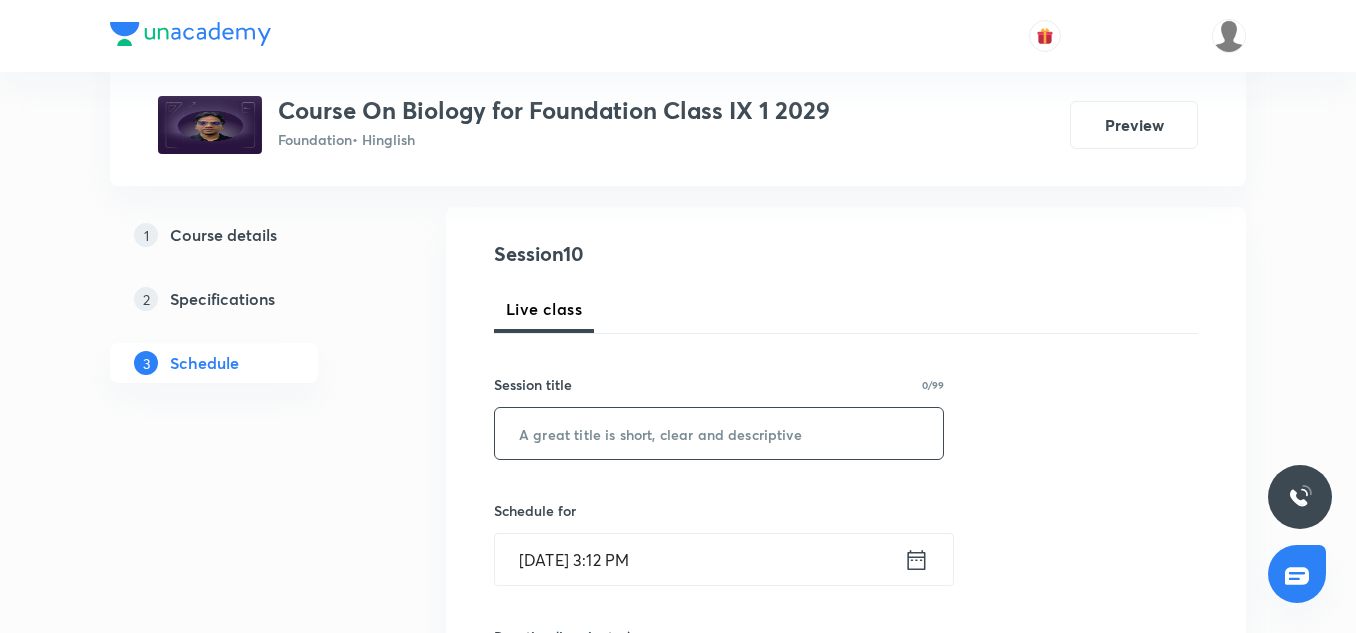 click at bounding box center (719, 433) 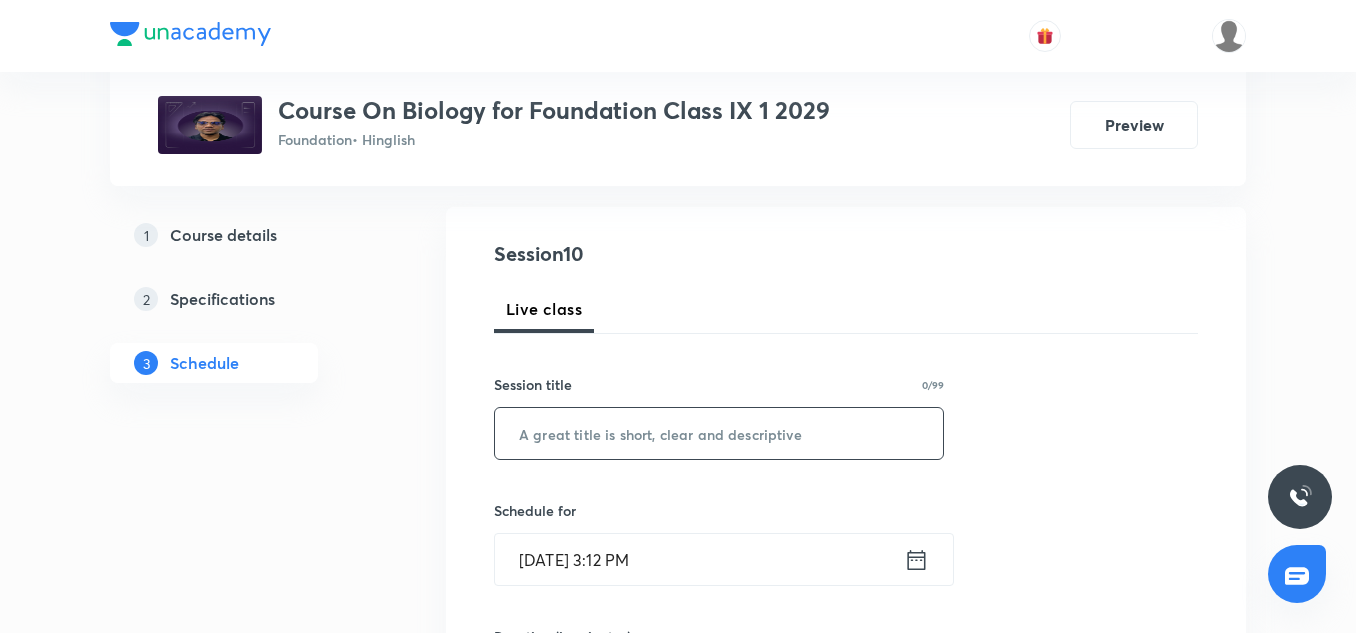 paste on "Cell-The unit of life-09" 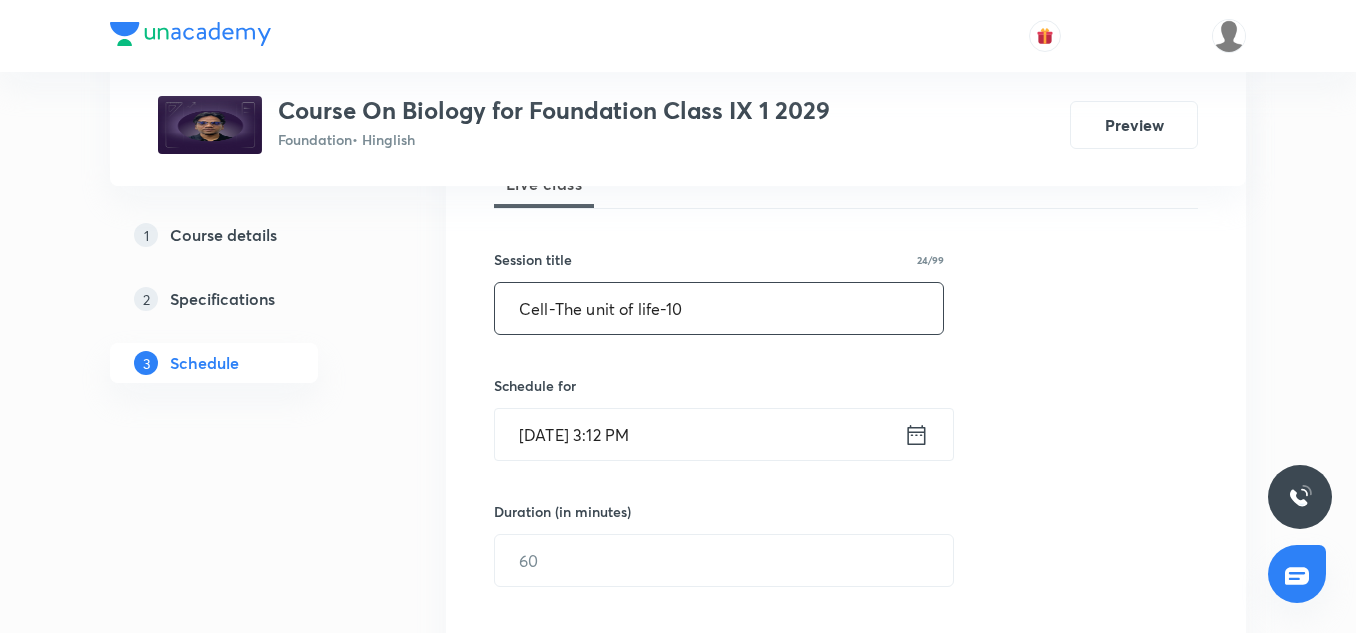 scroll, scrollTop: 326, scrollLeft: 0, axis: vertical 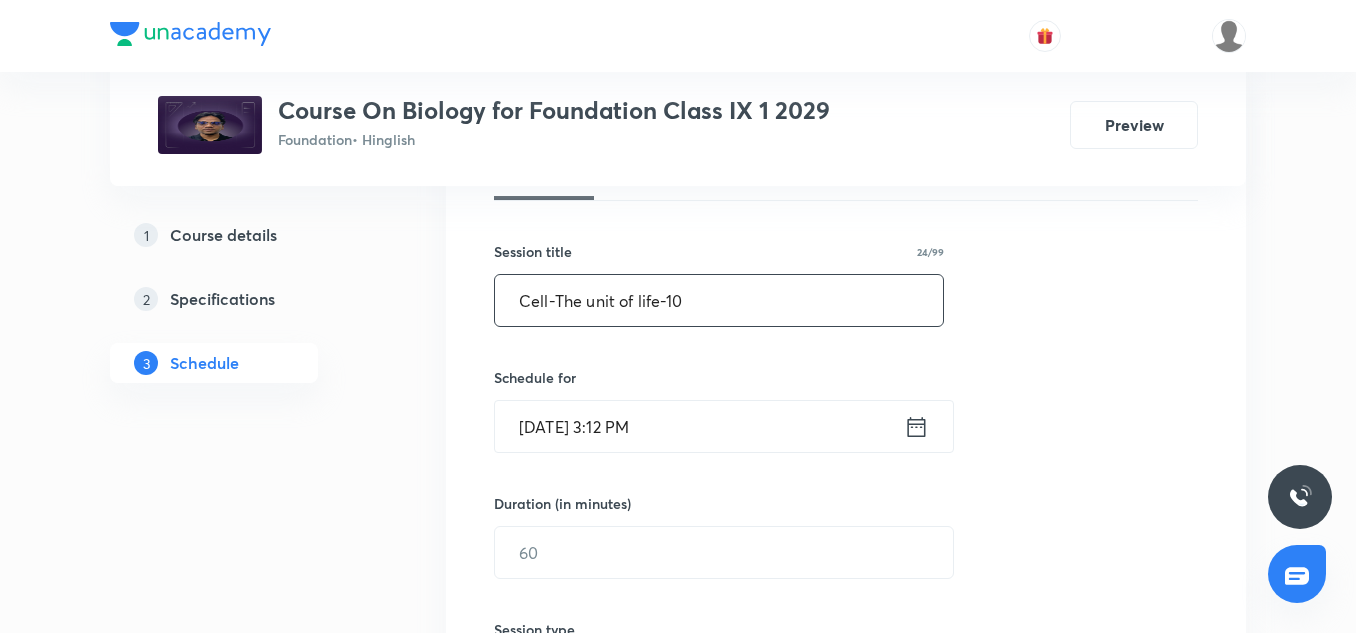 type on "Cell-The unit of life-10" 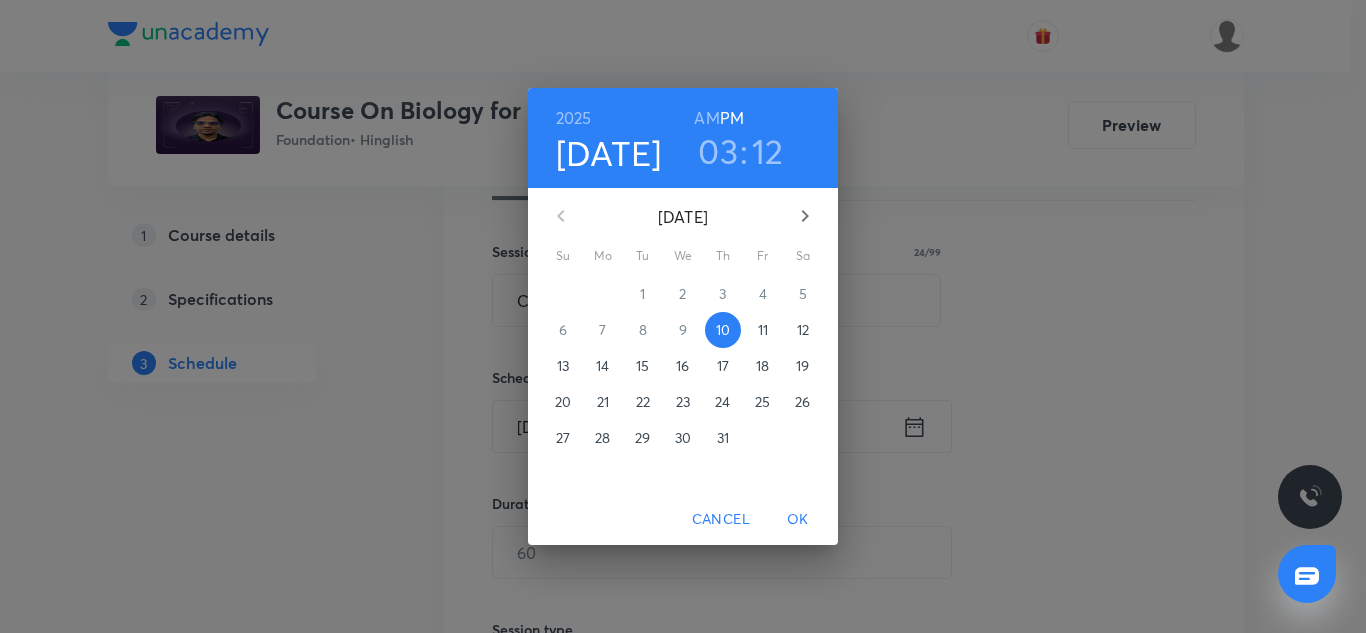 click on "03" at bounding box center [718, 151] 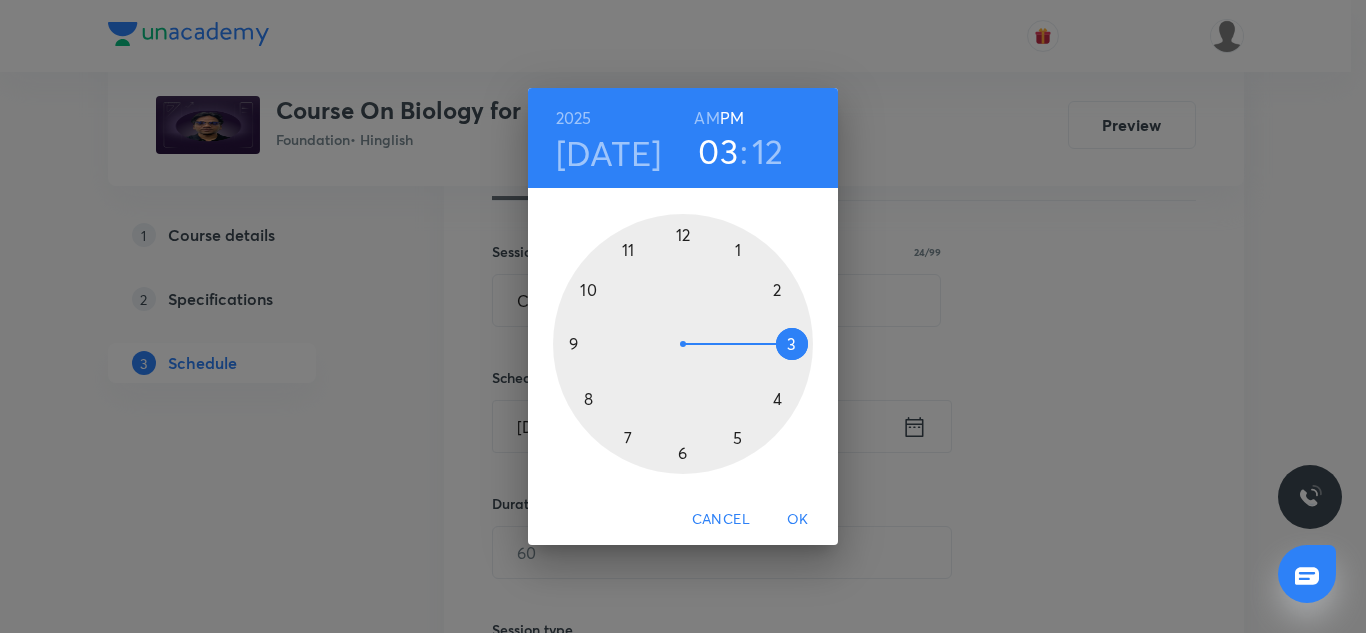 click at bounding box center [683, 344] 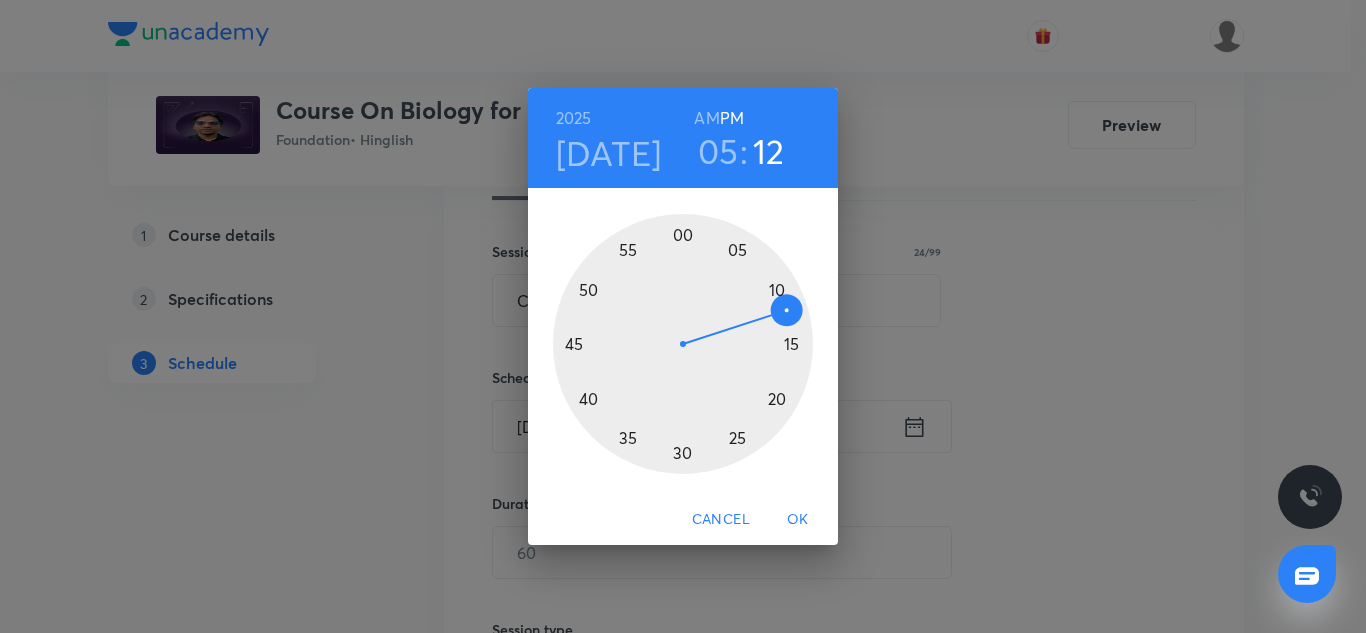 click at bounding box center [683, 344] 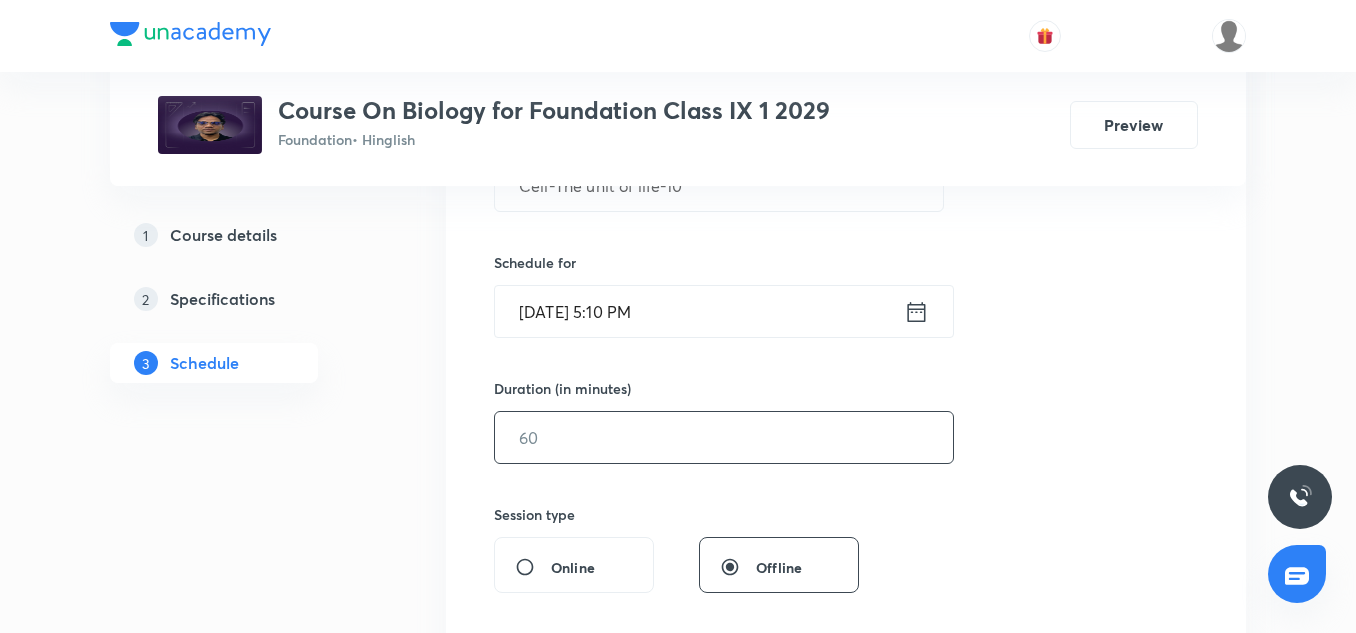 scroll, scrollTop: 442, scrollLeft: 0, axis: vertical 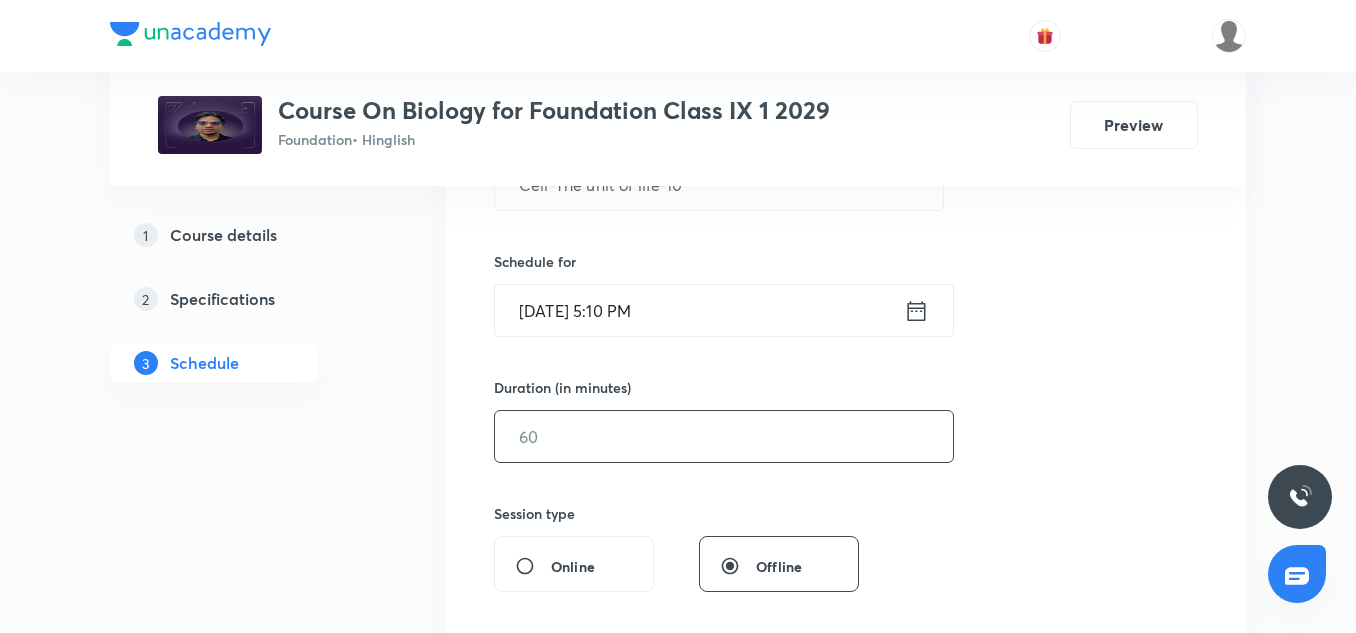 click at bounding box center (724, 436) 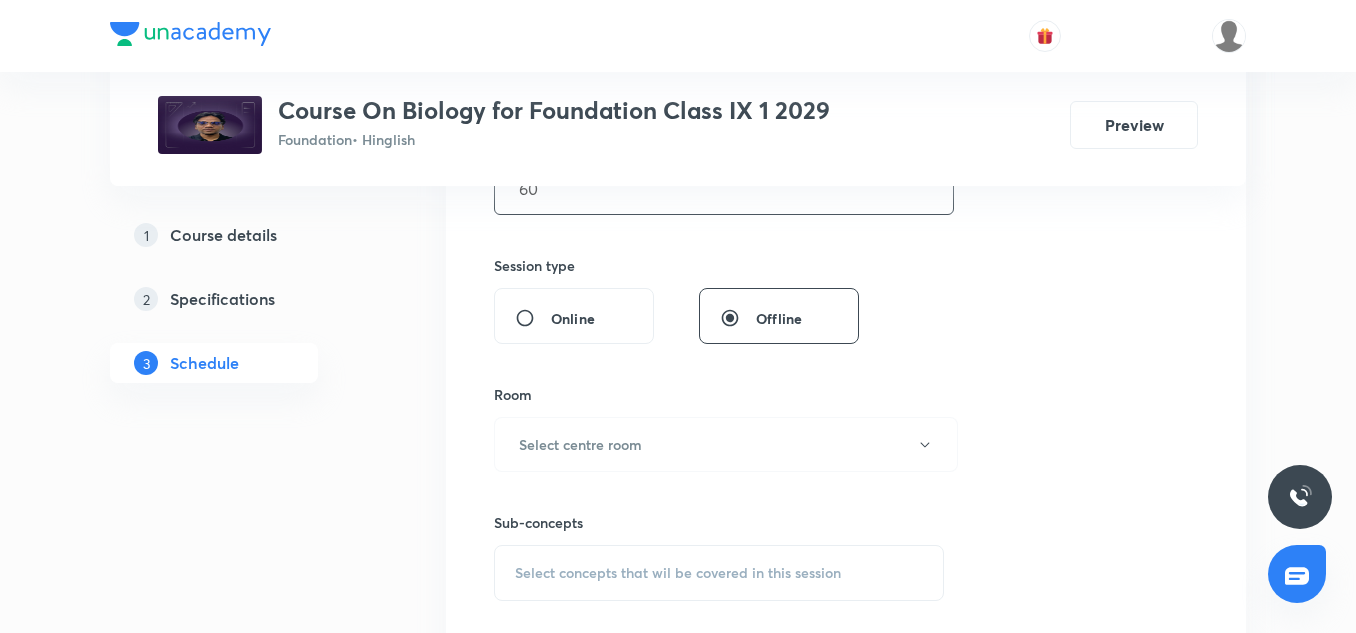 scroll, scrollTop: 769, scrollLeft: 0, axis: vertical 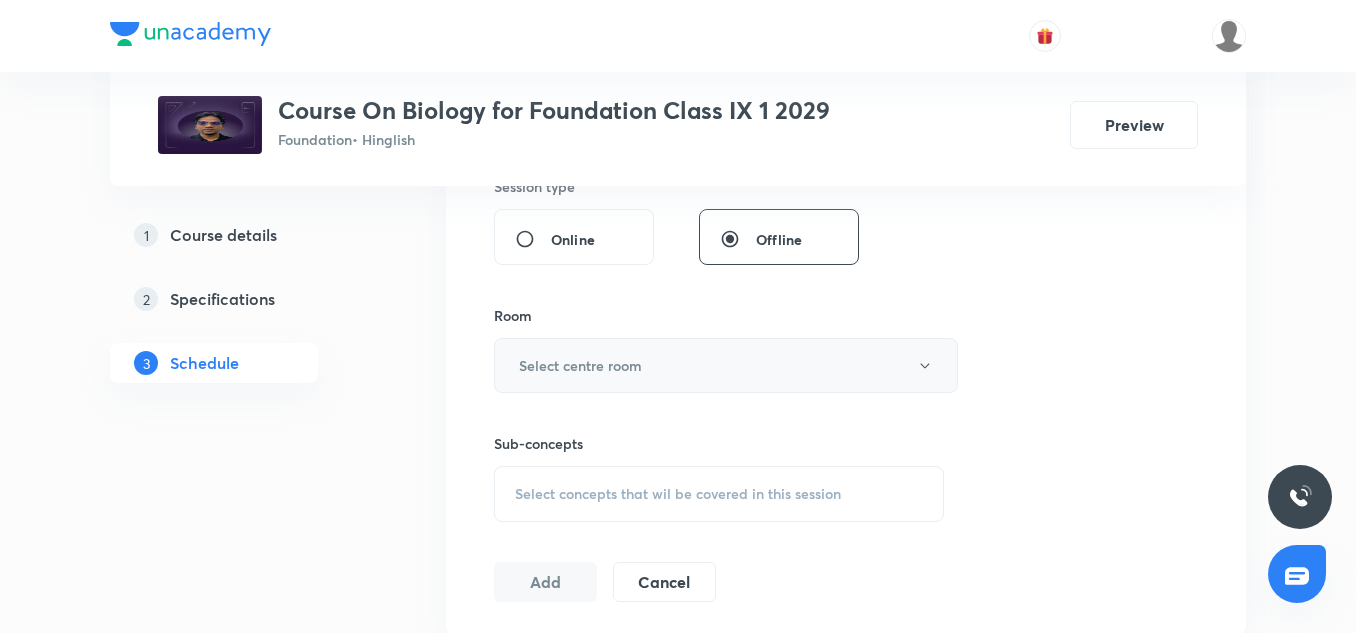 type on "60" 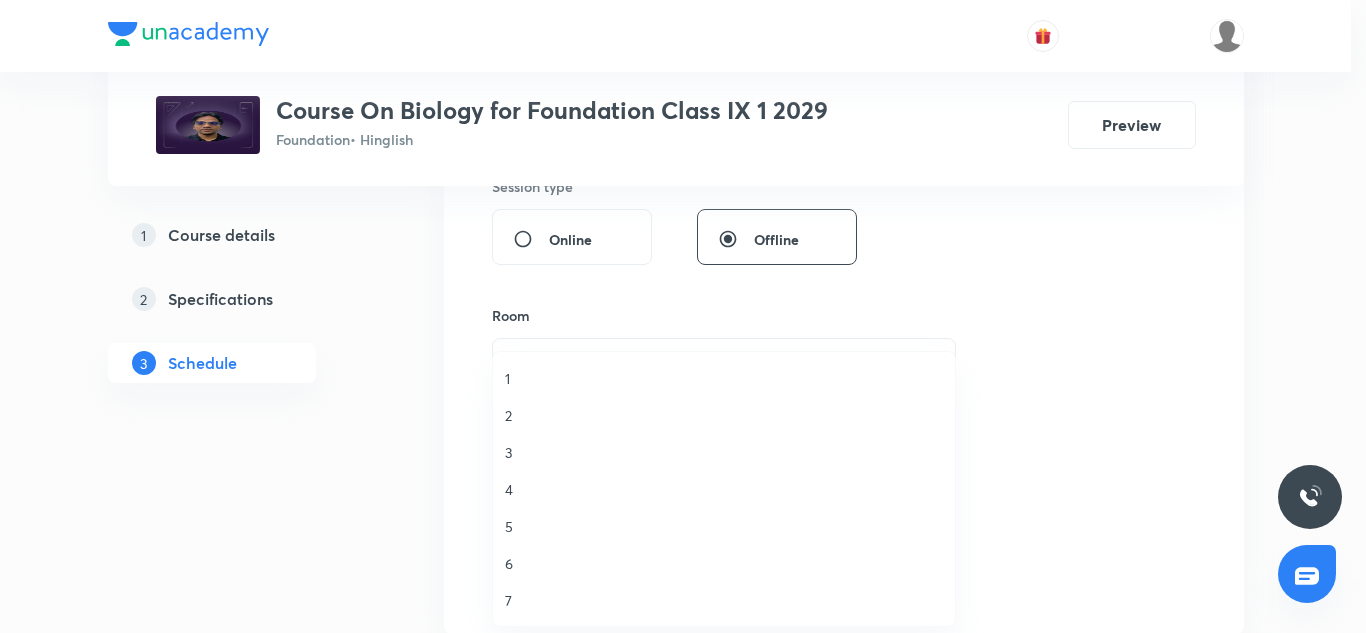 click on "6" at bounding box center (724, 563) 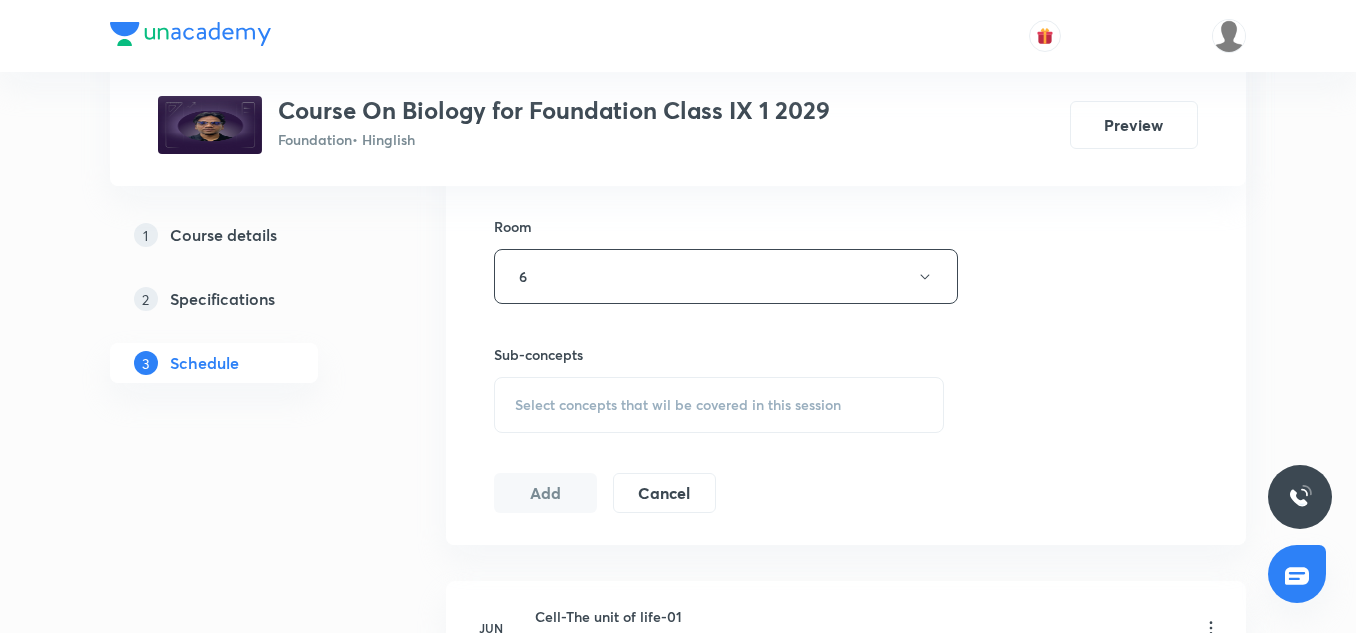scroll, scrollTop: 859, scrollLeft: 0, axis: vertical 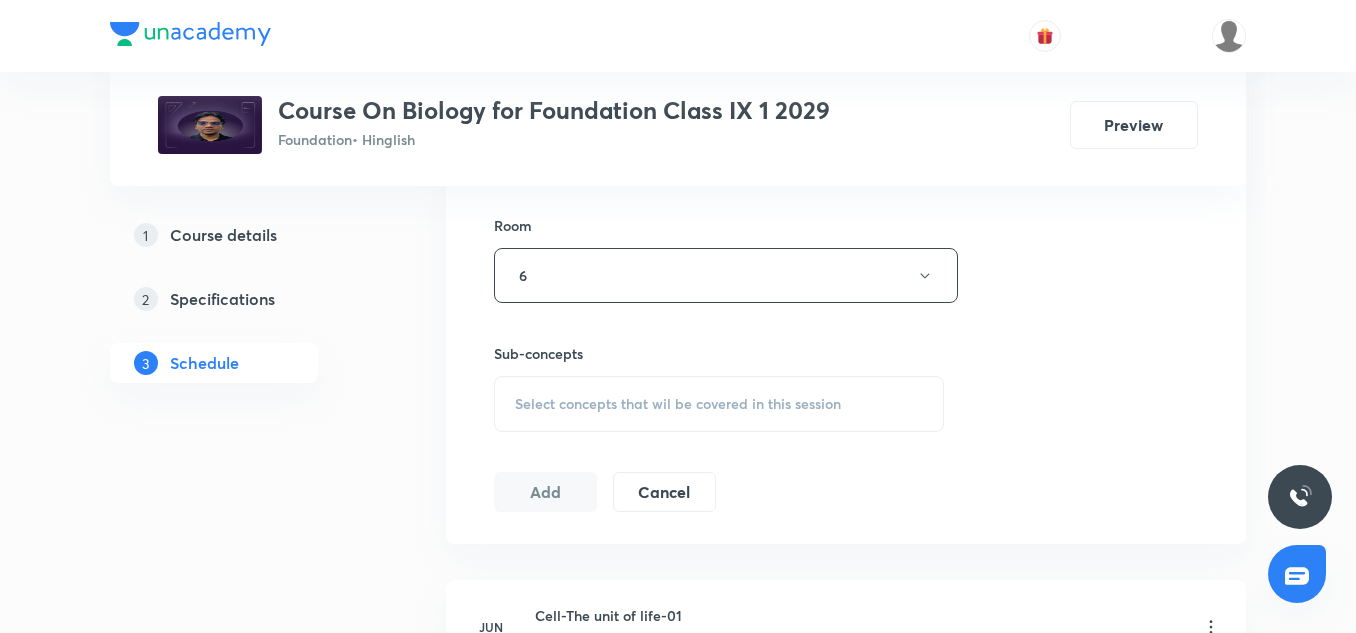 click on "Select concepts that wil be covered in this session" at bounding box center (719, 404) 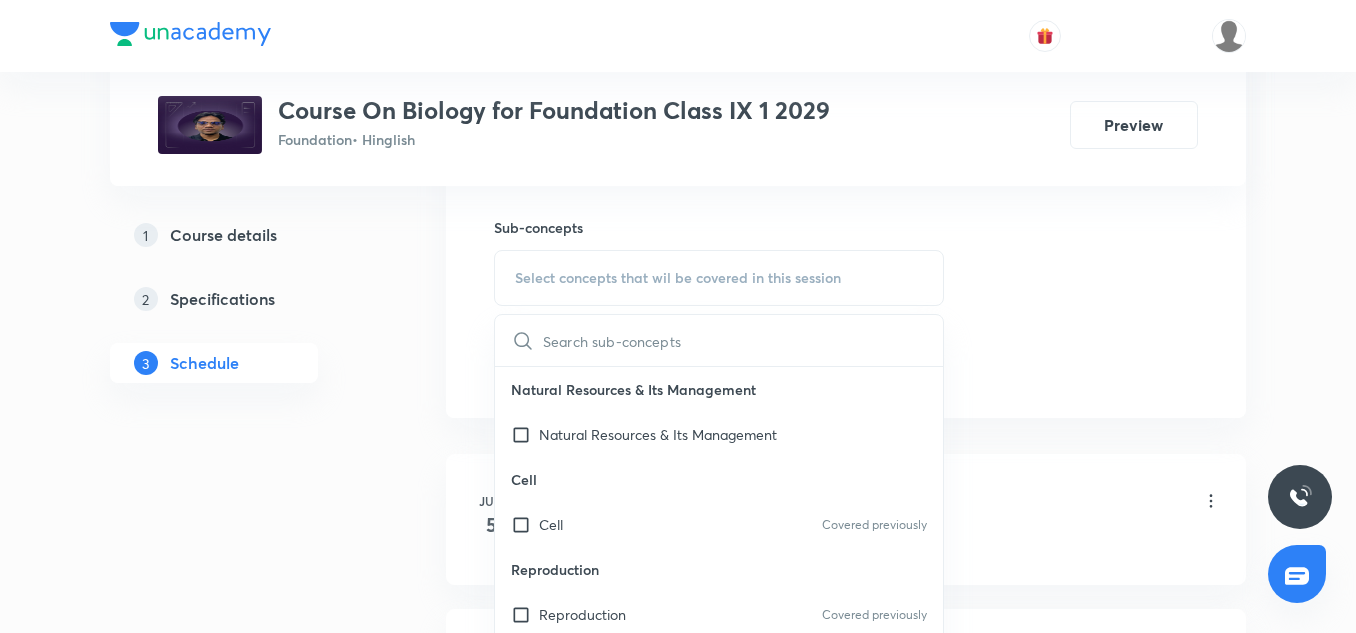 scroll, scrollTop: 986, scrollLeft: 0, axis: vertical 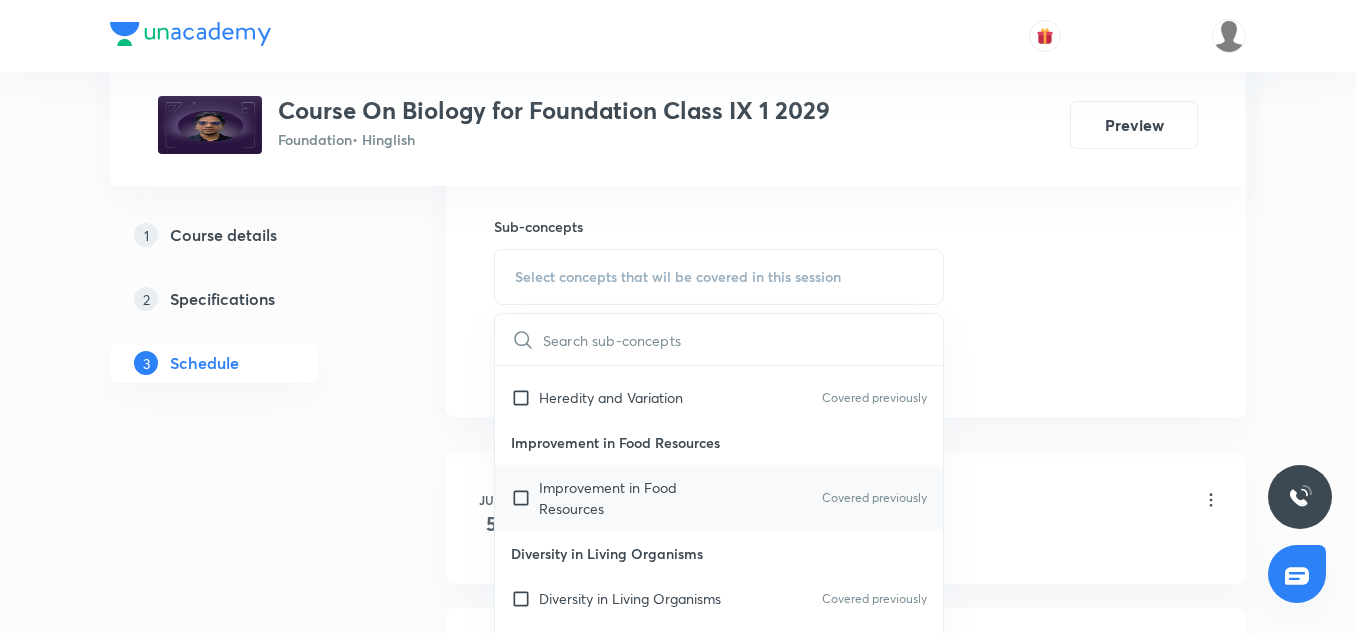 click on "Improvement in Food Resources" at bounding box center (640, 498) 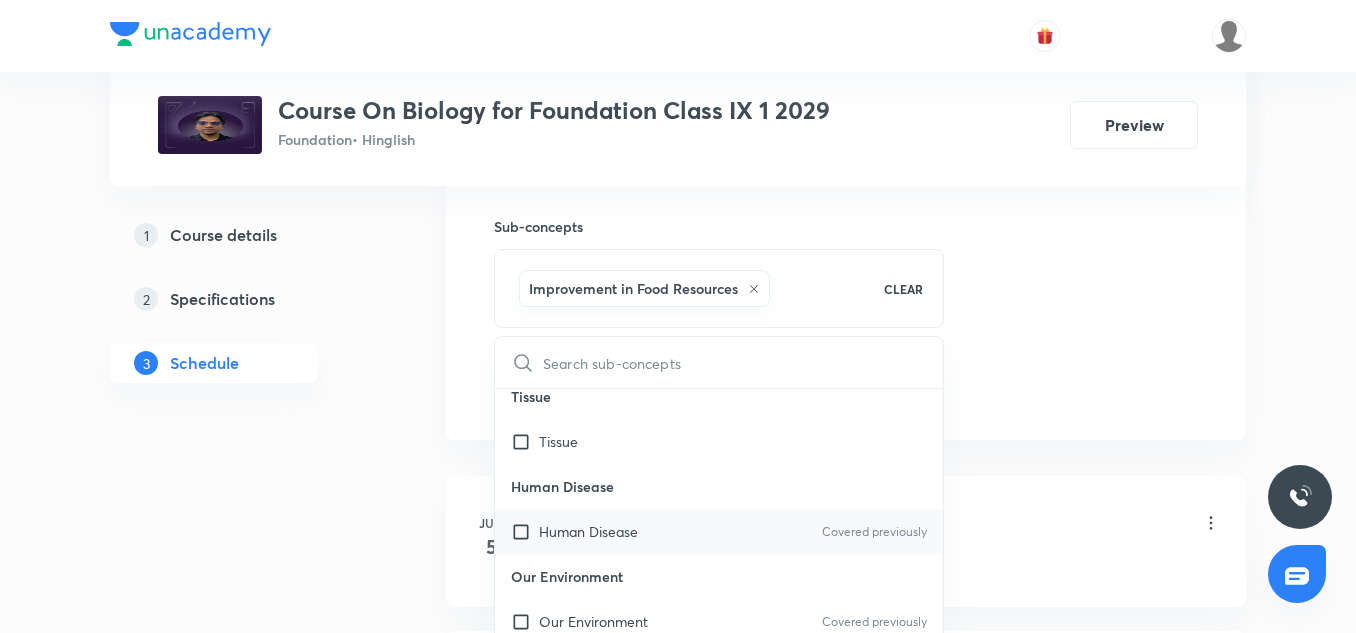 scroll, scrollTop: 766, scrollLeft: 0, axis: vertical 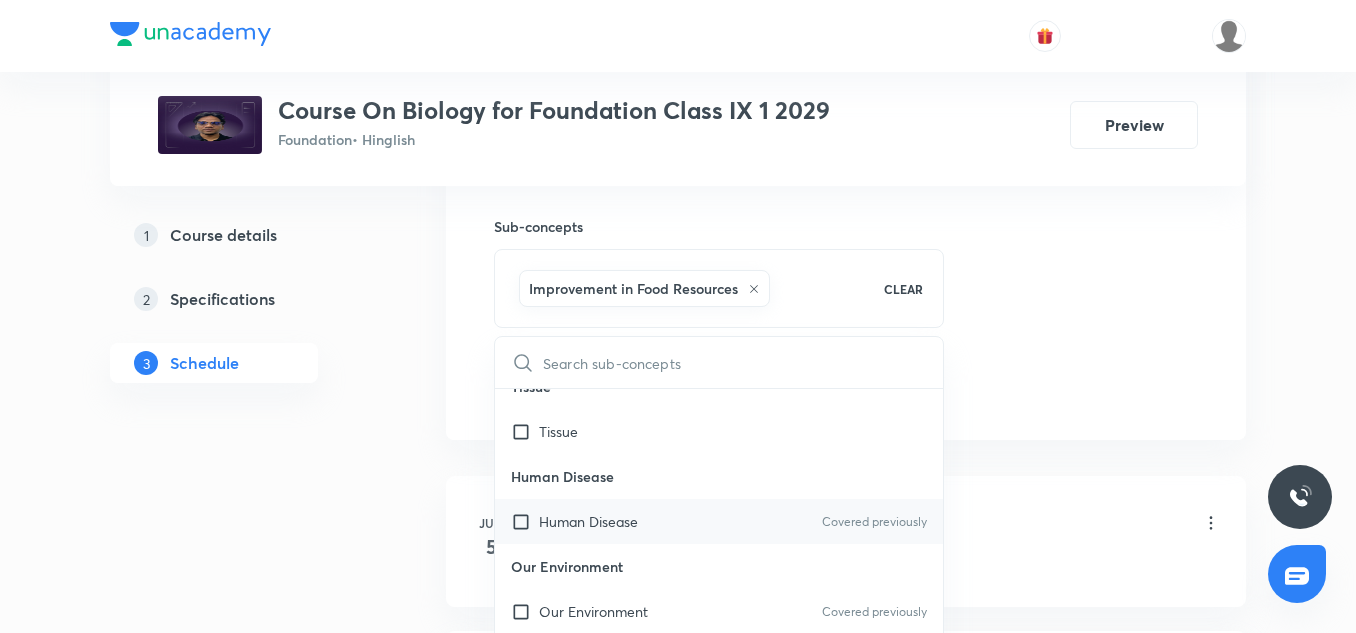 click on "Human Disease" at bounding box center (588, 521) 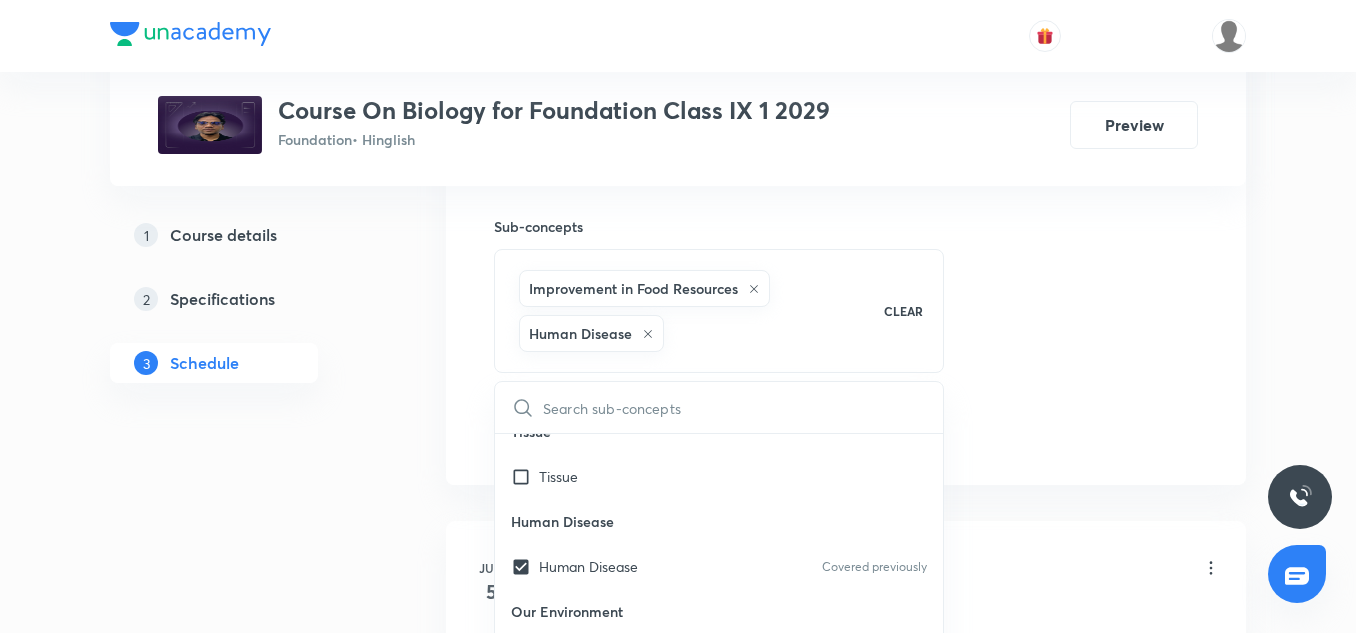 click on "Session  10 Live class Session title 24/99 Cell-The unit of life-10 ​ Schedule for [DATE] 5:10 PM ​ Duration (in minutes) 60 ​   Session type Online Offline Room 6 Sub-concepts Improvement in Food Resources Human Disease CLEAR ​ Natural Resources & Its Management Natural Resources & Its Management Cell Cell Covered previously Reproduction Reproduction Covered previously Origin & Evolution Origin & Evolution Covered previously Heredity and Variation Heredity and Variation Covered previously Improvement in Food Resources Improvement in Food Resources Covered previously Diversity in Living Organisms Diversity in Living Organisms Covered previously Plant and Animal Nutrition Plant and Animal Nutrition Covered previously Tissue Tissue Human Disease Human Disease Covered previously Our Environment Our Environment Covered previously Respiration Respiration Covered previously Transportation Transportation Covered previously Excretion Excretion Control and Coordination Control and Coordination Add" at bounding box center [846, -51] 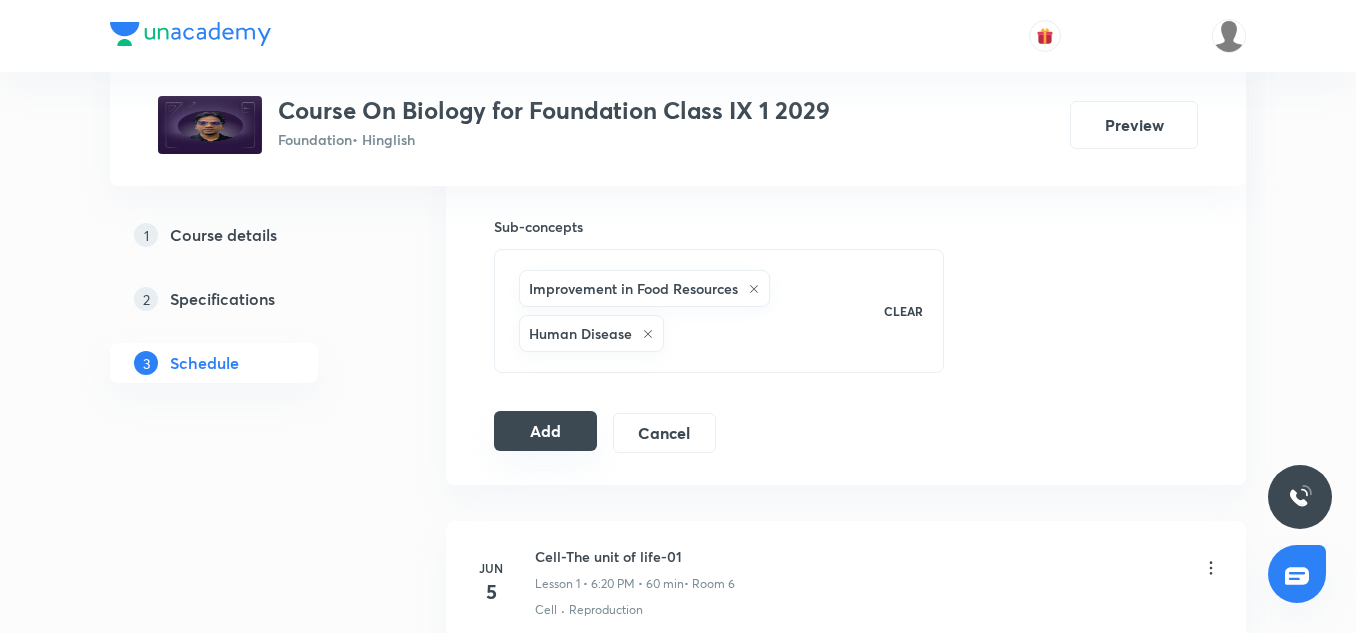 click on "Add" at bounding box center (545, 431) 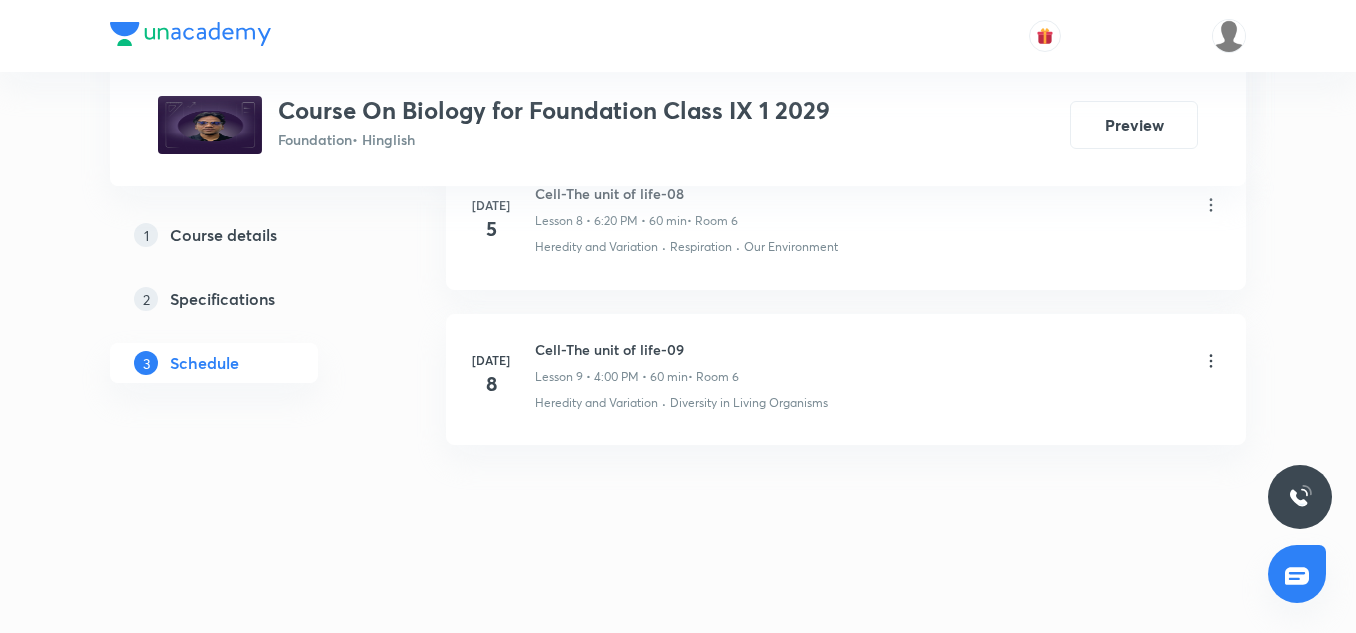 scroll, scrollTop: 1605, scrollLeft: 0, axis: vertical 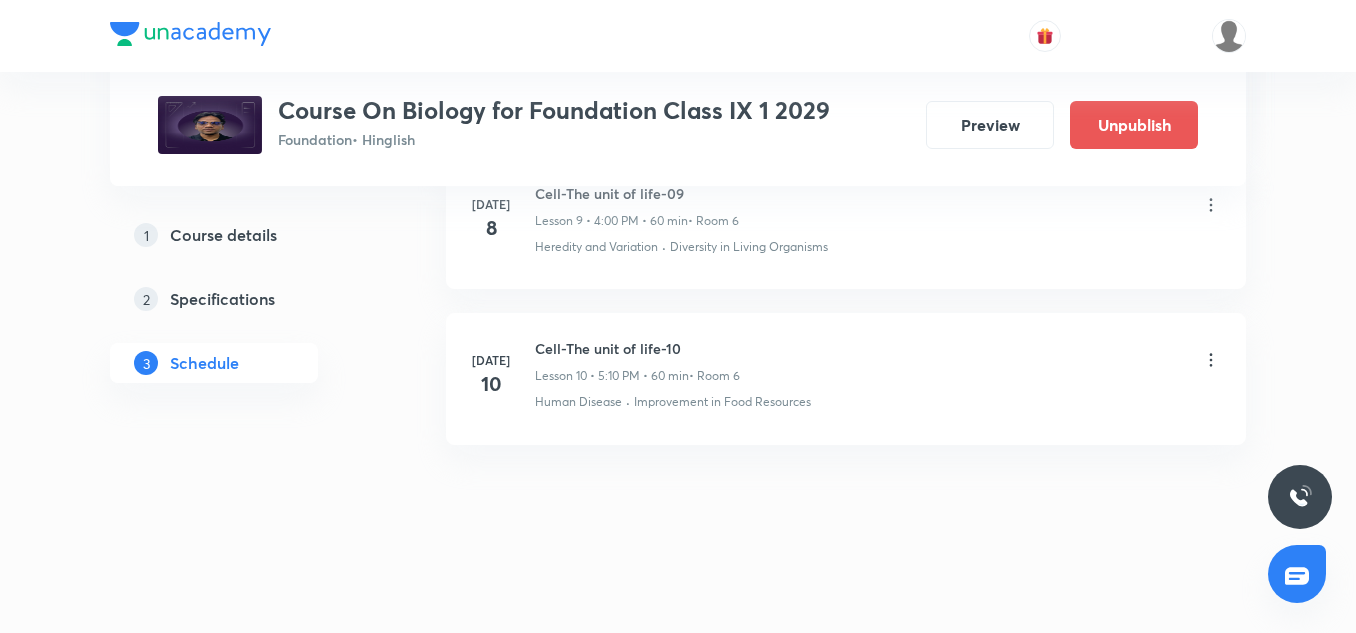 click on "Cell-The unit of life-10" at bounding box center (637, 348) 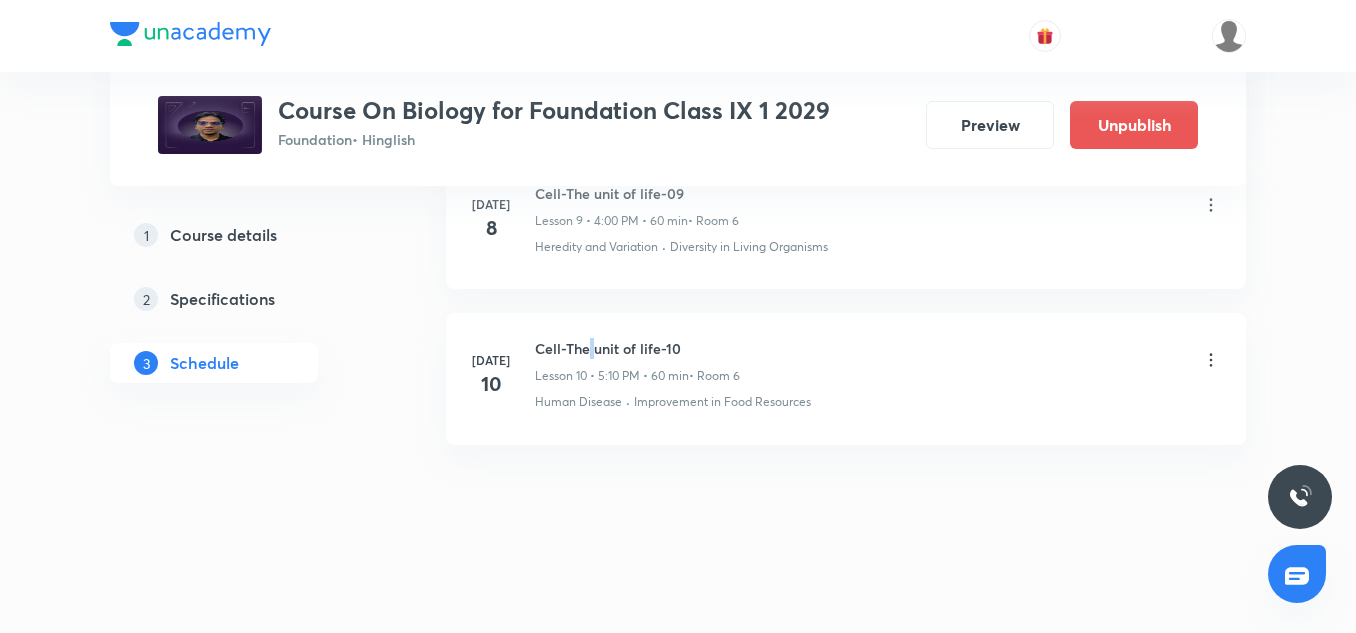 click on "Cell-The unit of life-10" at bounding box center (637, 348) 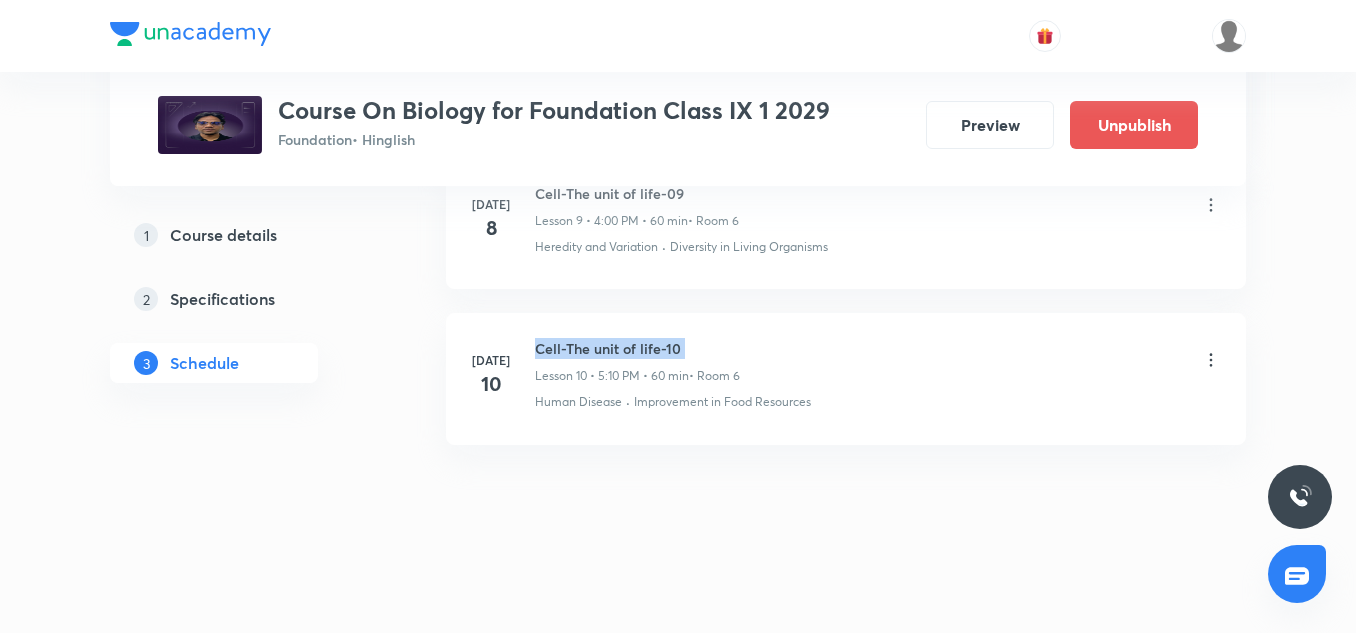 click on "Cell-The unit of life-10" at bounding box center (637, 348) 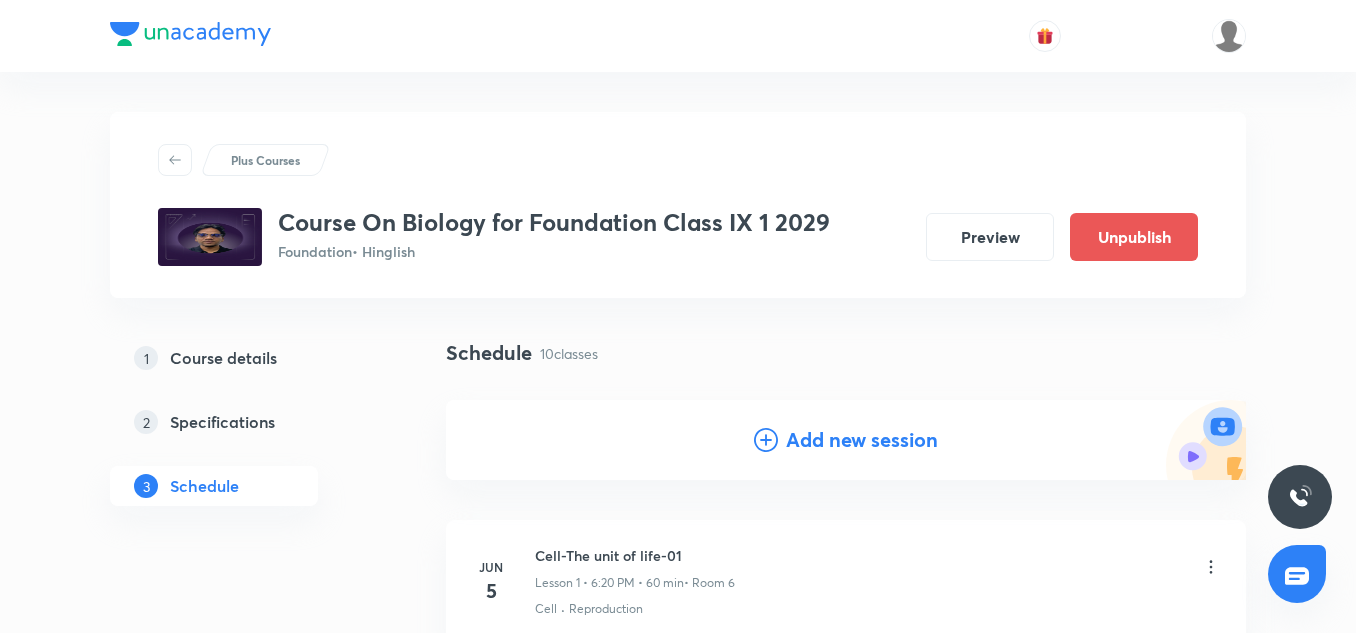scroll, scrollTop: 164, scrollLeft: 0, axis: vertical 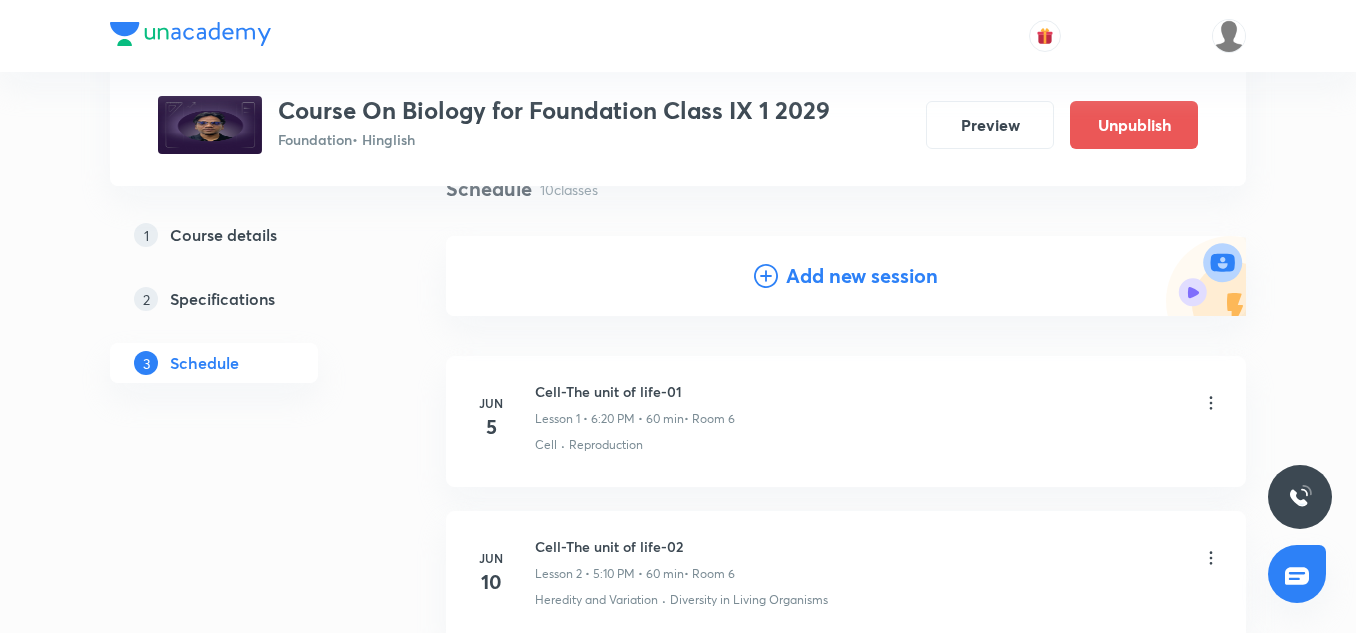 click on "Add new session" at bounding box center (862, 276) 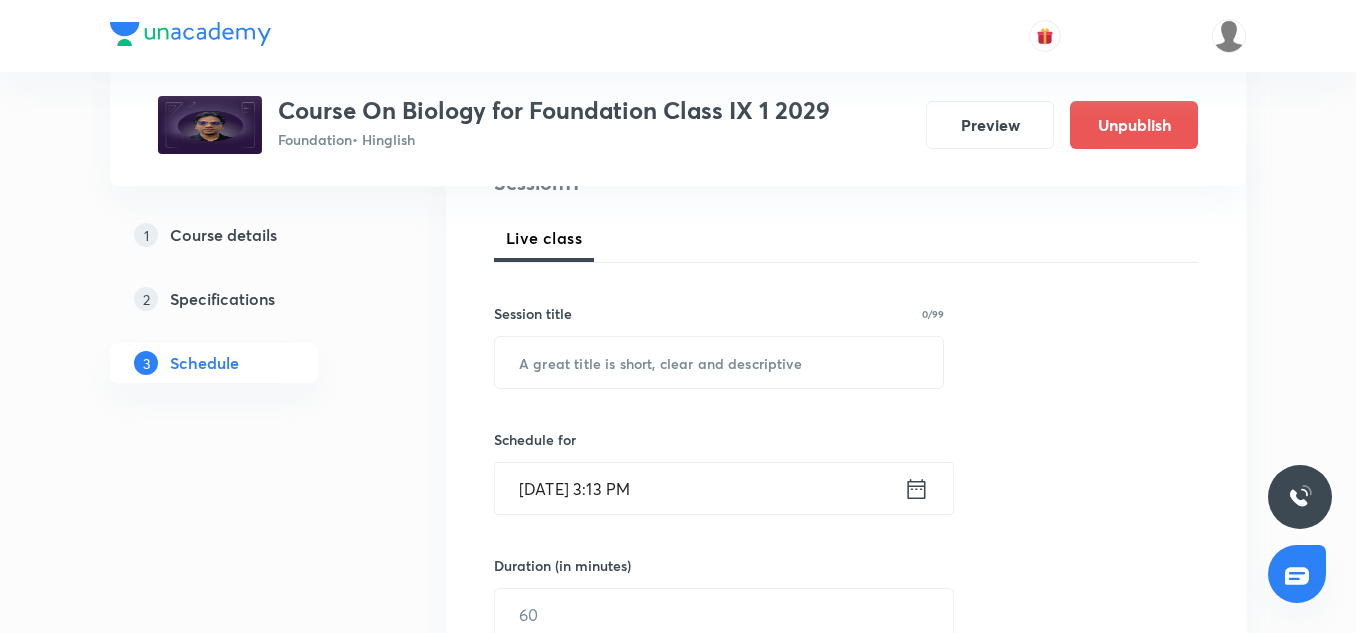 scroll, scrollTop: 277, scrollLeft: 0, axis: vertical 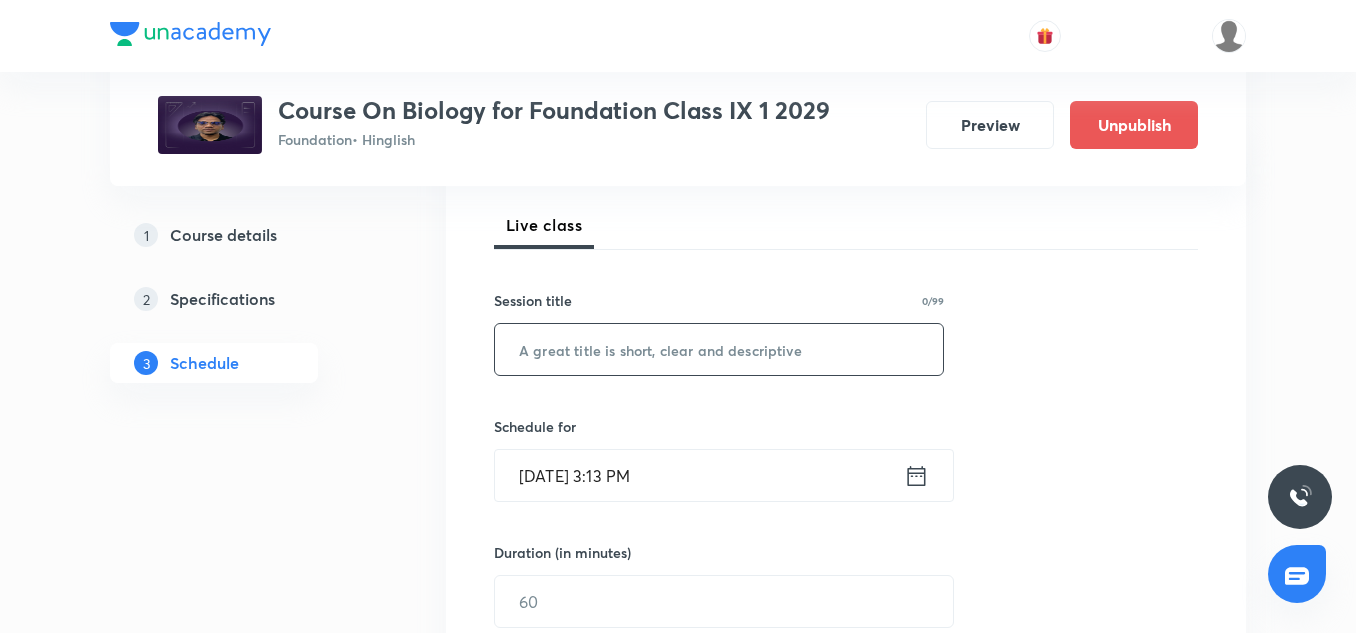 click at bounding box center [719, 349] 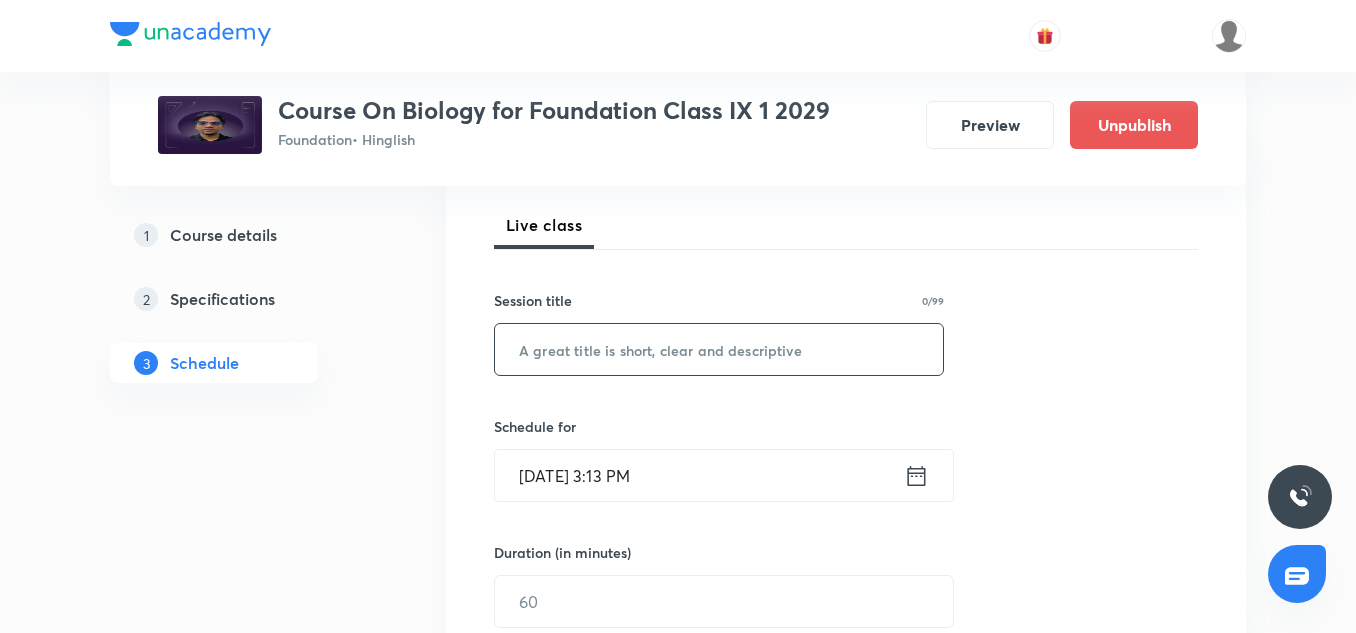 paste on "Cell-The unit of life-10" 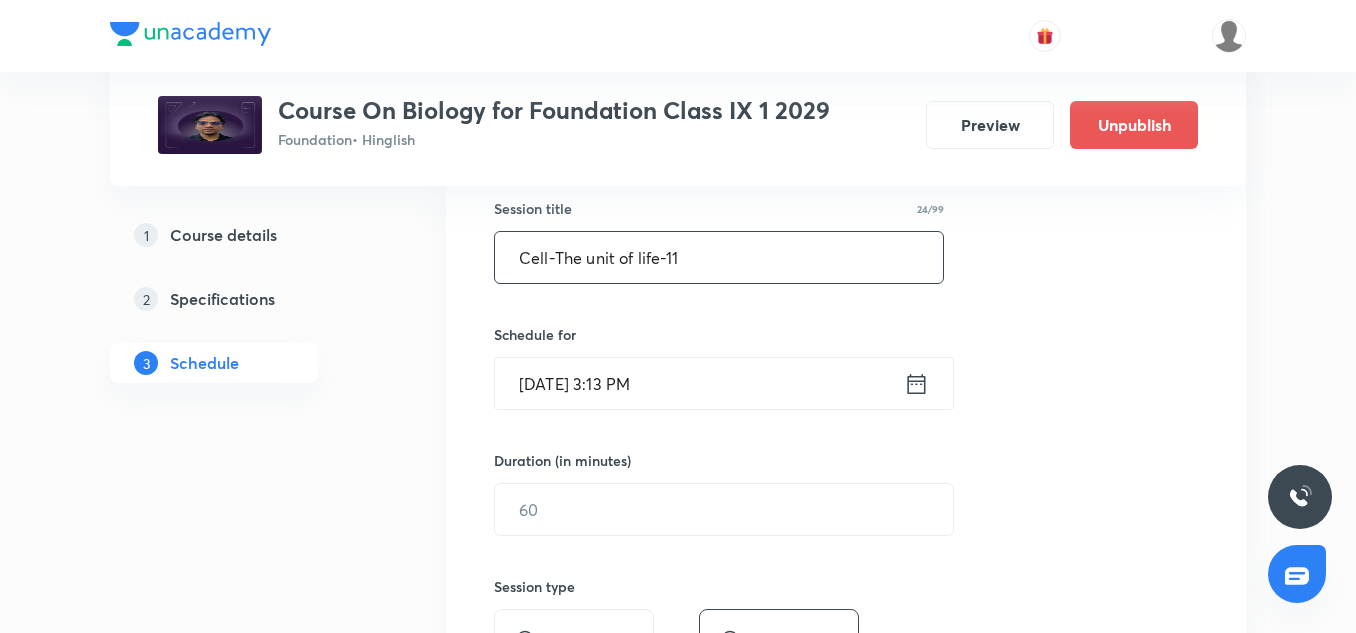 scroll, scrollTop: 396, scrollLeft: 0, axis: vertical 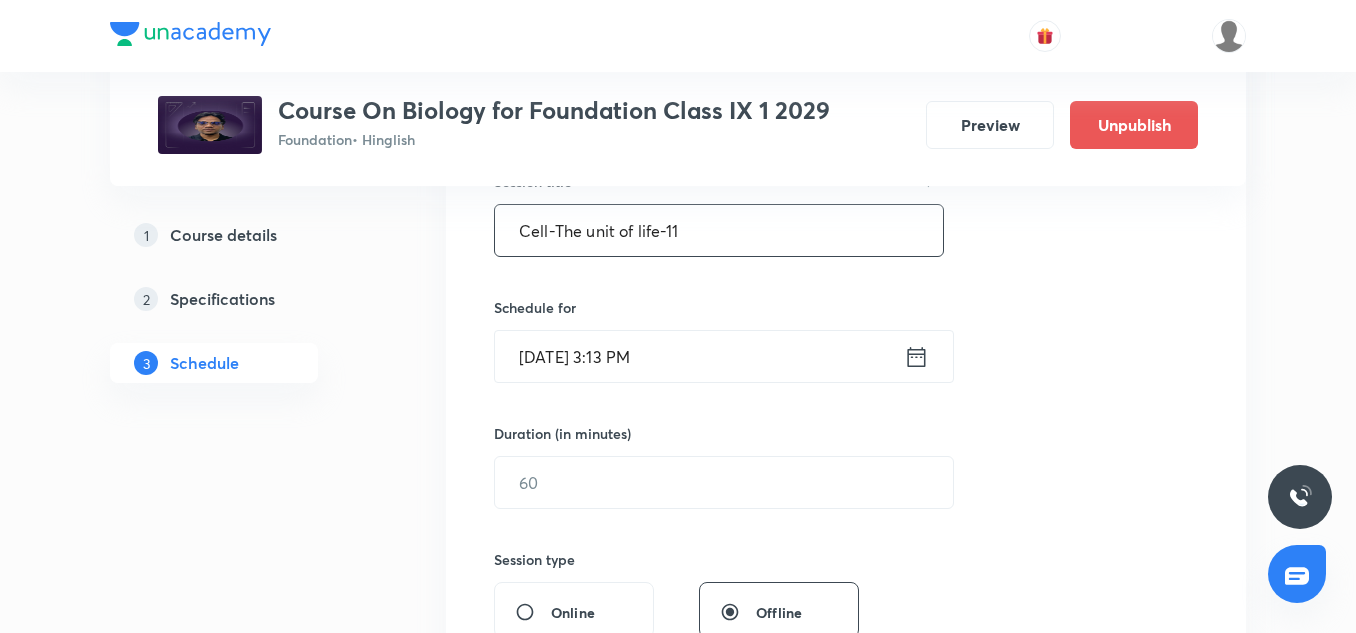 type on "Cell-The unit of life-11" 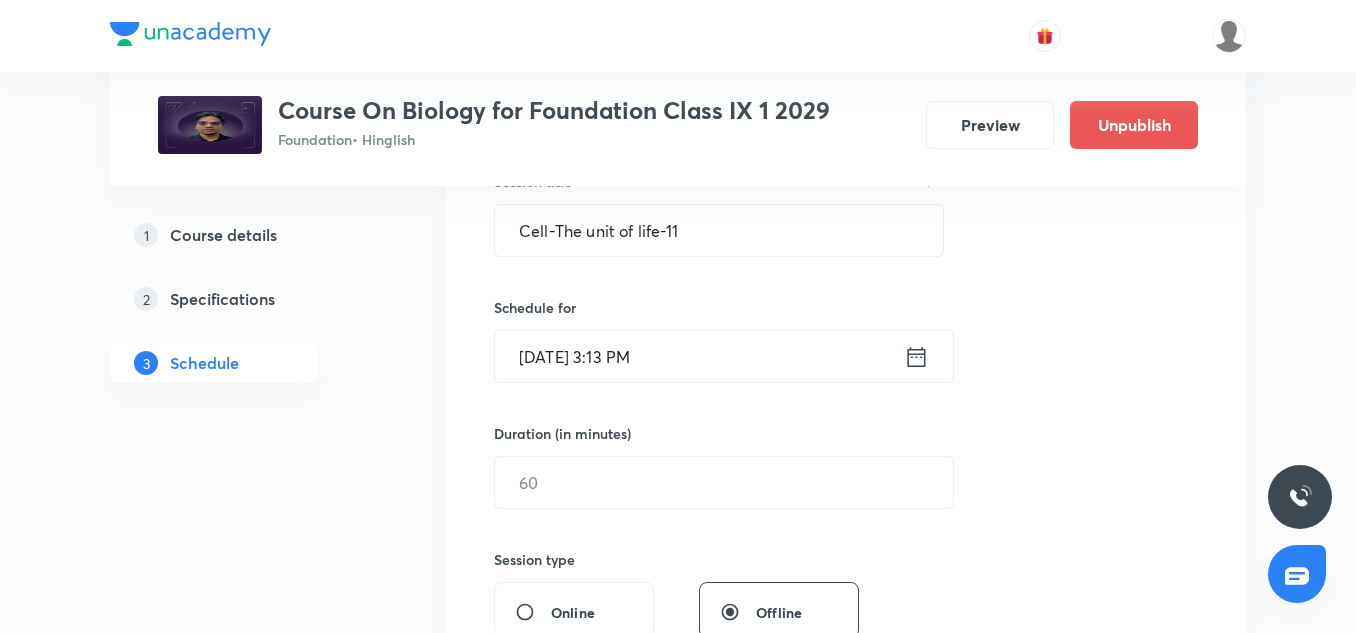 click on "[DATE] 3:13 PM" at bounding box center (699, 356) 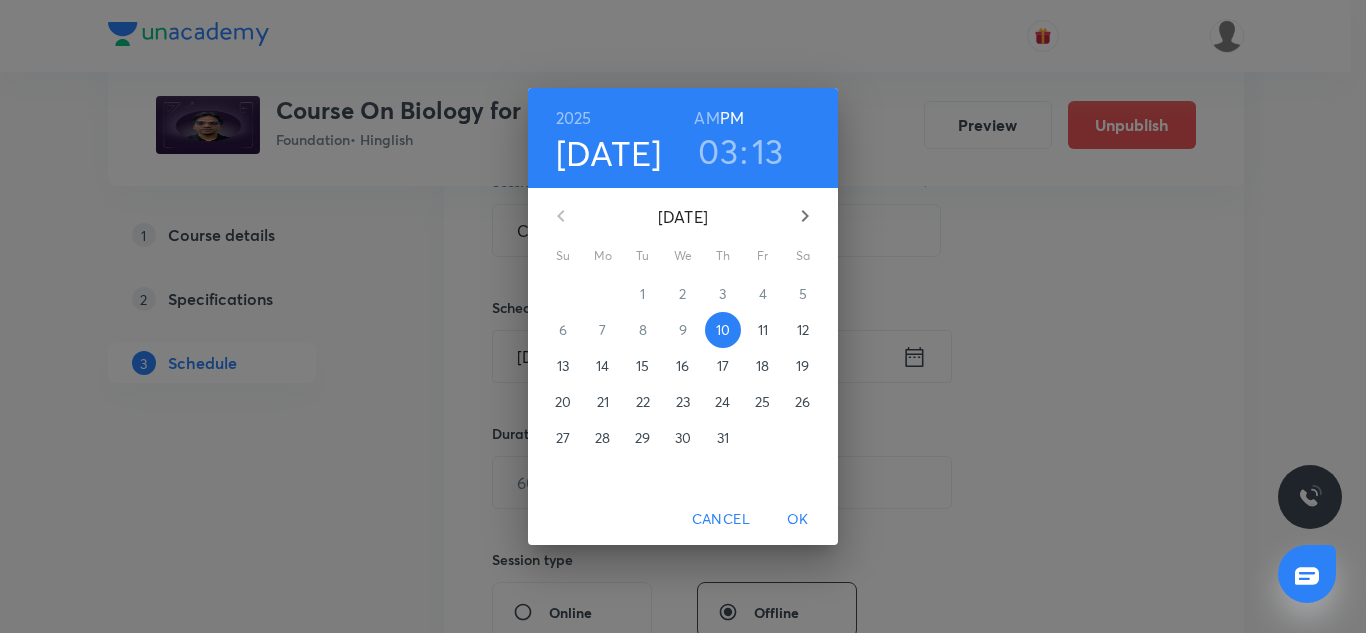 click on "AM" at bounding box center (706, 118) 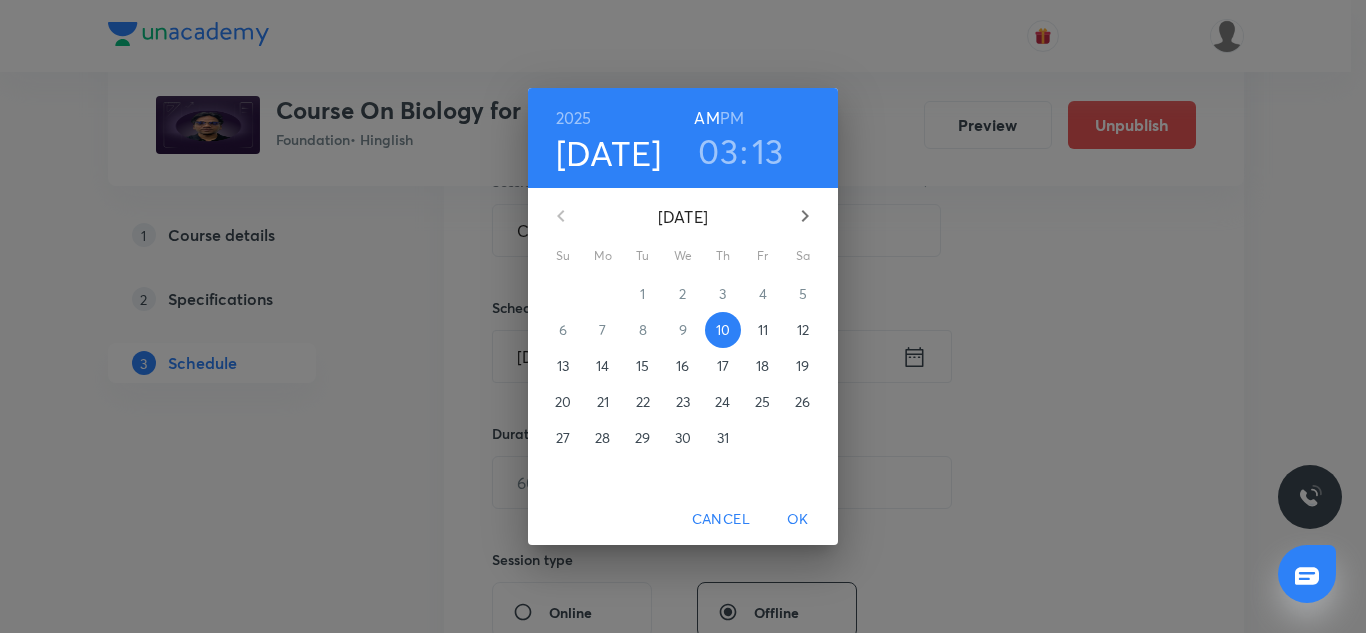 click on "03" at bounding box center (718, 151) 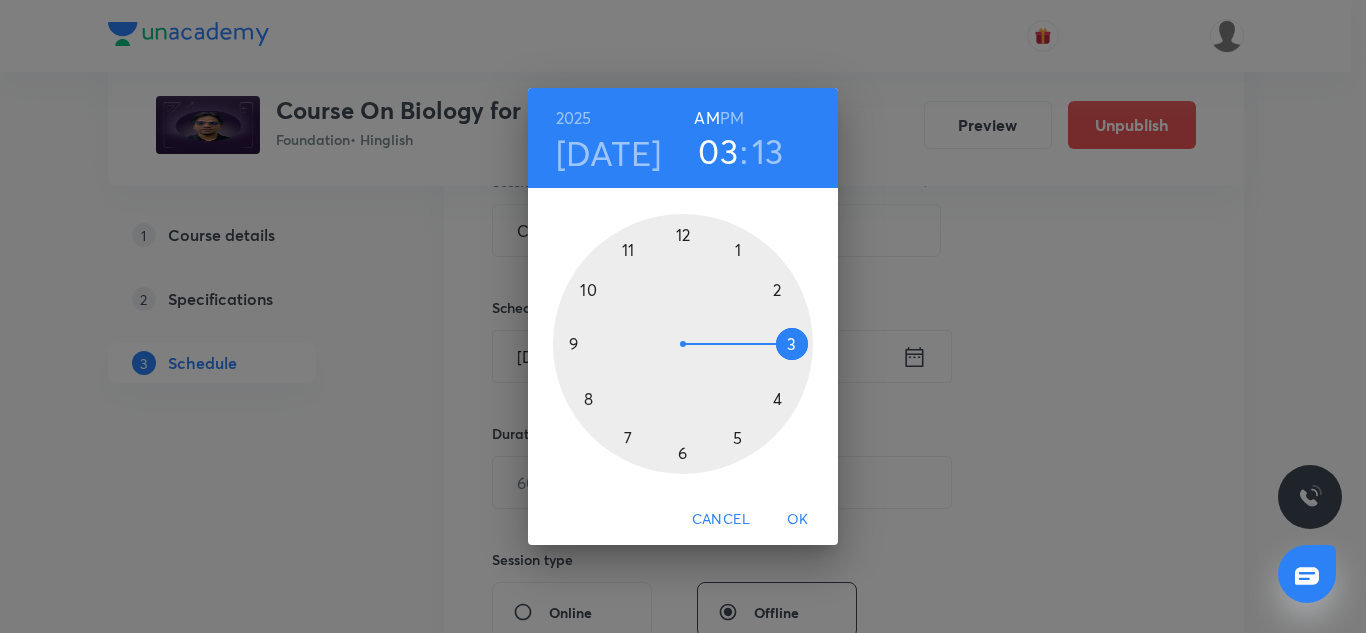 click on "PM" at bounding box center [732, 118] 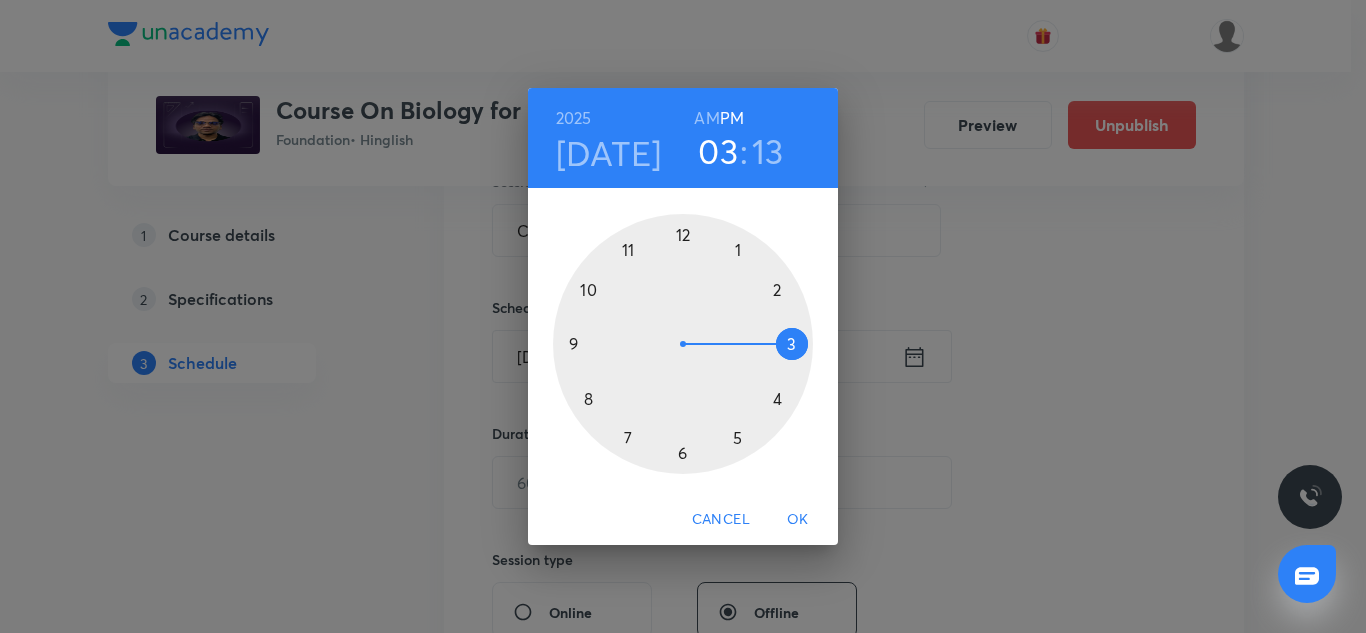 click on "PM" at bounding box center [732, 118] 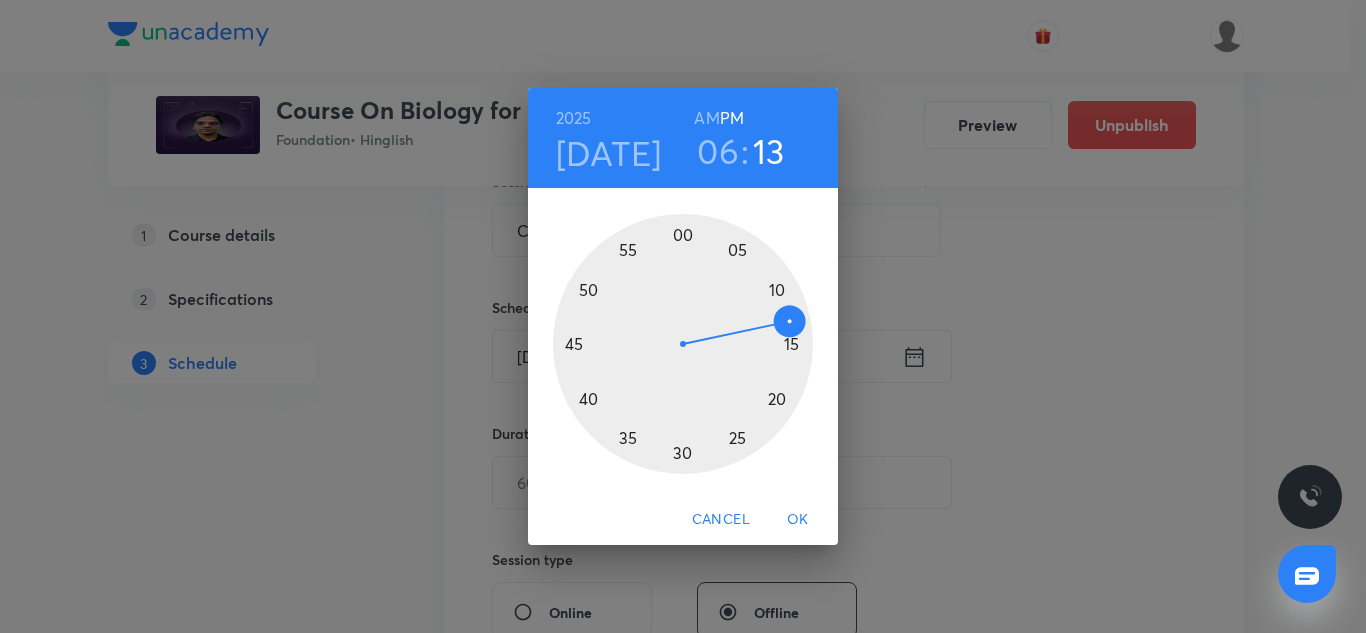 click at bounding box center (683, 344) 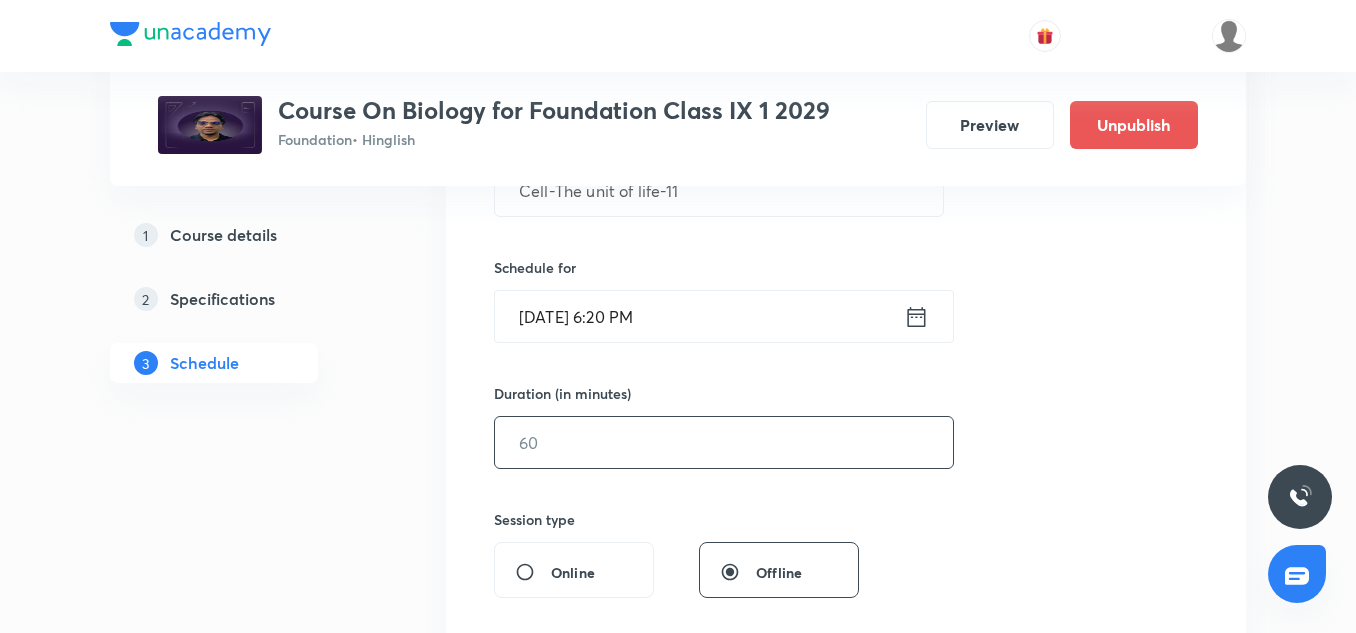 scroll, scrollTop: 437, scrollLeft: 0, axis: vertical 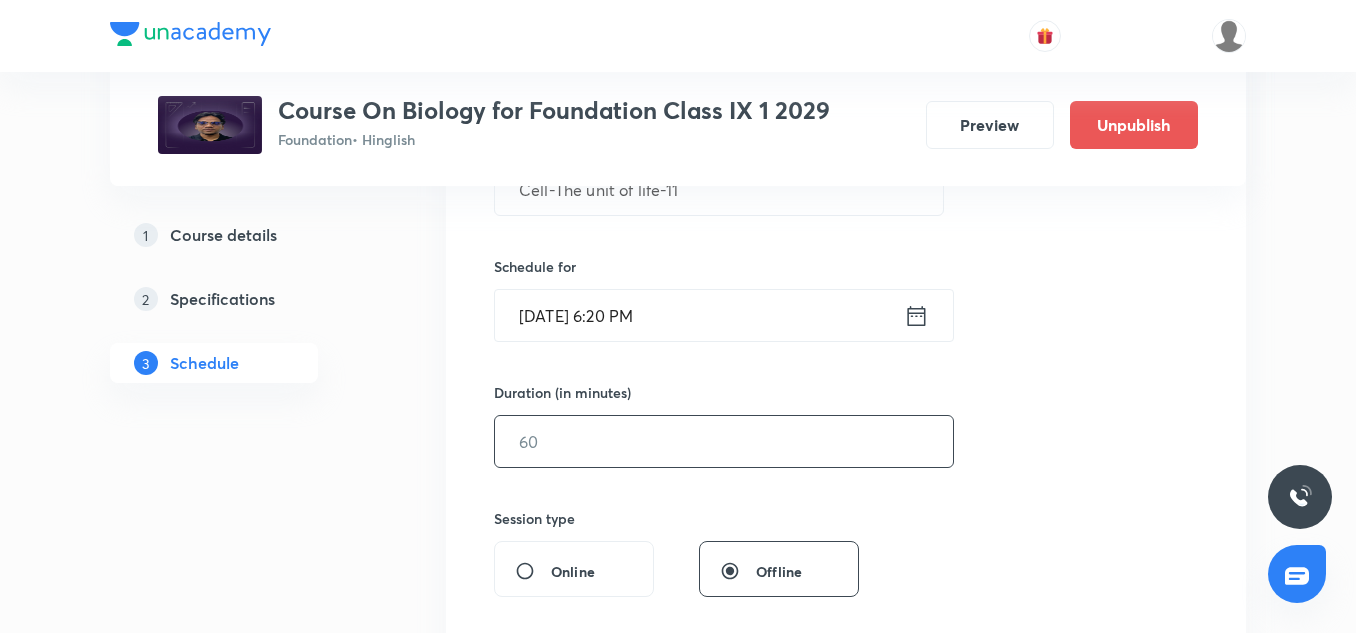 click at bounding box center (724, 441) 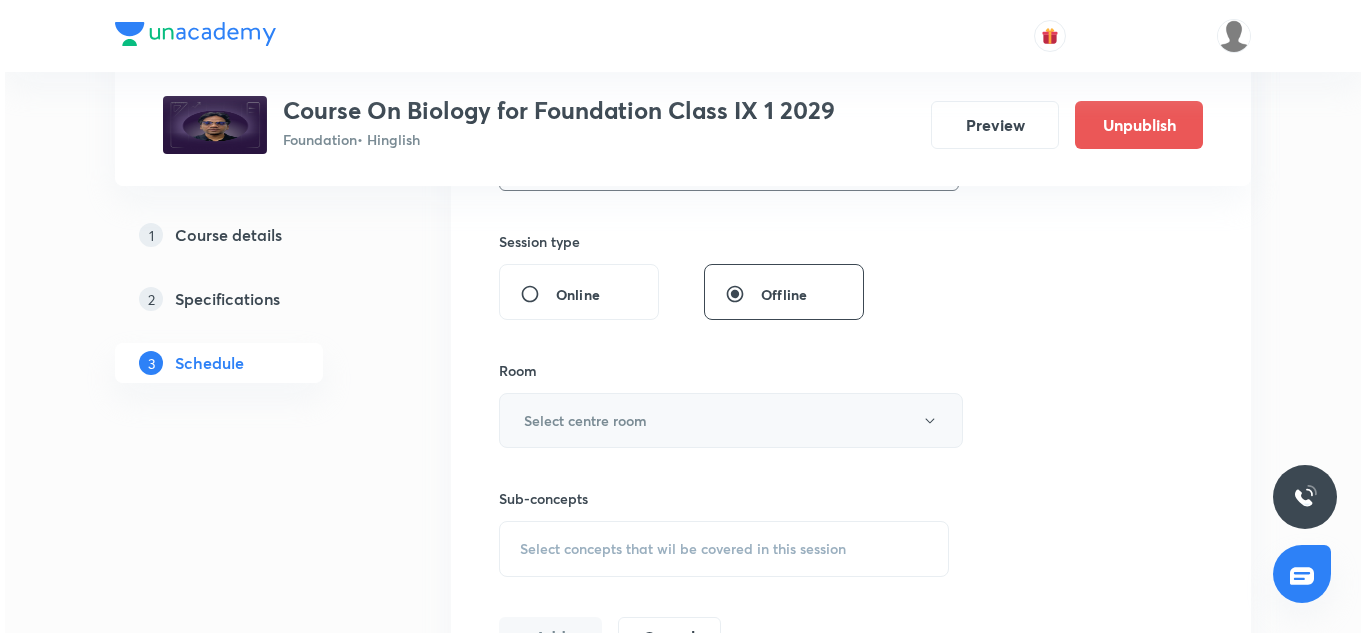 scroll, scrollTop: 715, scrollLeft: 0, axis: vertical 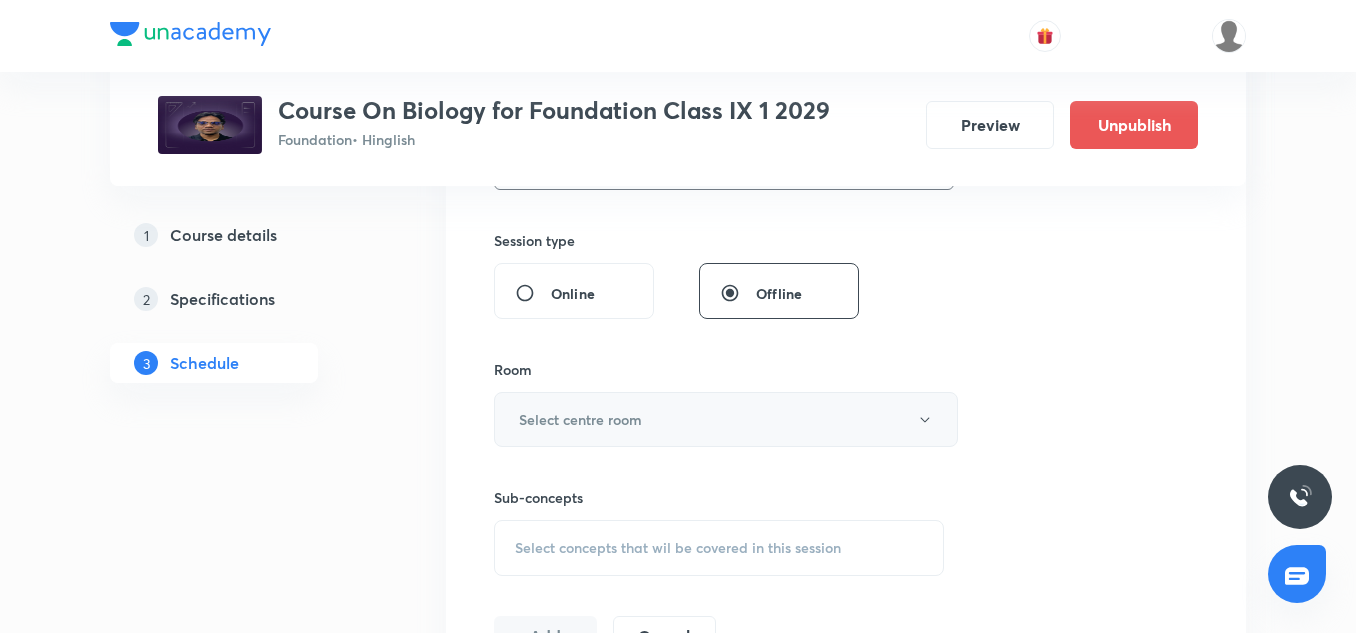 type on "60" 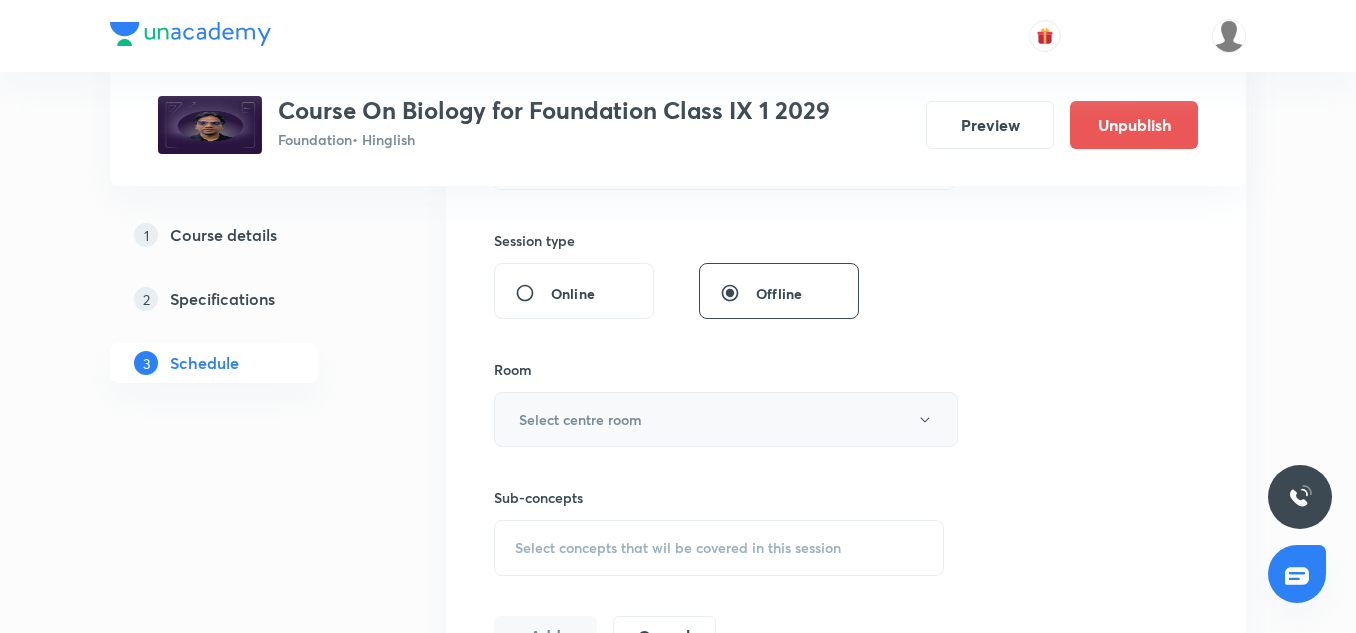 click on "Select centre room" at bounding box center (580, 419) 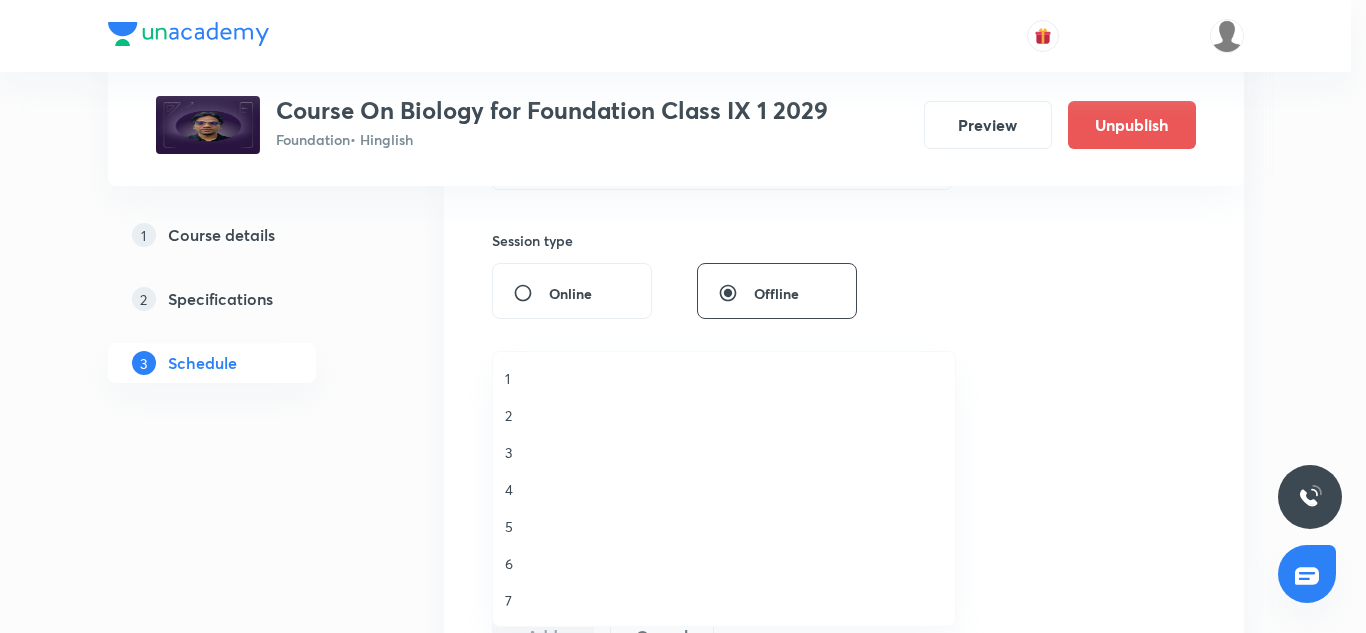 click on "2" at bounding box center (724, 415) 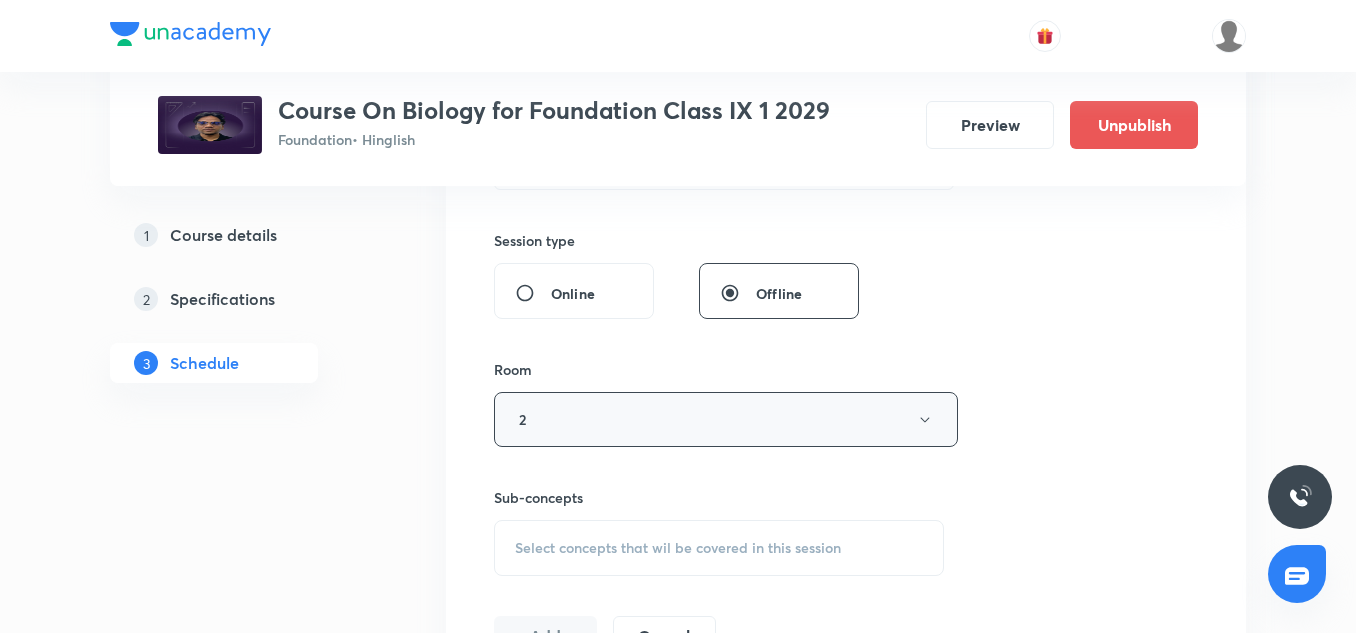 click on "2" at bounding box center [726, 419] 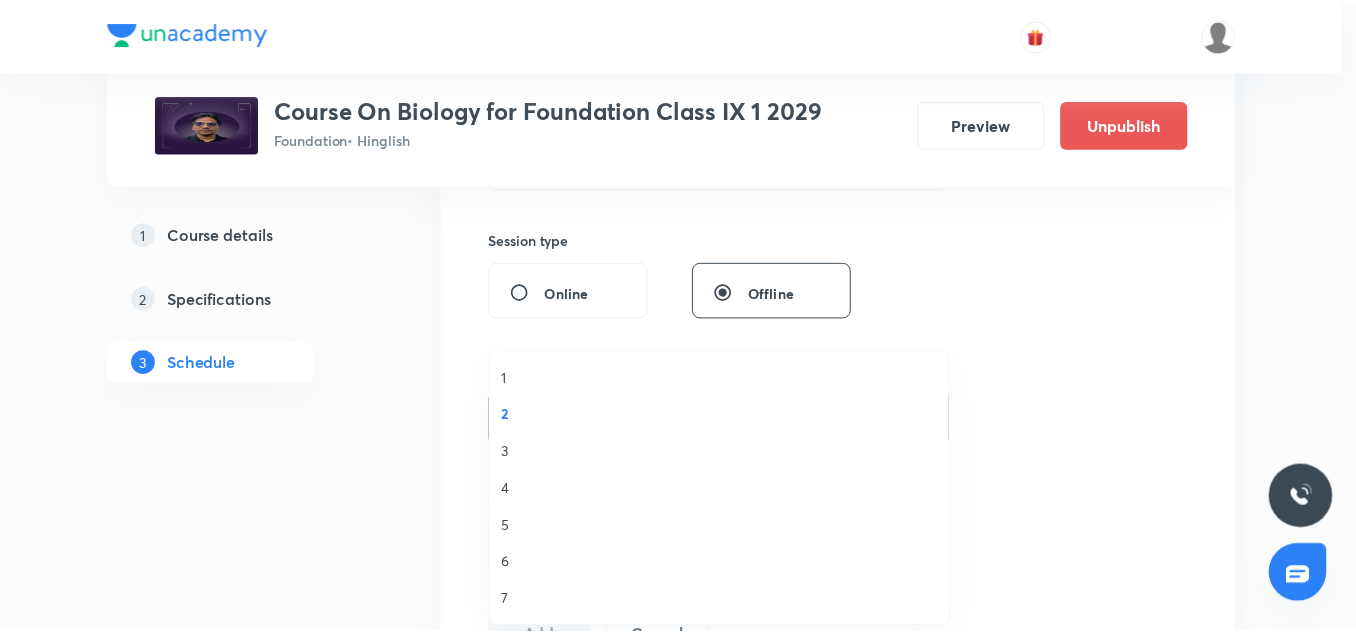 scroll, scrollTop: 1, scrollLeft: 0, axis: vertical 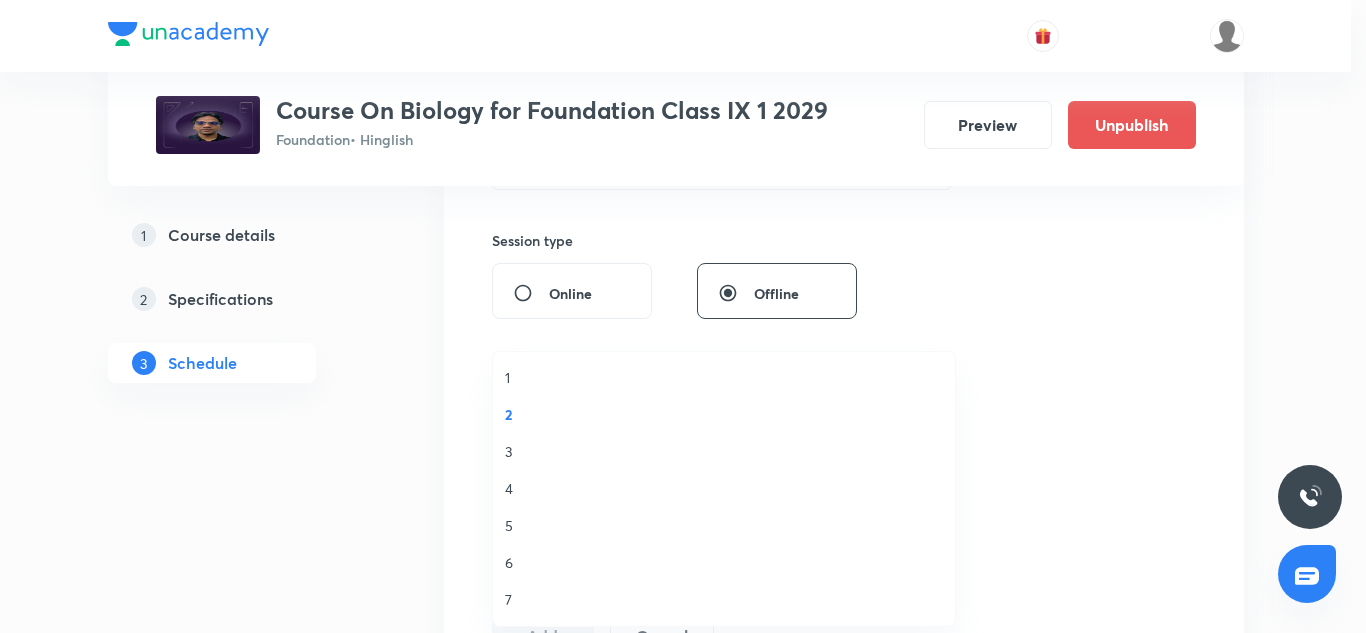 click on "5" at bounding box center (724, 525) 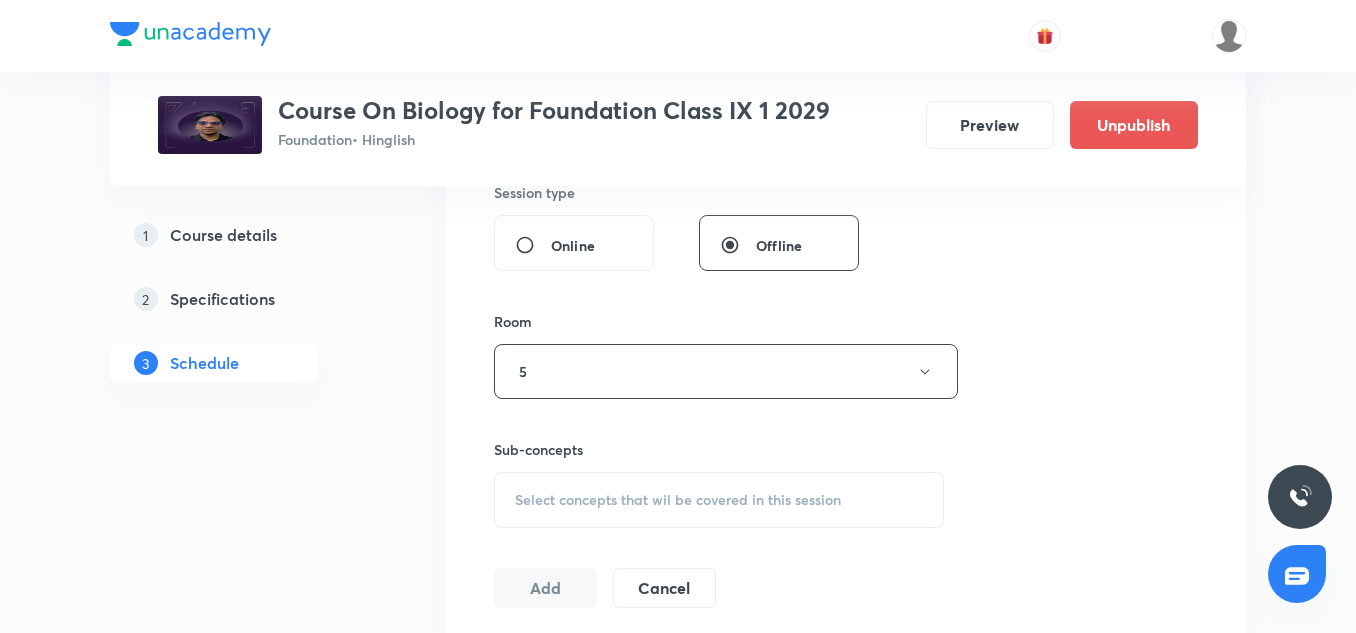 scroll, scrollTop: 769, scrollLeft: 0, axis: vertical 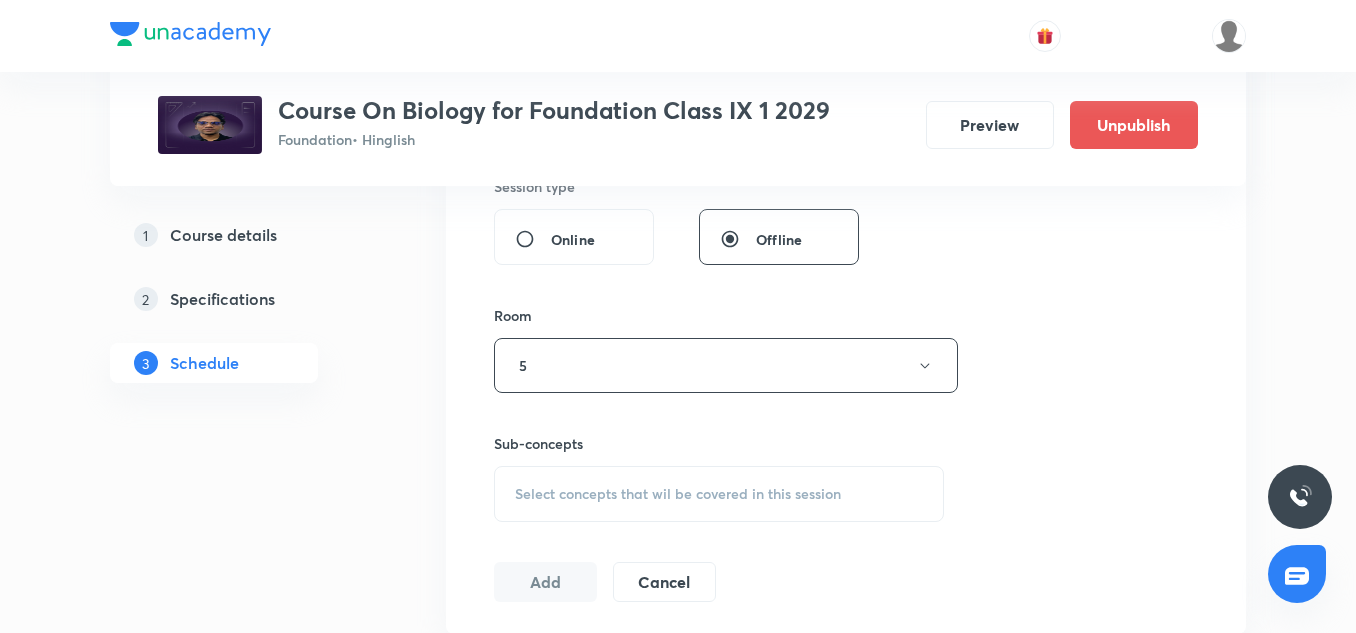 click on "Select concepts that wil be covered in this session" at bounding box center [719, 494] 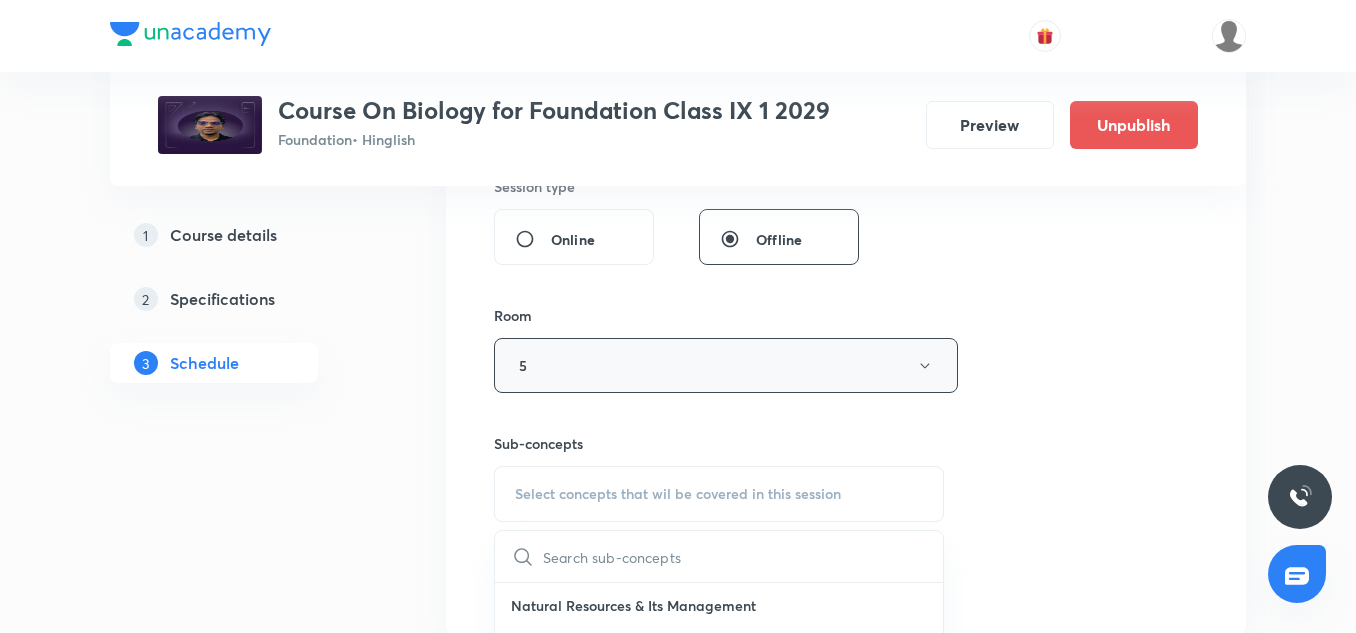 click on "5" at bounding box center [726, 365] 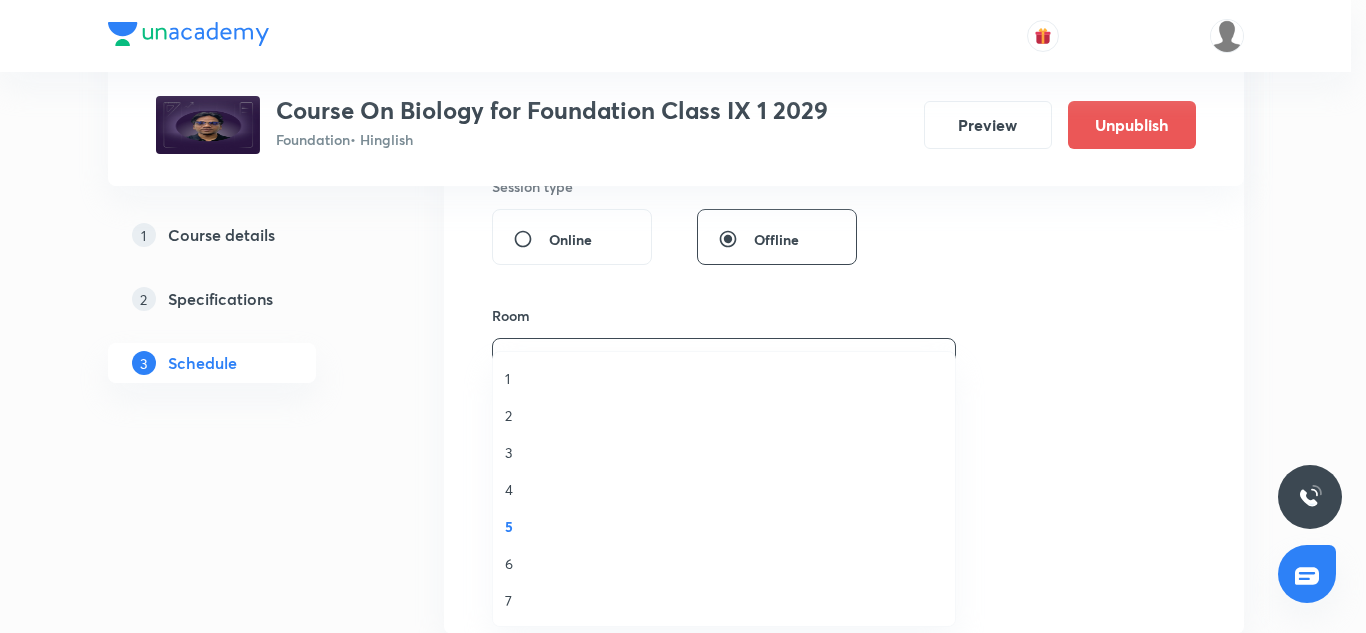 click on "6" at bounding box center [724, 563] 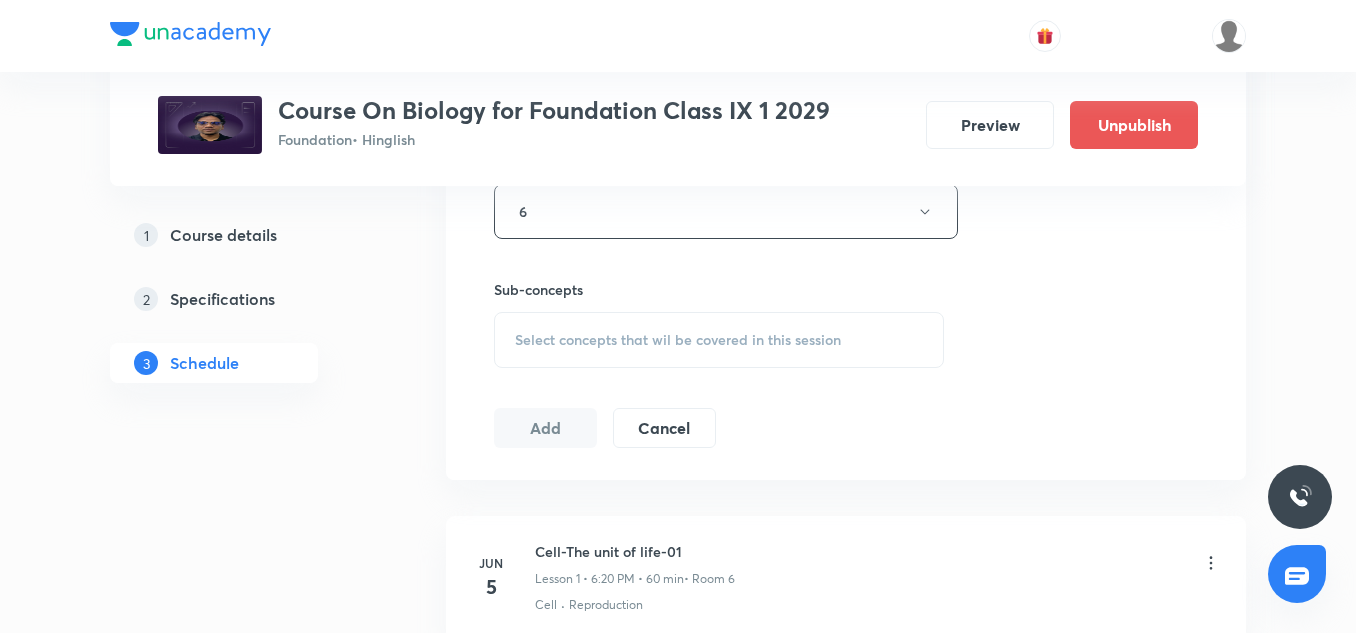 click on "Select concepts that wil be covered in this session" at bounding box center (678, 340) 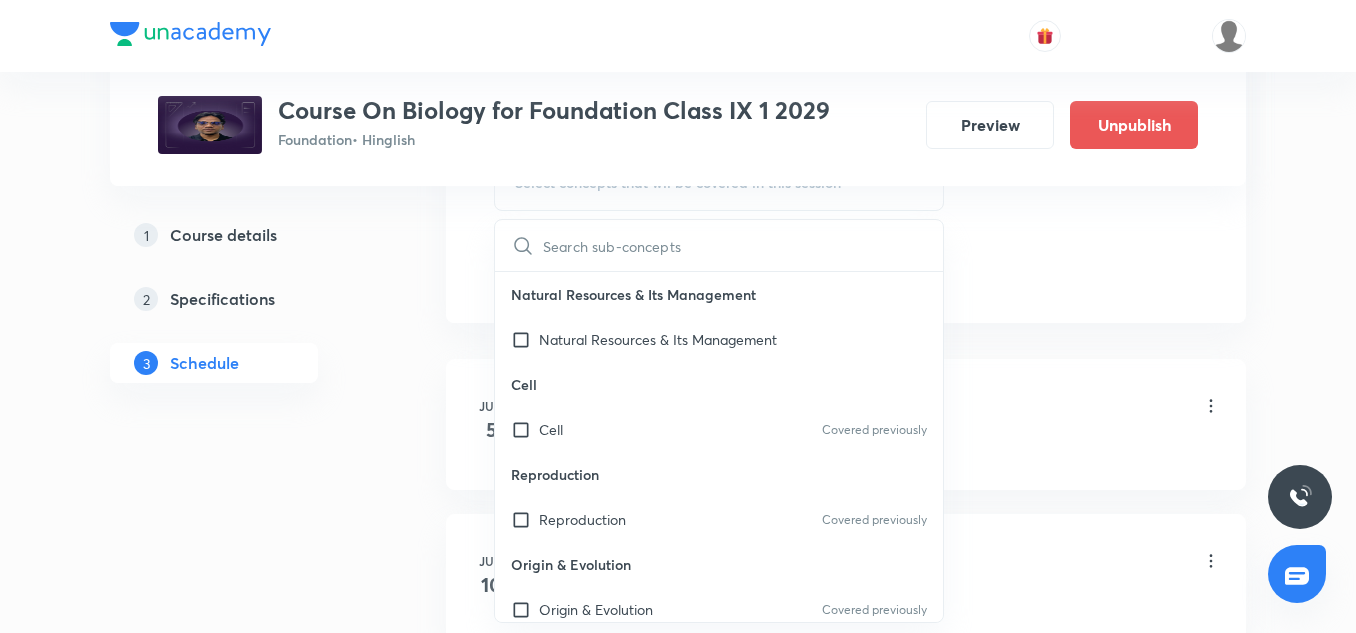 scroll, scrollTop: 1092, scrollLeft: 0, axis: vertical 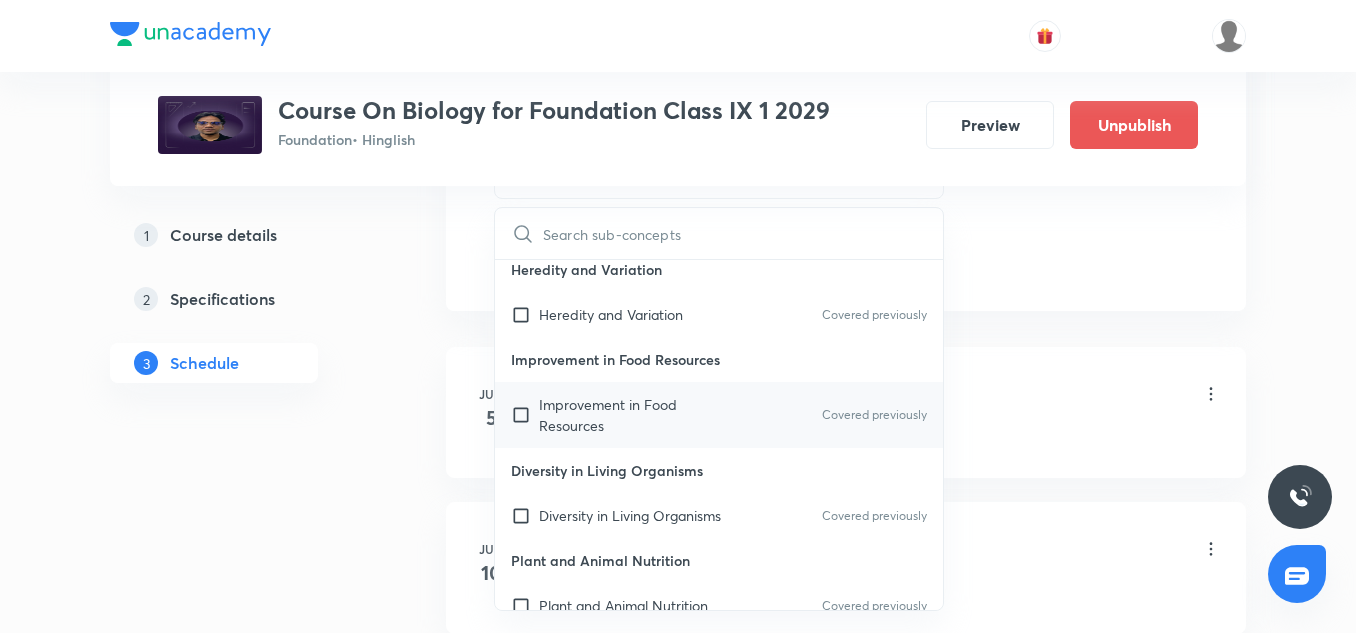 click on "Improvement in Food Resources" at bounding box center (640, 415) 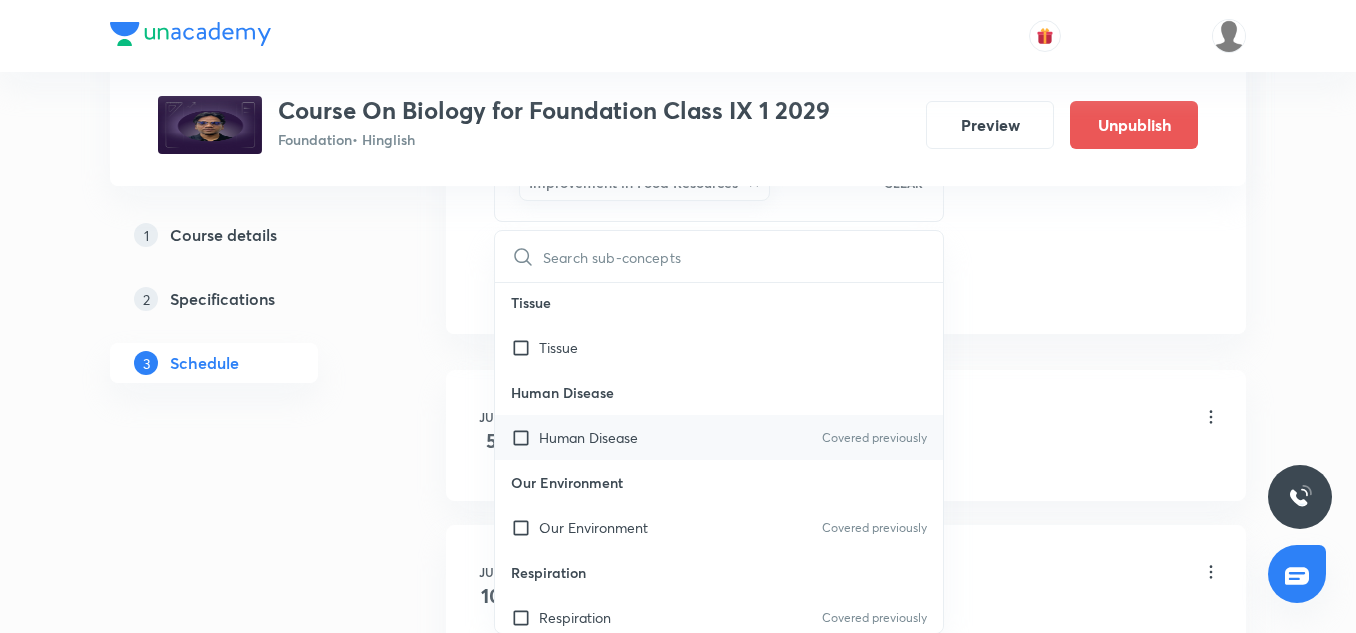 click on "Human Disease" at bounding box center (588, 437) 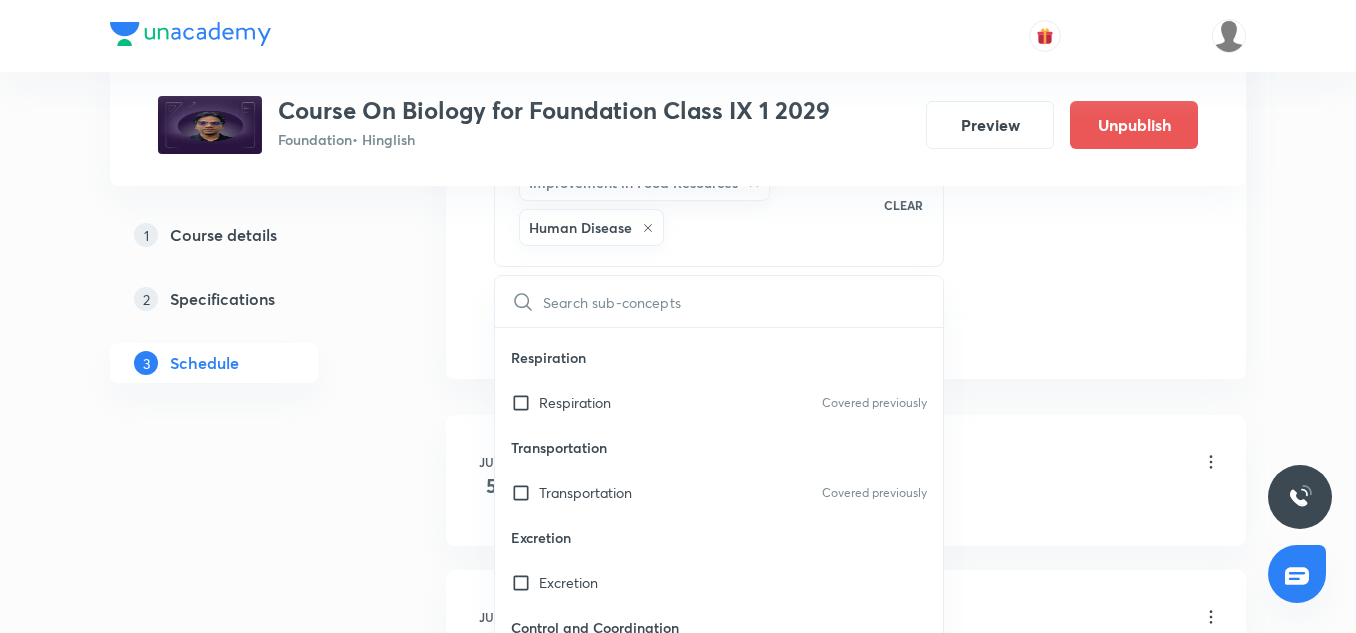 scroll, scrollTop: 1021, scrollLeft: 0, axis: vertical 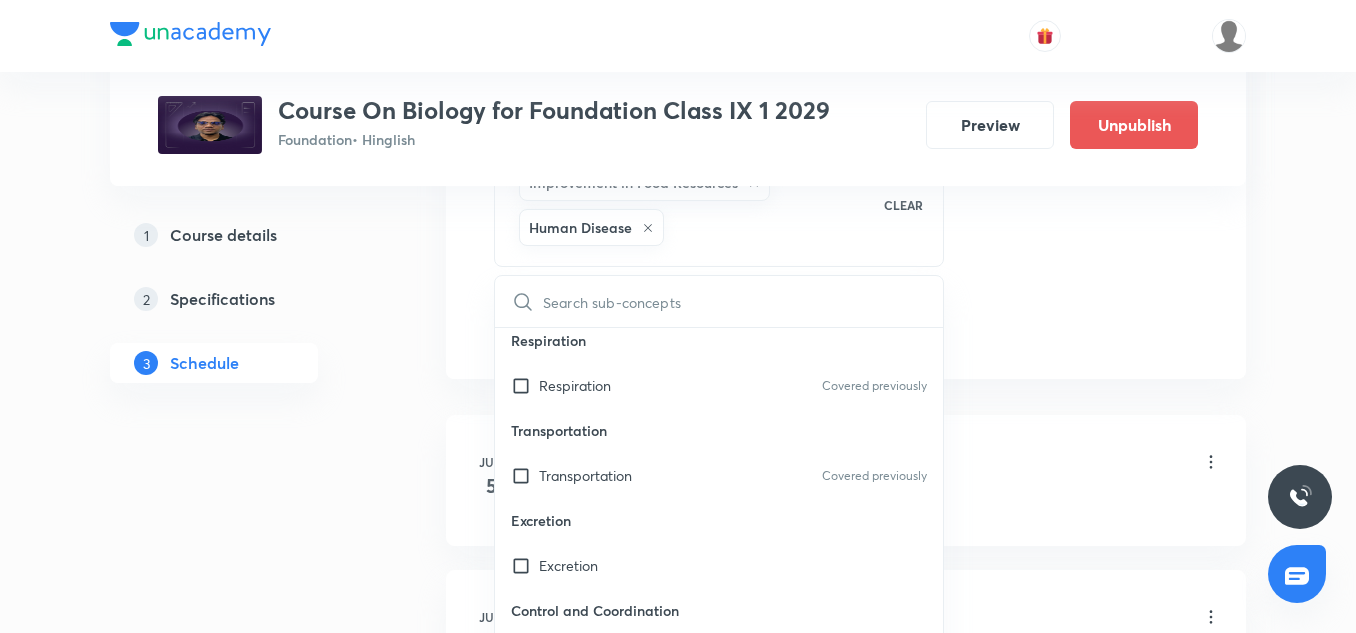 click on "Excretion" at bounding box center [719, 520] 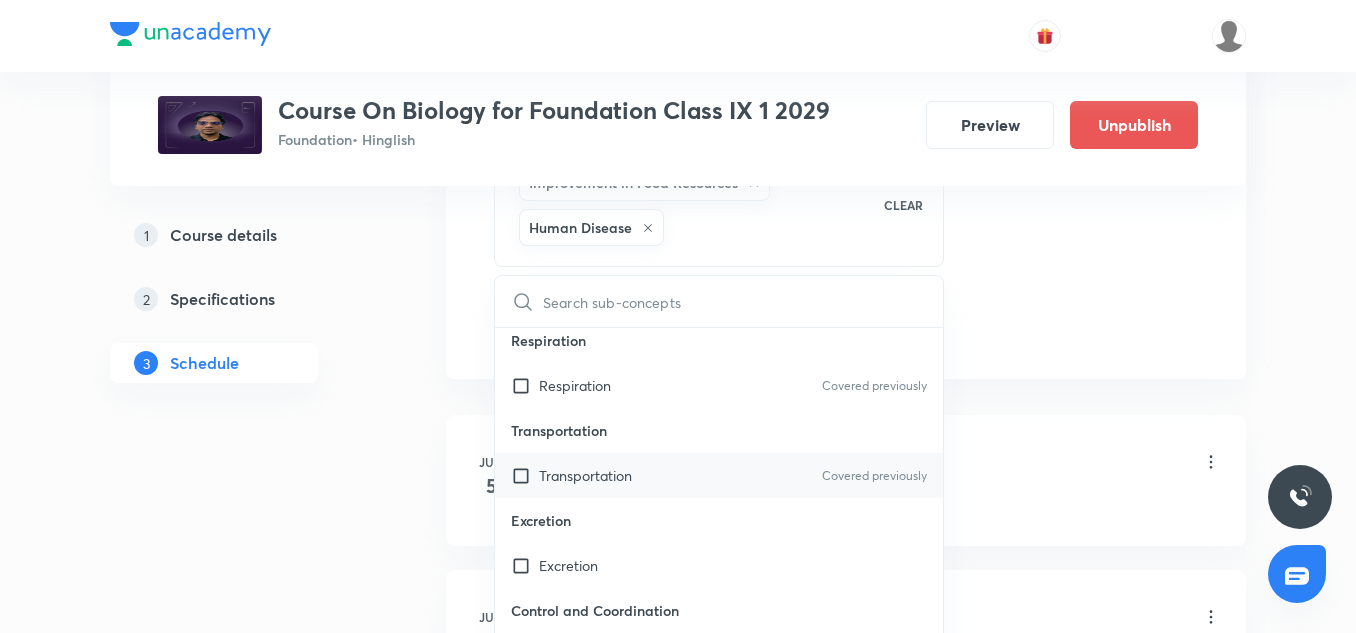 click on "Transportation" at bounding box center (585, 475) 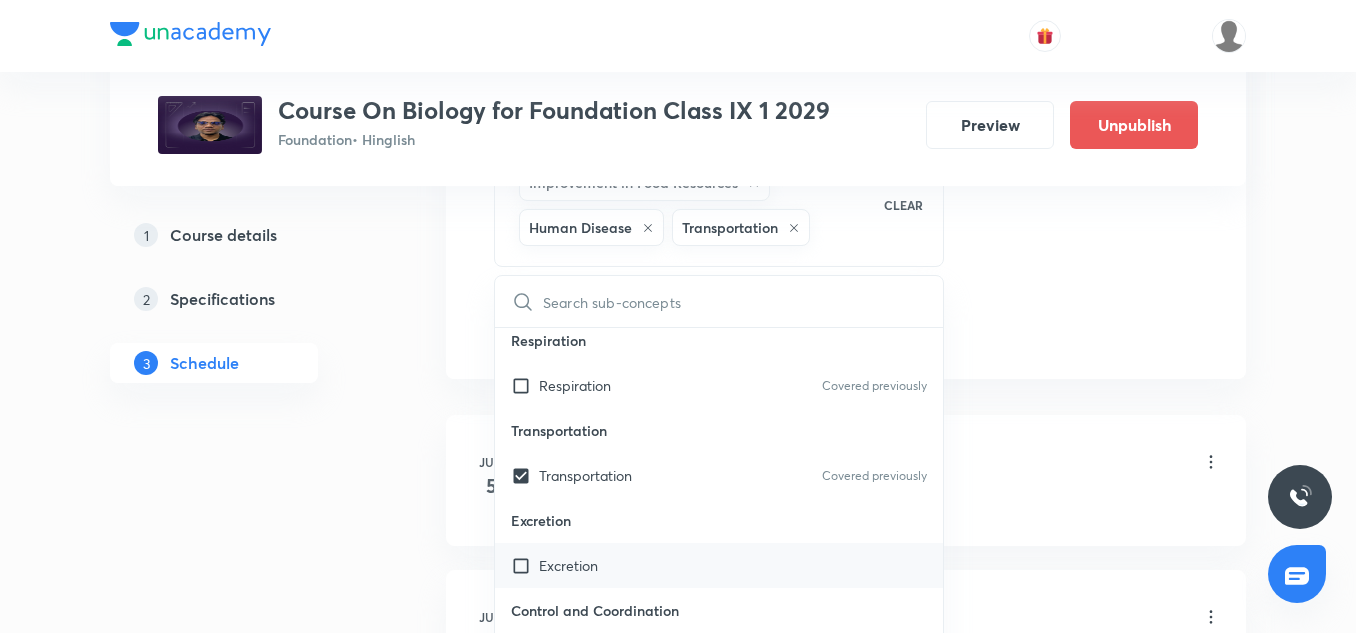 click on "Excretion" at bounding box center [568, 565] 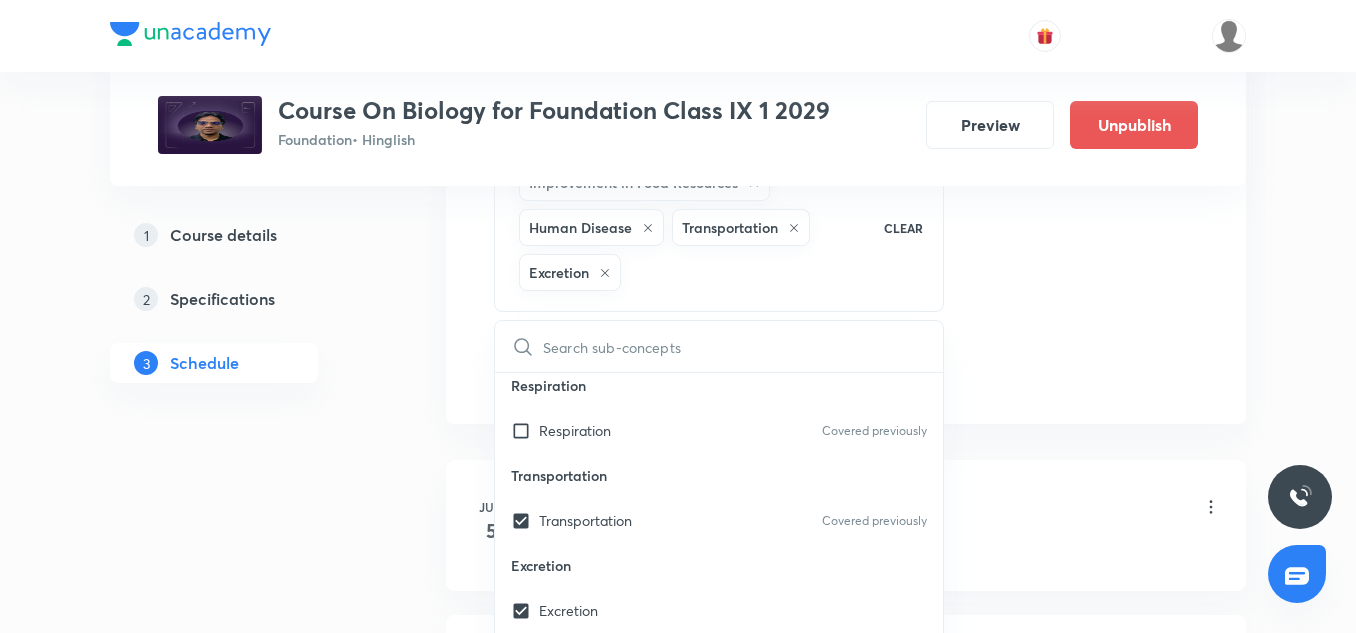 click on "Session  11 Live class Session title 24/99 Cell-The unit of life-11 ​ Schedule for [DATE] 6:20 PM ​ Duration (in minutes) 60 ​   Session type Online Offline Room 6 Sub-concepts Improvement in Food Resources Human Disease Transportation Excretion CLEAR ​ Natural Resources & Its Management Natural Resources & Its Management Cell Cell Covered previously Reproduction Reproduction Covered previously Origin & Evolution Origin & Evolution Covered previously Heredity and Variation Heredity and Variation Covered previously Improvement in Food Resources Improvement in Food Resources Covered previously Diversity in Living Organisms Diversity in Living Organisms Covered previously Plant and Animal Nutrition Plant and Animal Nutrition Covered previously Tissue Tissue Human Disease Human Disease Covered previously Our Environment Our Environment Covered previously Respiration Respiration Covered previously Transportation Transportation Covered previously Excretion Excretion Control and Coordination Add" at bounding box center [846, -134] 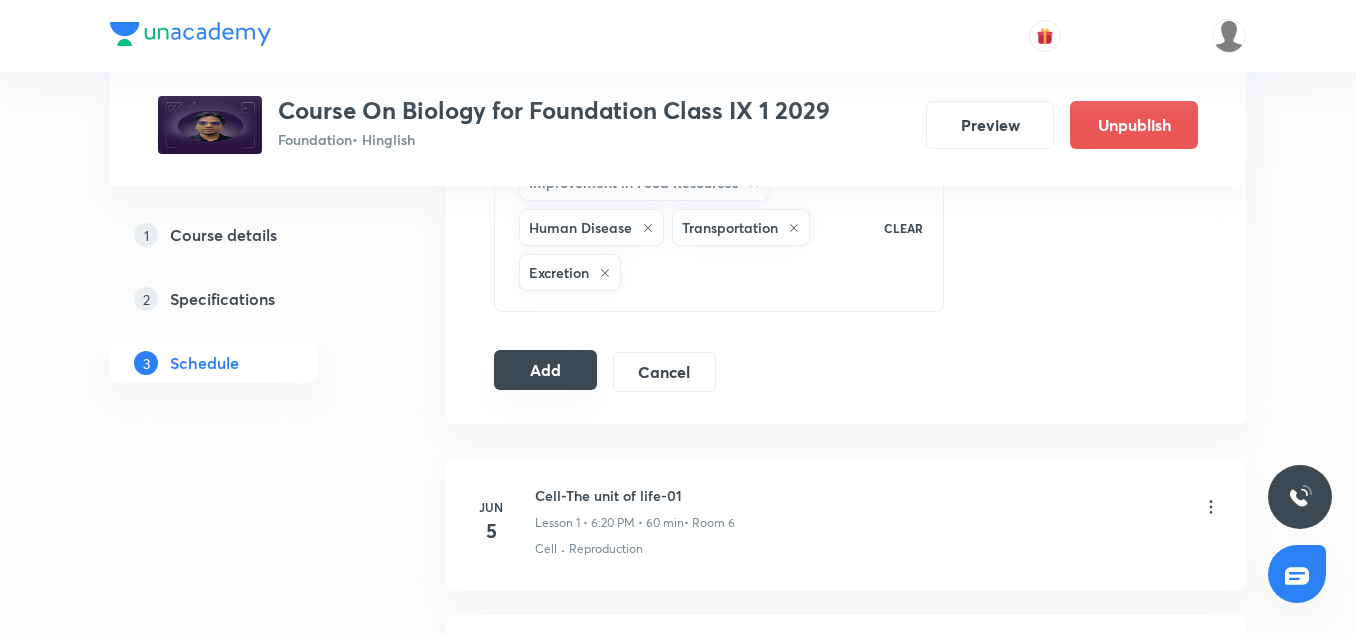 click on "Add" at bounding box center (545, 370) 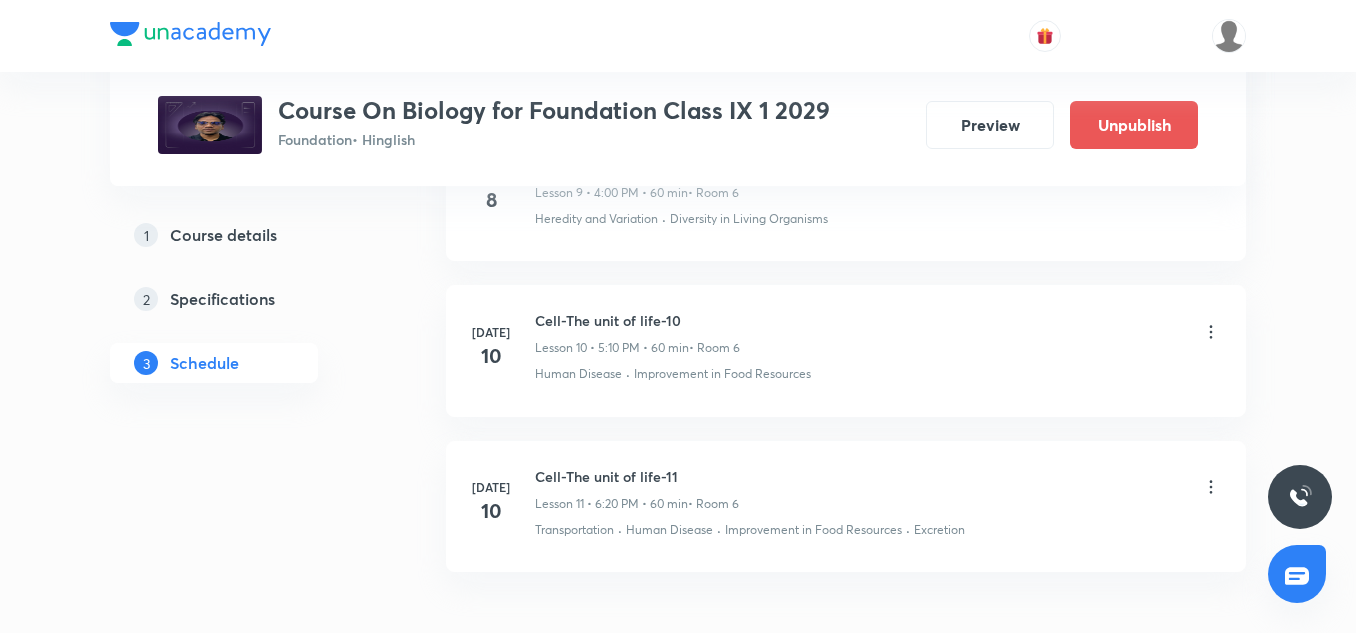 scroll, scrollTop: 1760, scrollLeft: 0, axis: vertical 